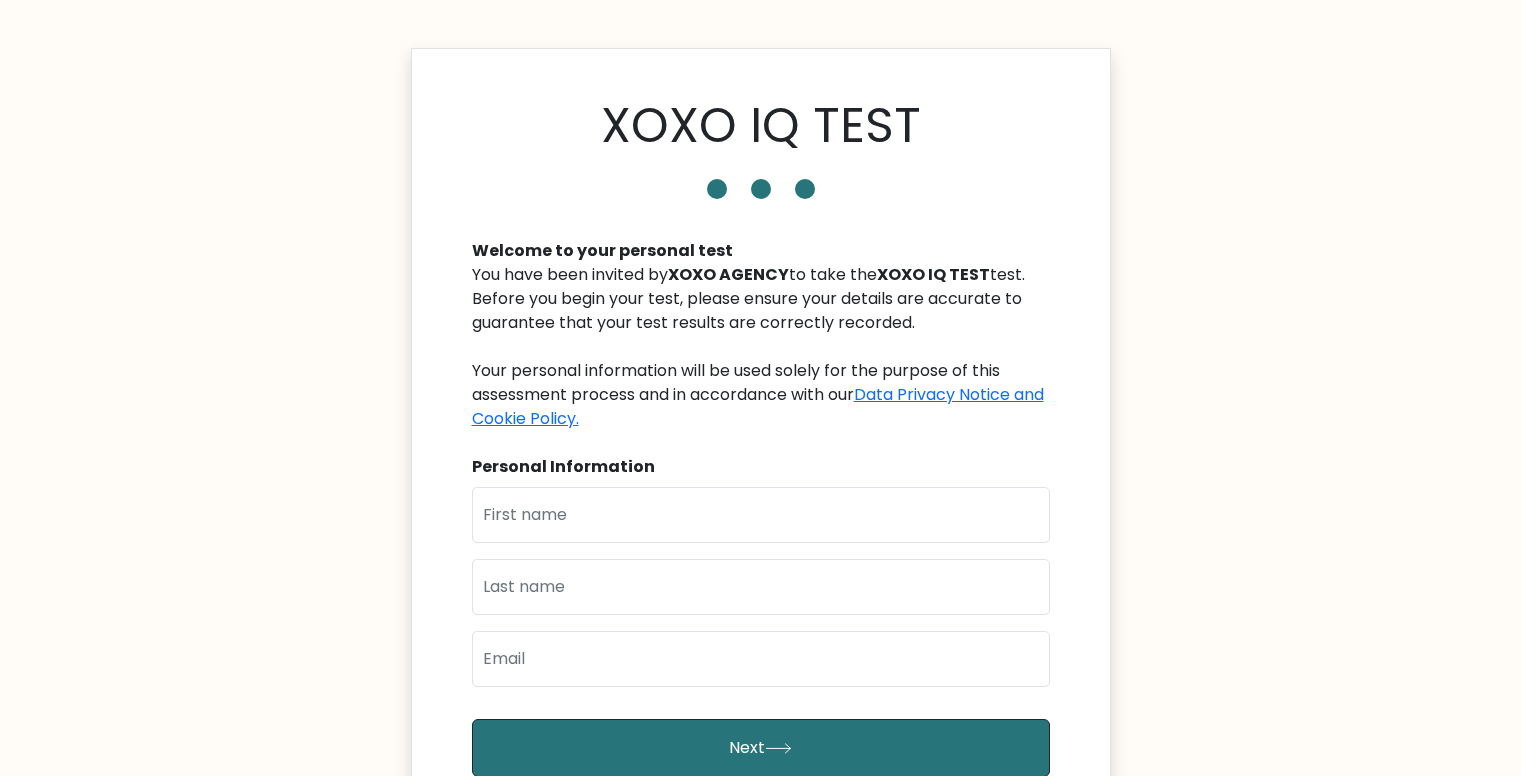 scroll, scrollTop: 0, scrollLeft: 0, axis: both 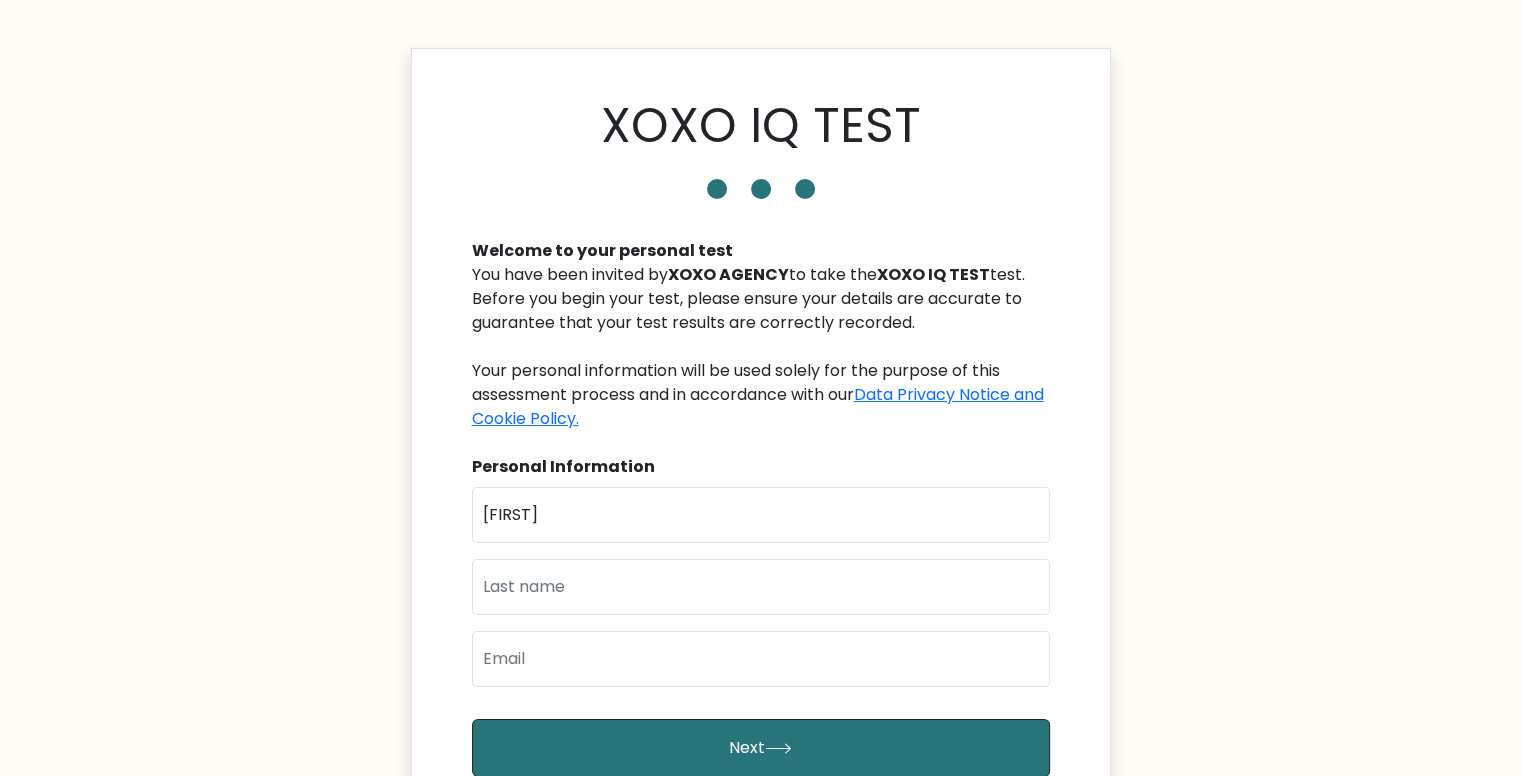 type on "[FIRST]" 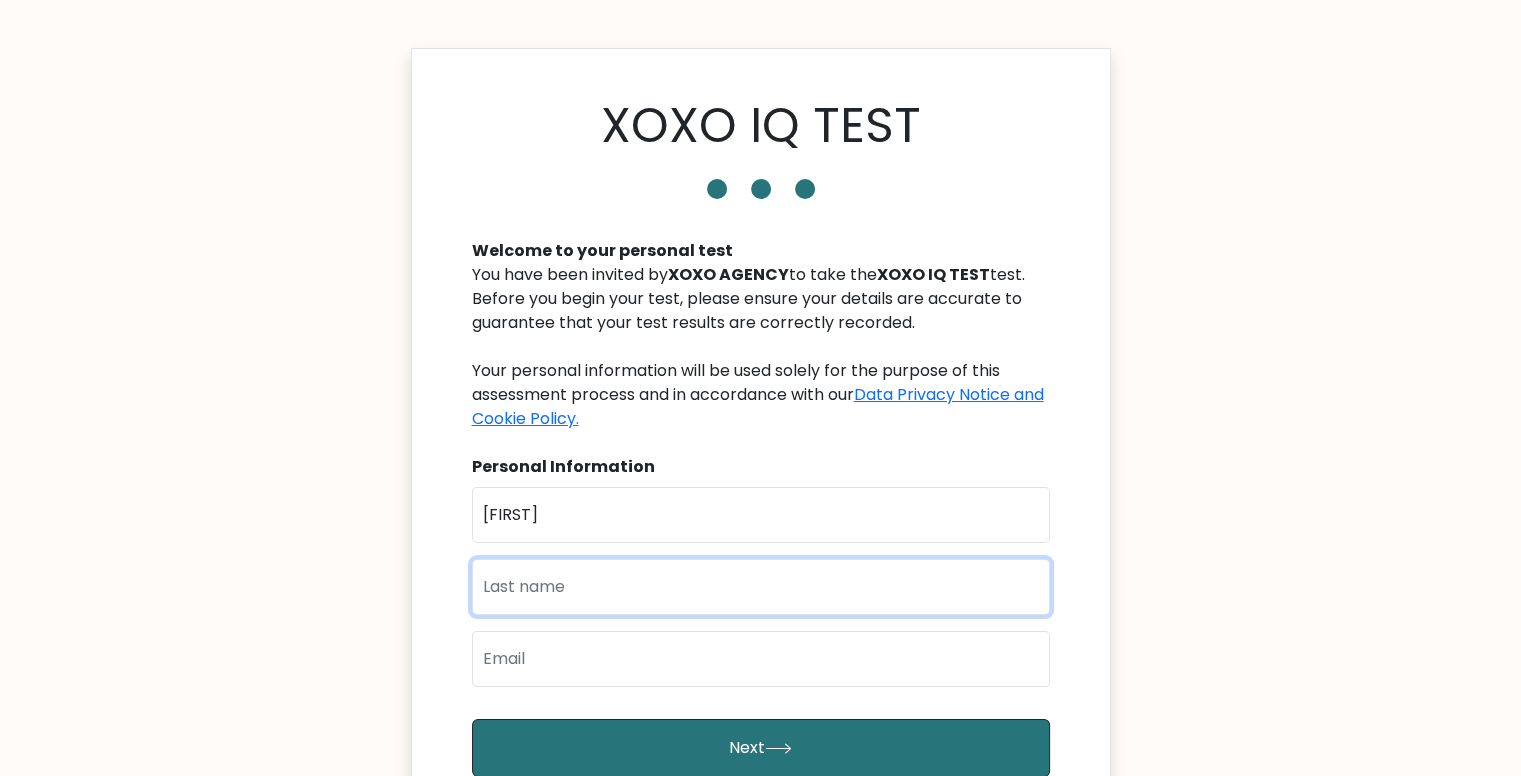click at bounding box center [761, 587] 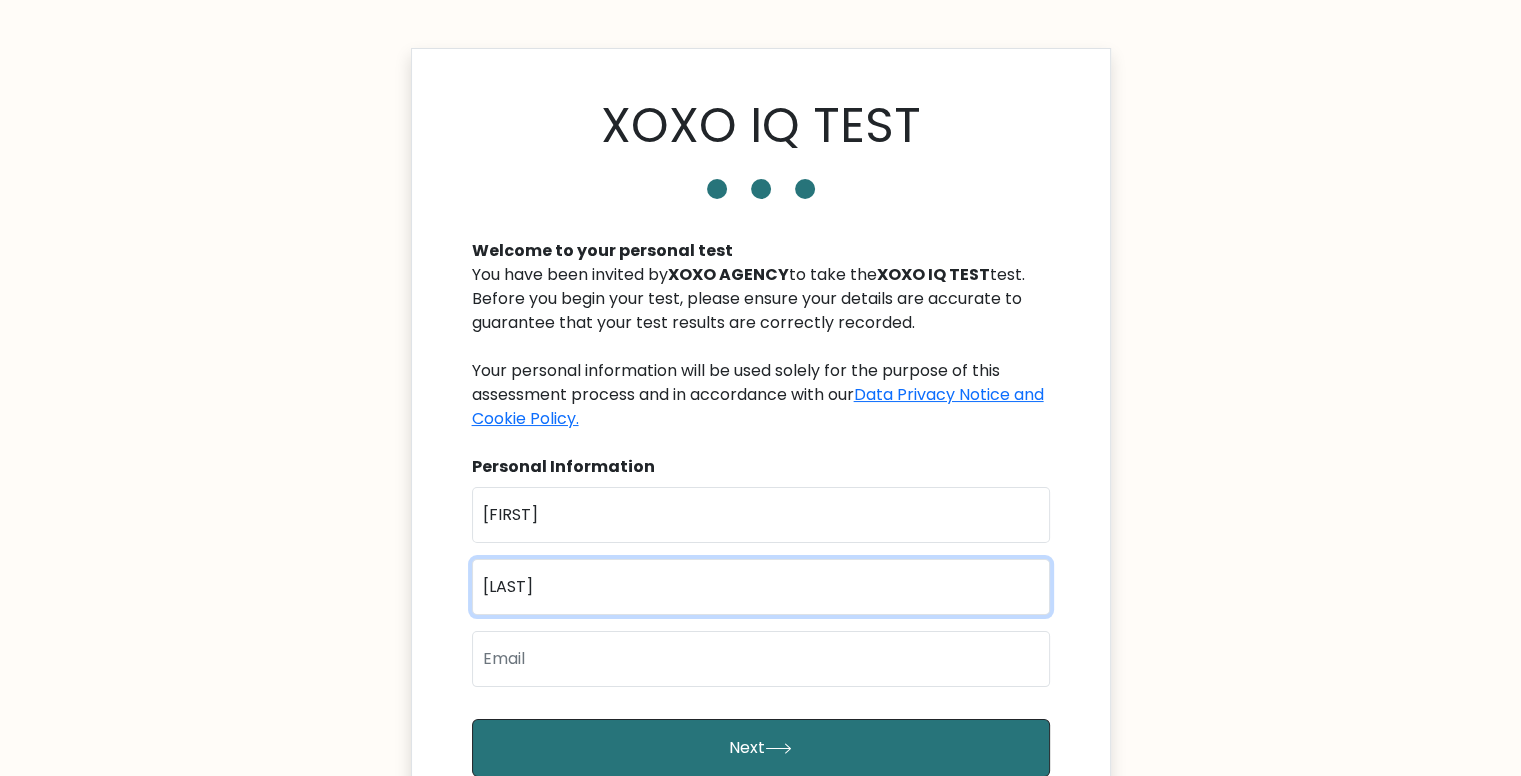 type on "Peters" 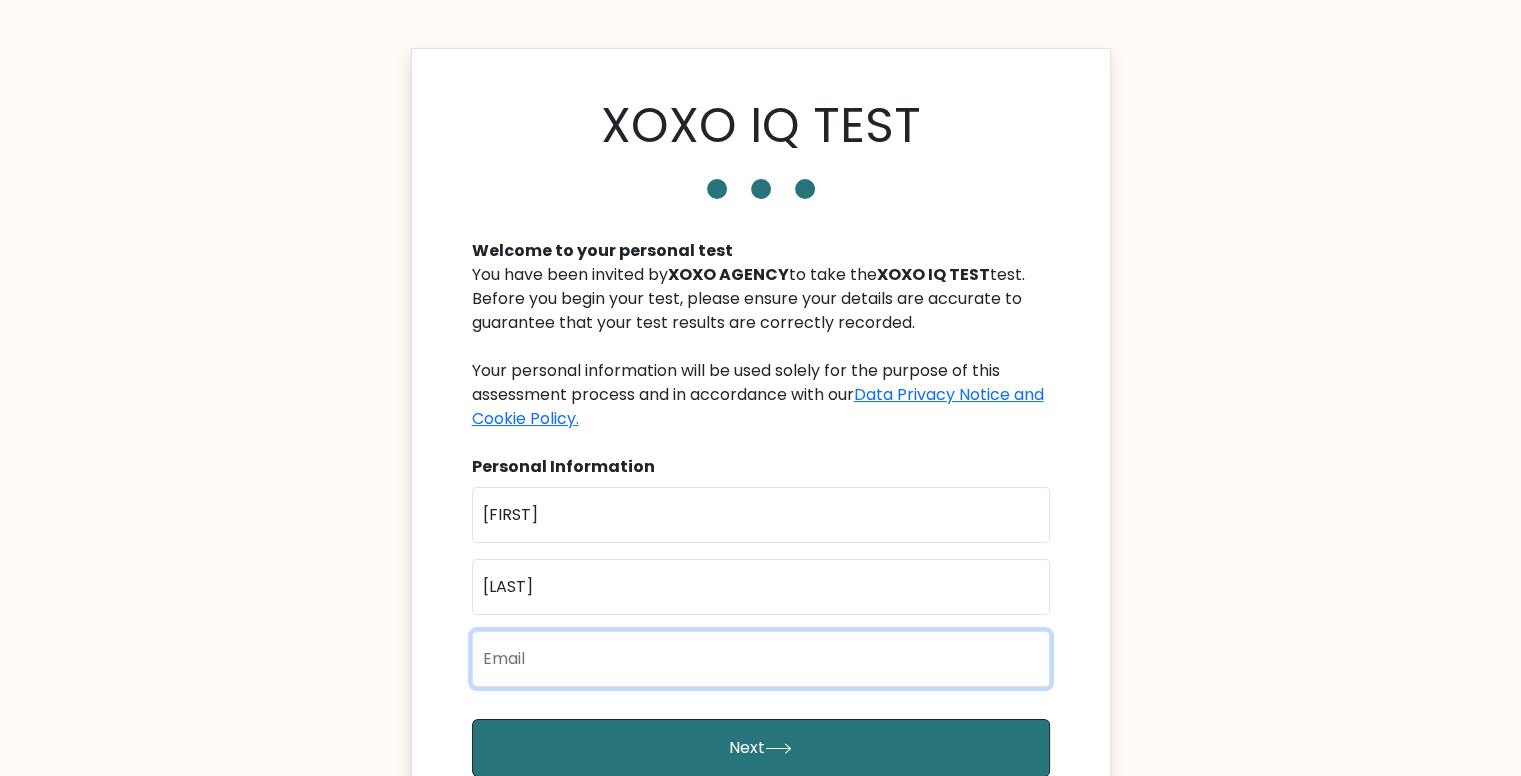 click at bounding box center (761, 659) 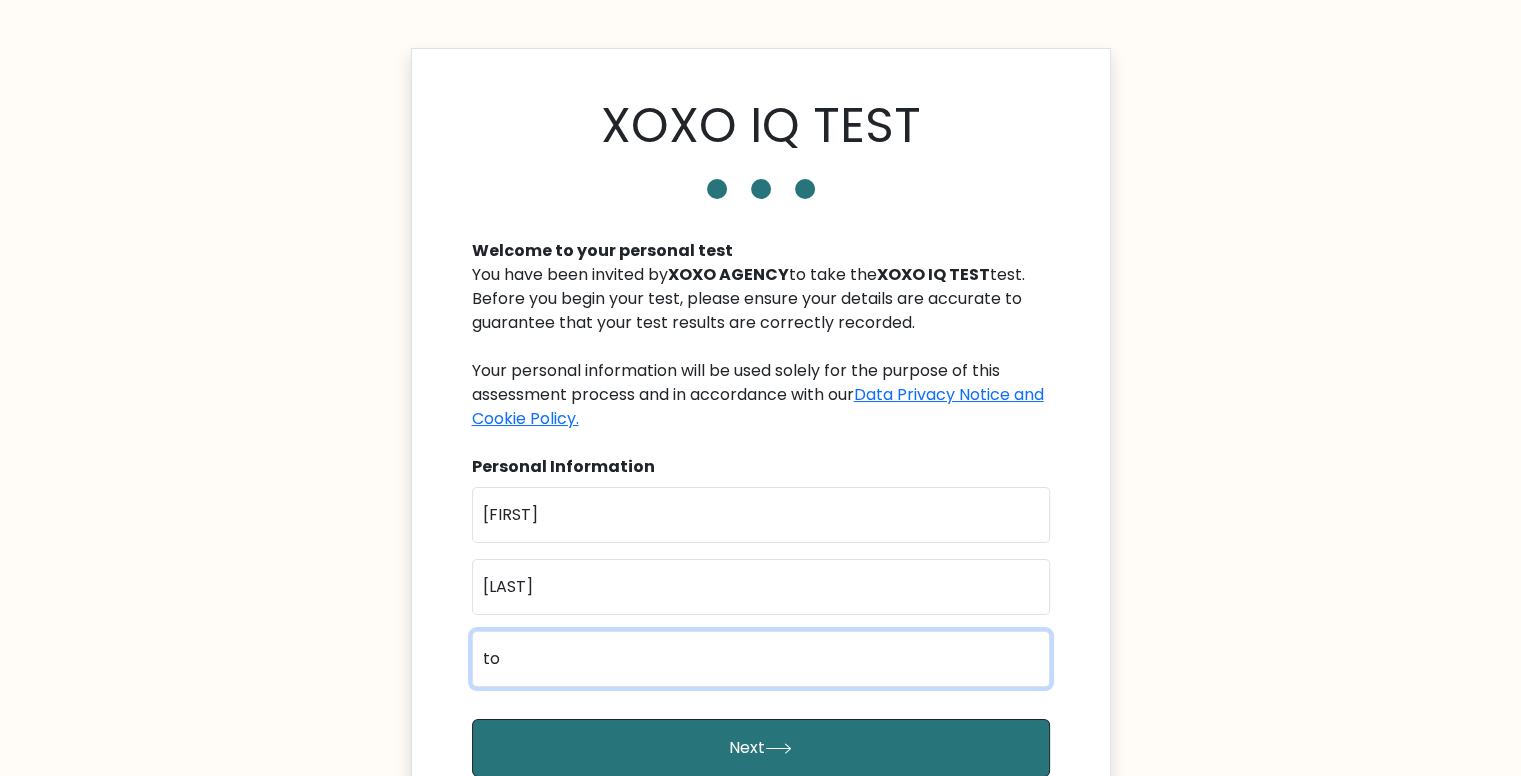 type on "tompeterstop@gmail.com" 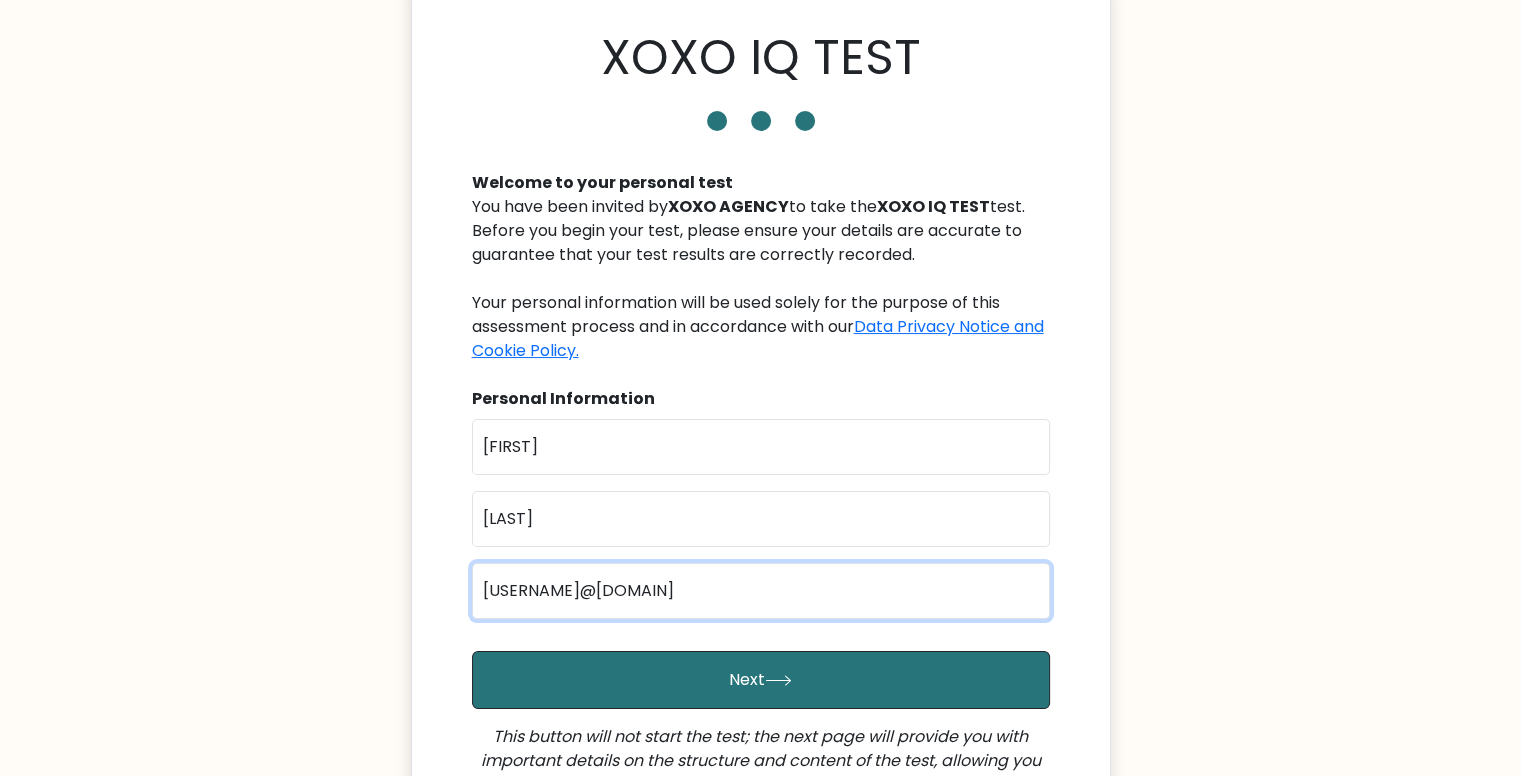 scroll, scrollTop: 87, scrollLeft: 0, axis: vertical 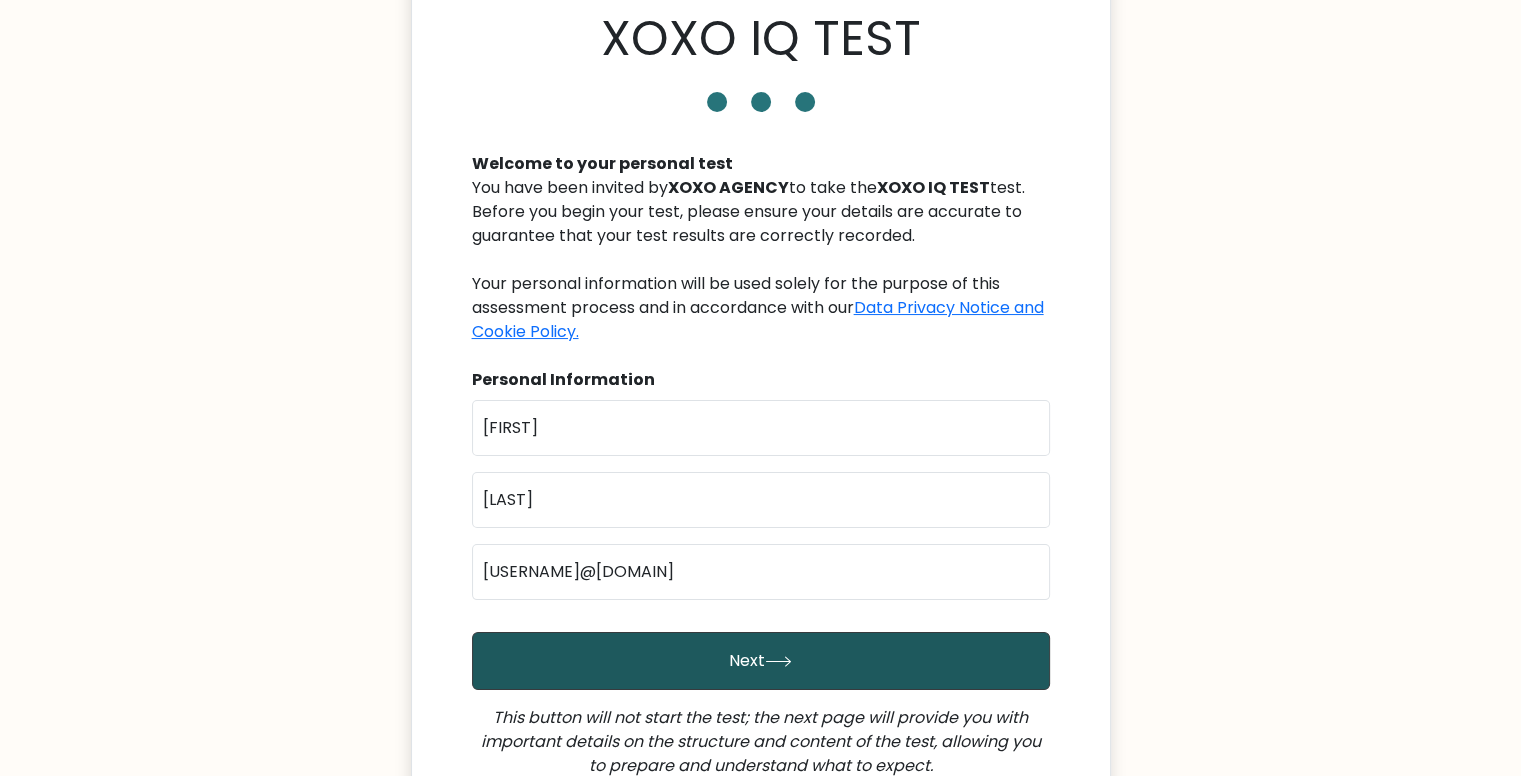 click on "Next" at bounding box center [761, 661] 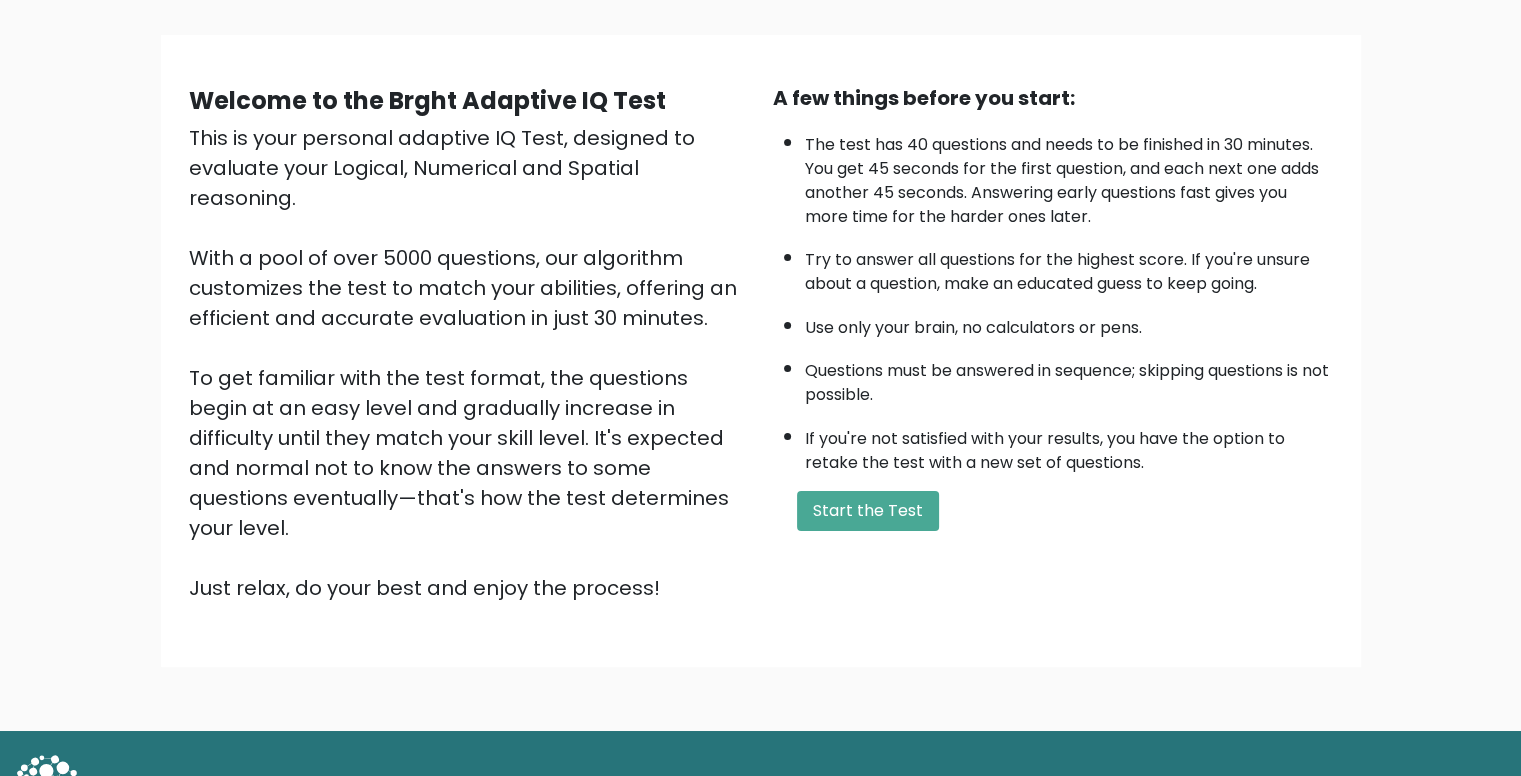 scroll, scrollTop: 140, scrollLeft: 0, axis: vertical 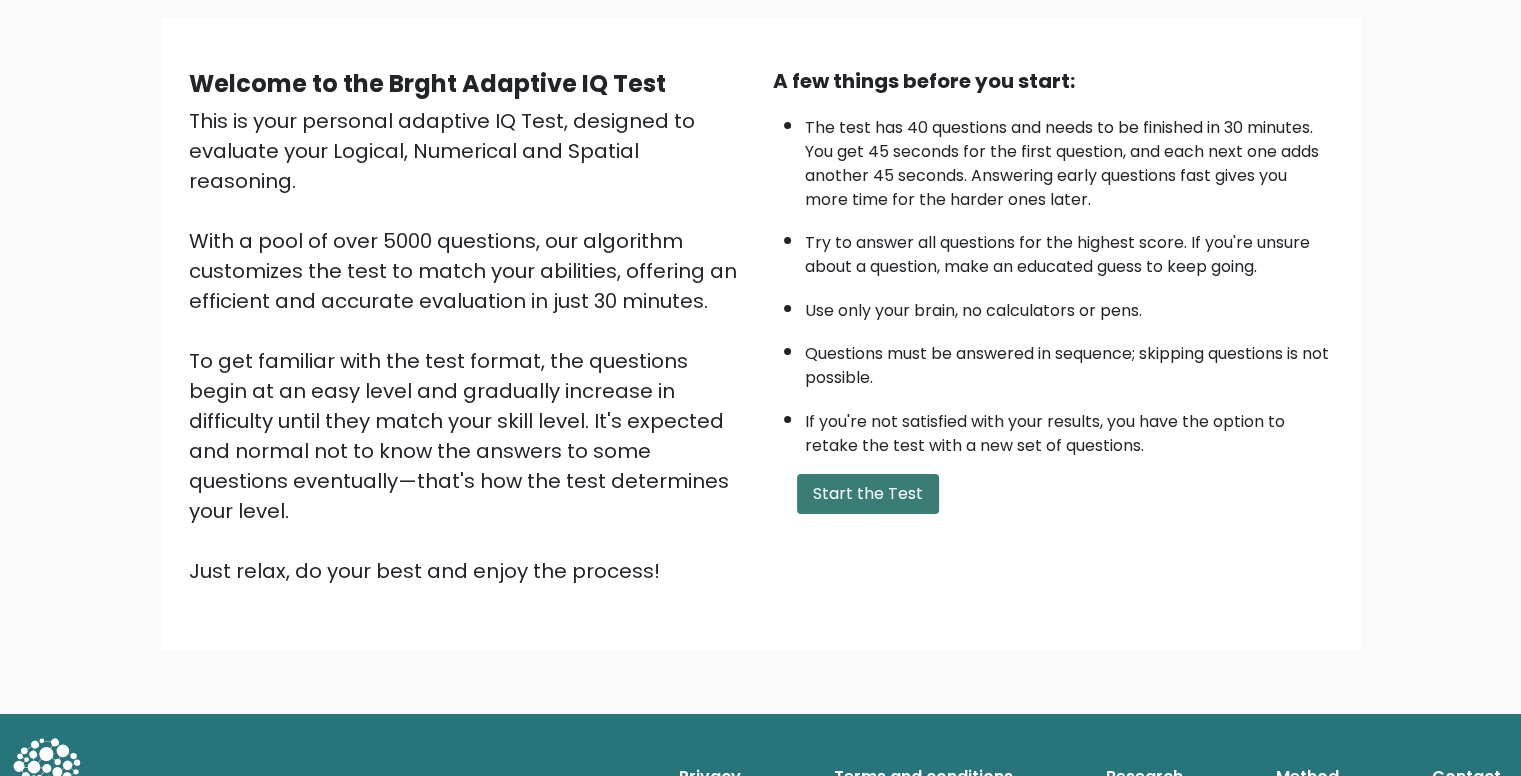 click on "Start the Test" at bounding box center [868, 494] 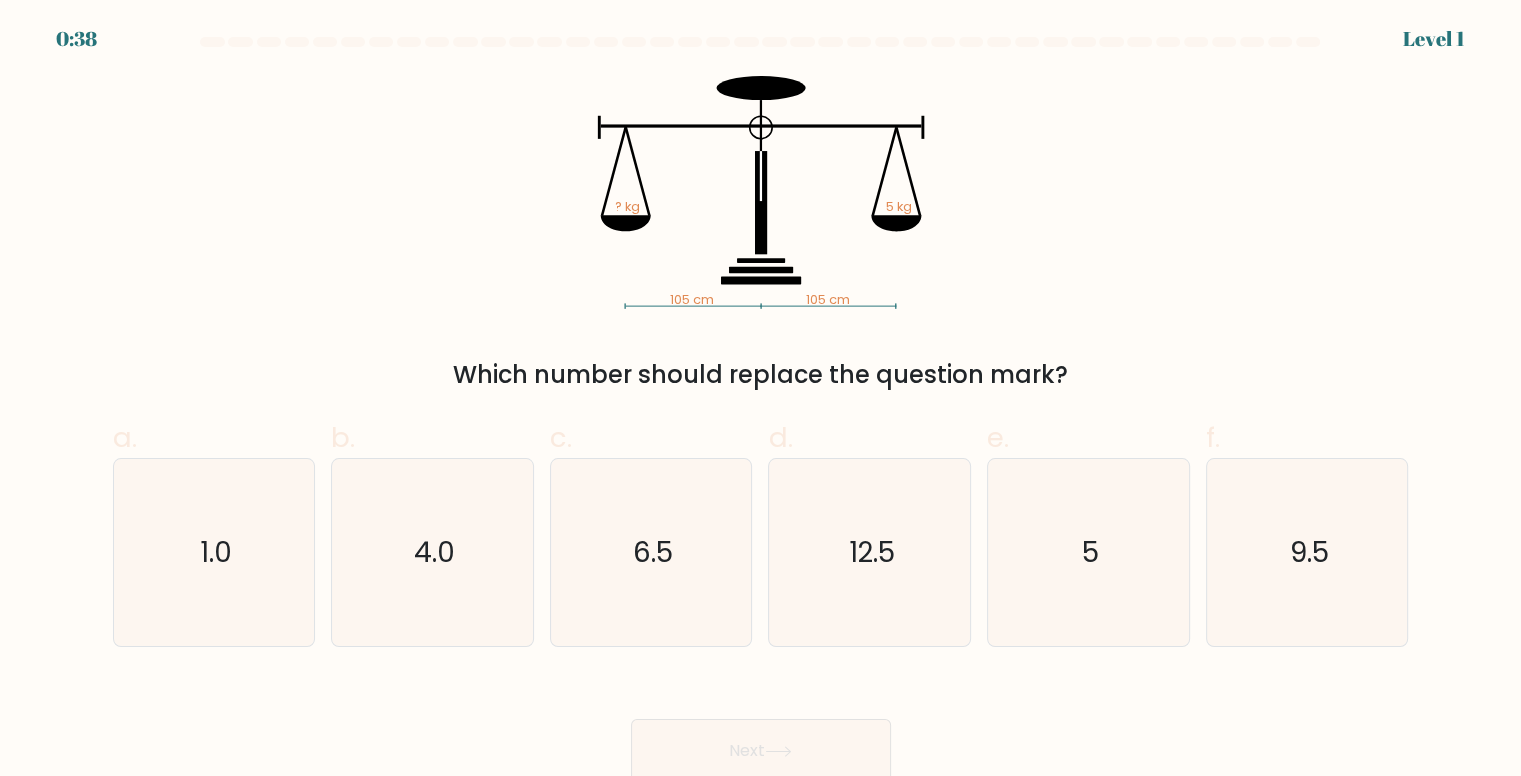 scroll, scrollTop: 8, scrollLeft: 0, axis: vertical 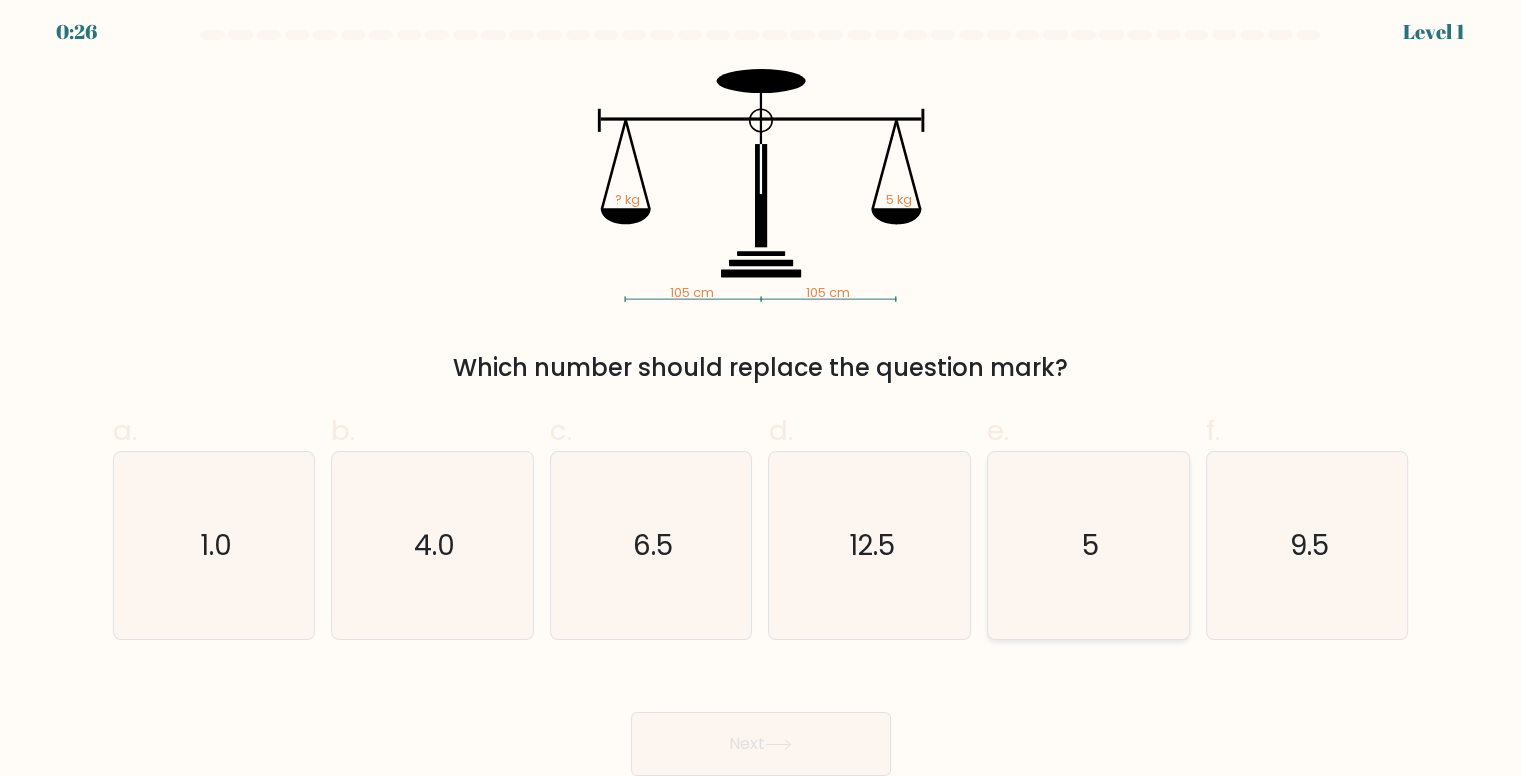 click on "5" 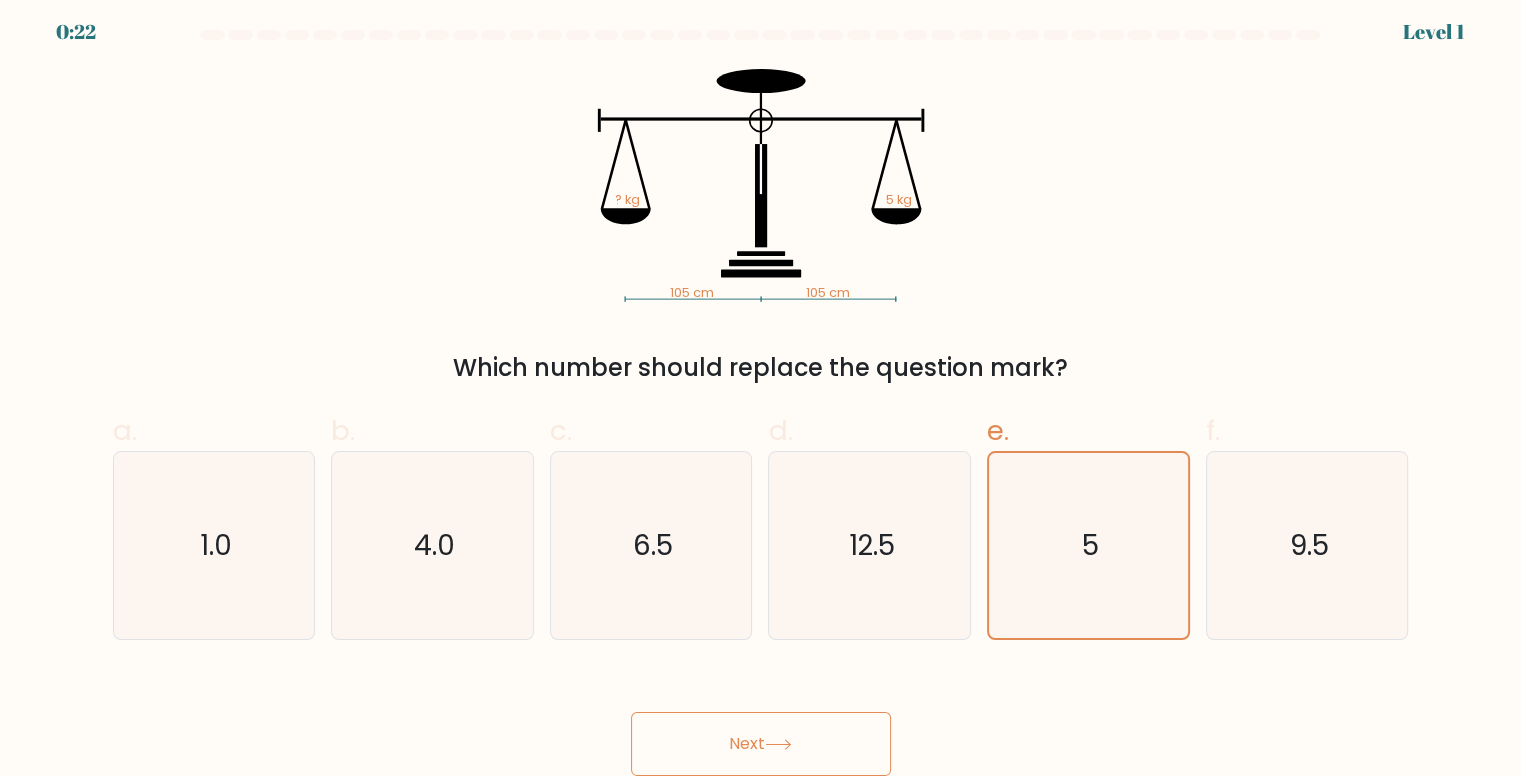 drag, startPoint x: 770, startPoint y: 734, endPoint x: 795, endPoint y: 739, distance: 25.495098 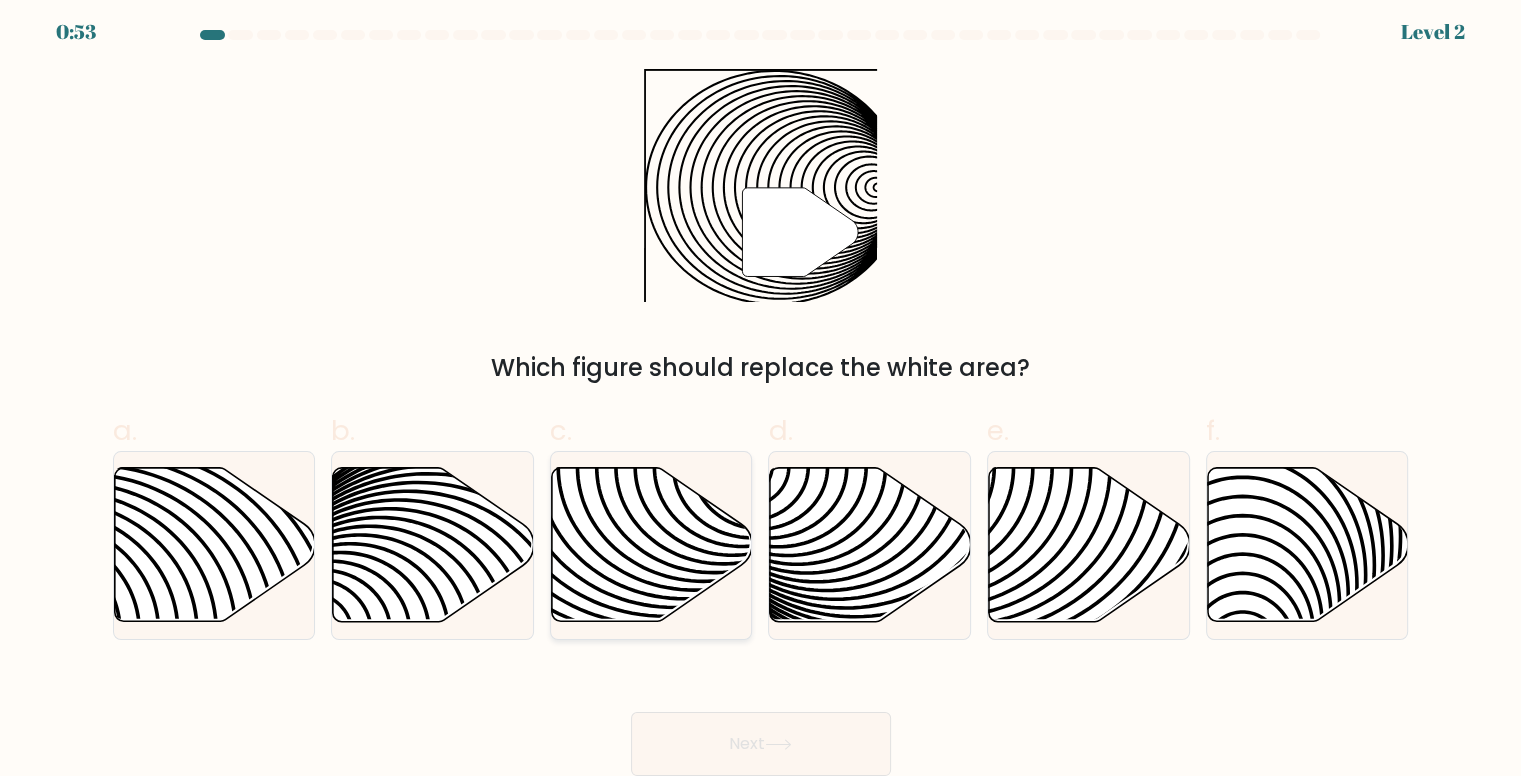 click 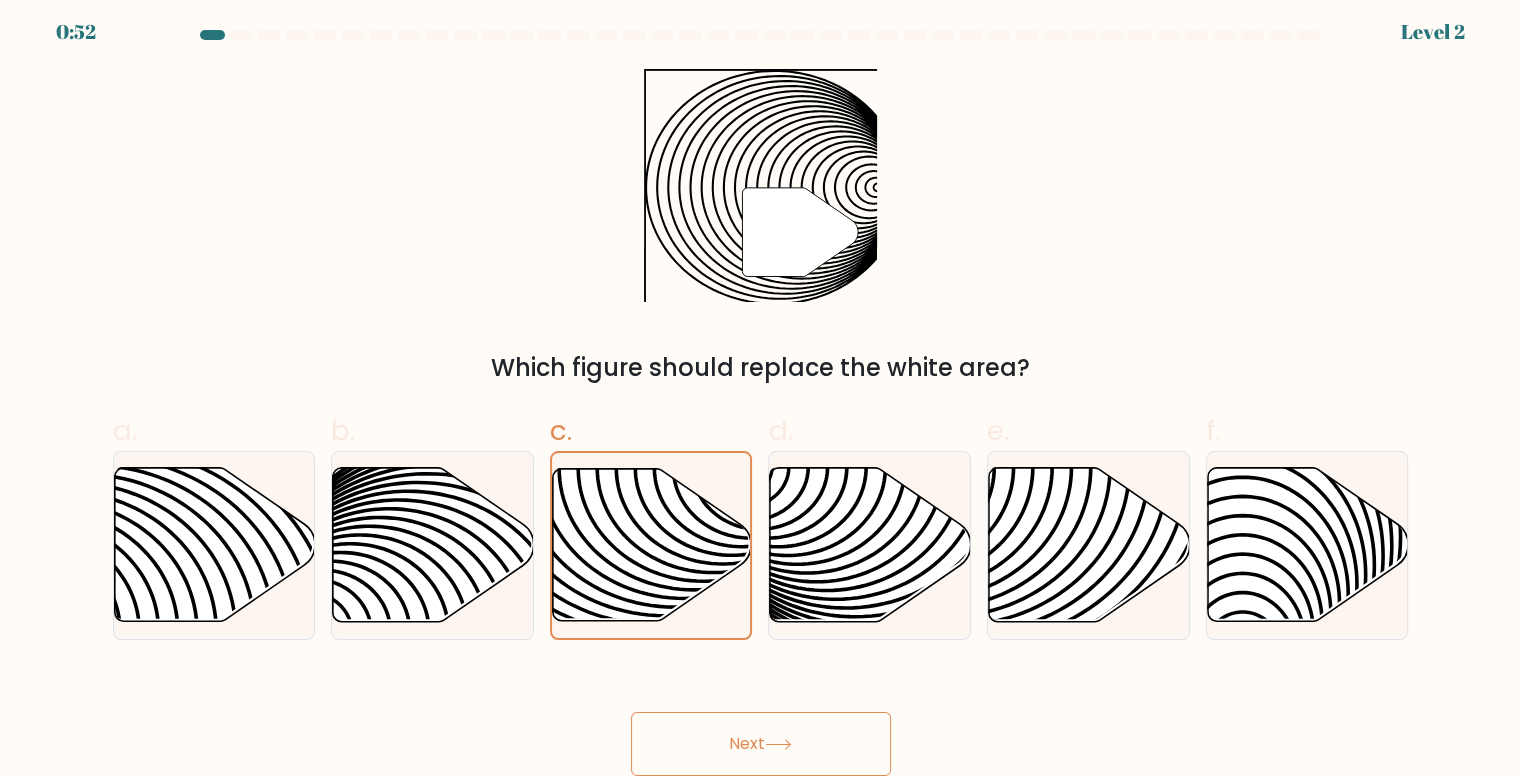 click on "Next" at bounding box center [761, 744] 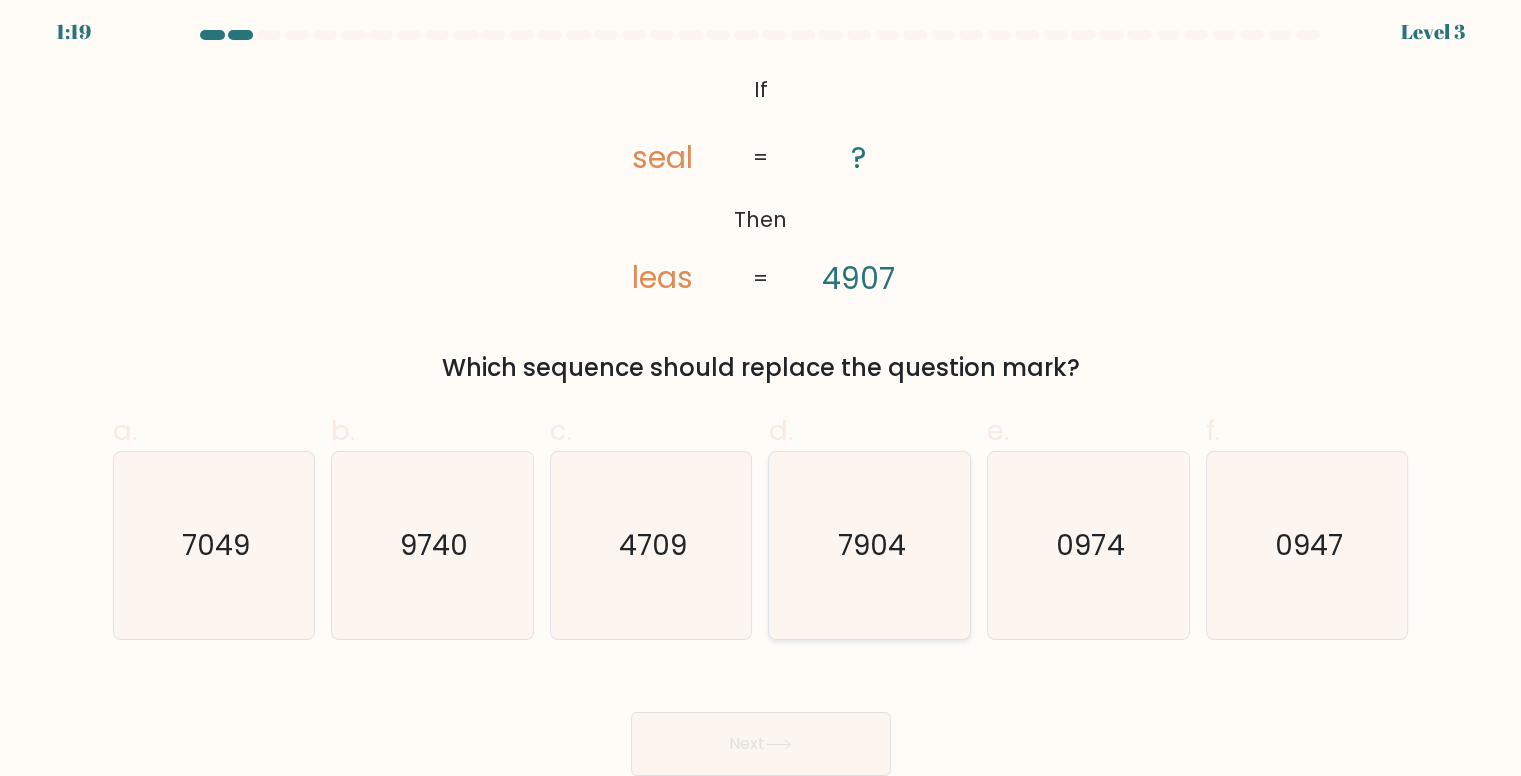 click on "7904" 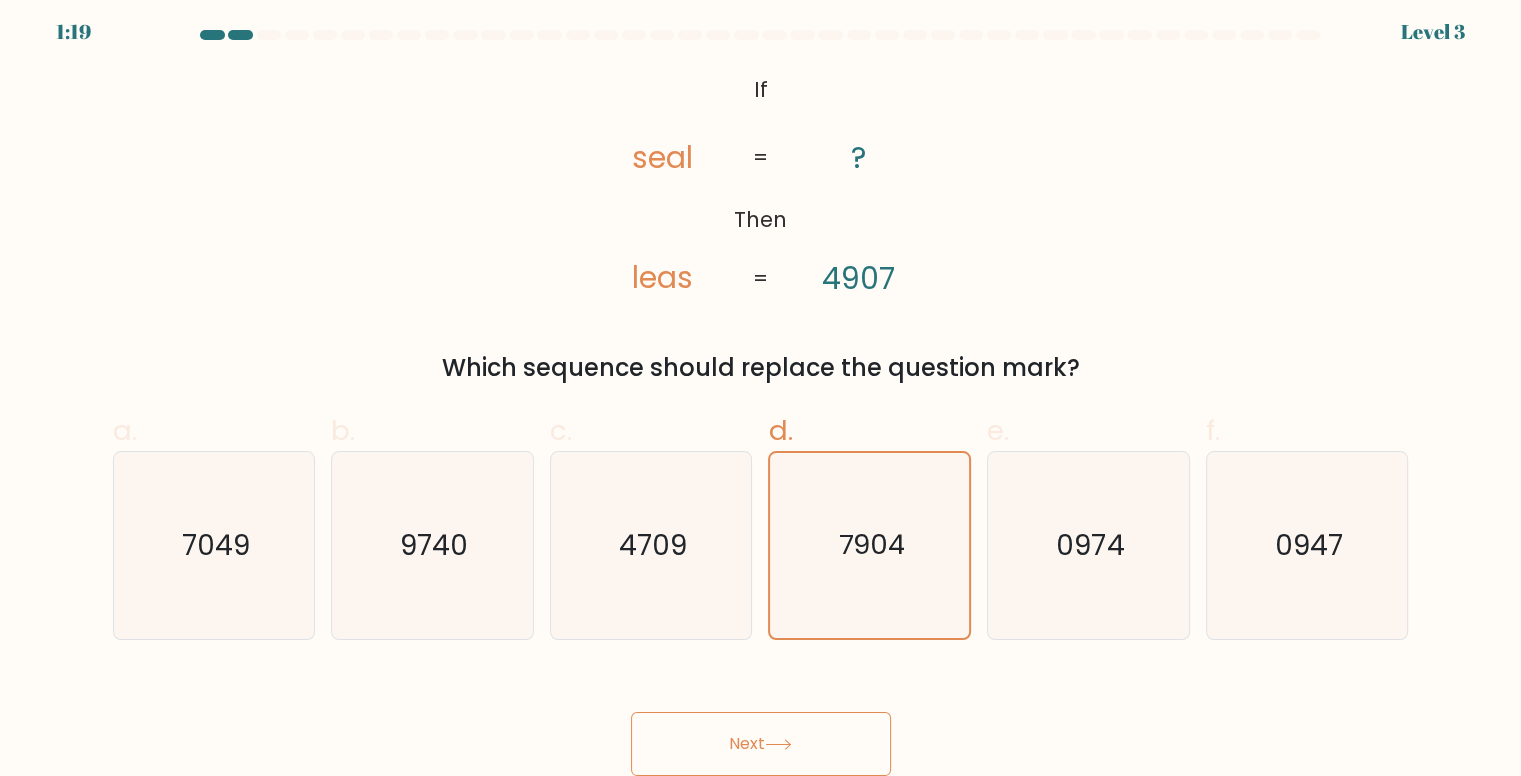 click on "Next" at bounding box center [761, 744] 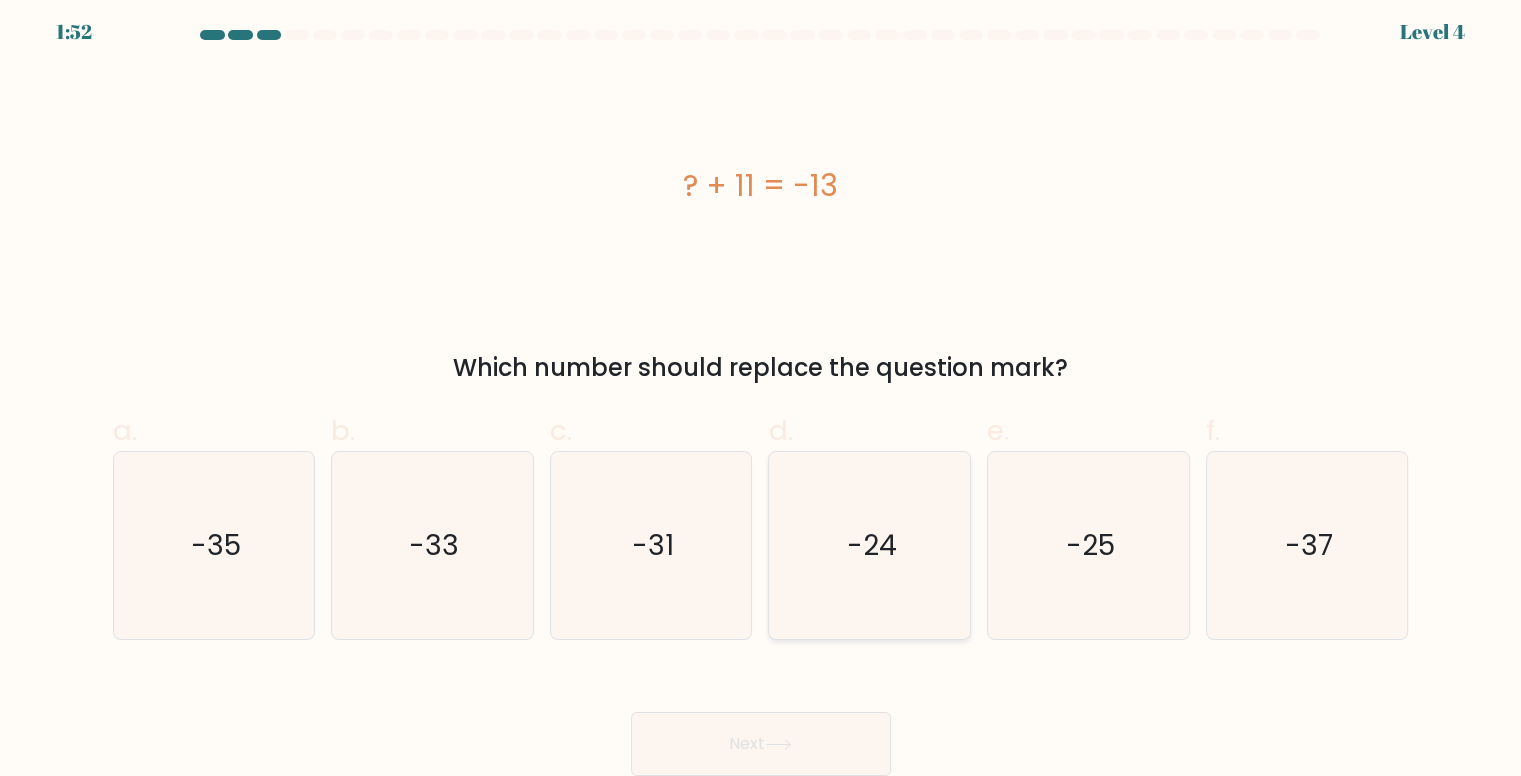 click on "-24" 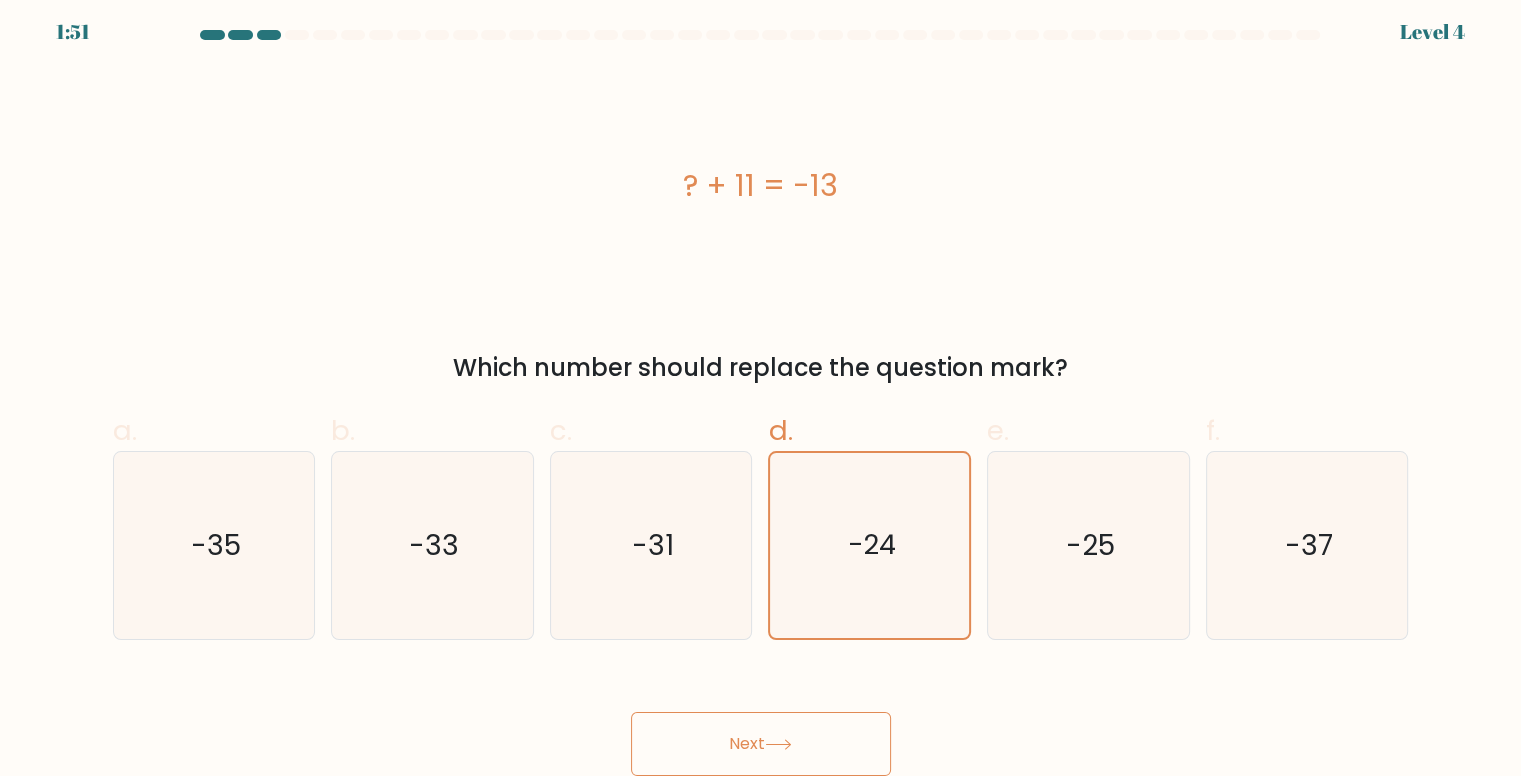 click on "Next" at bounding box center (761, 744) 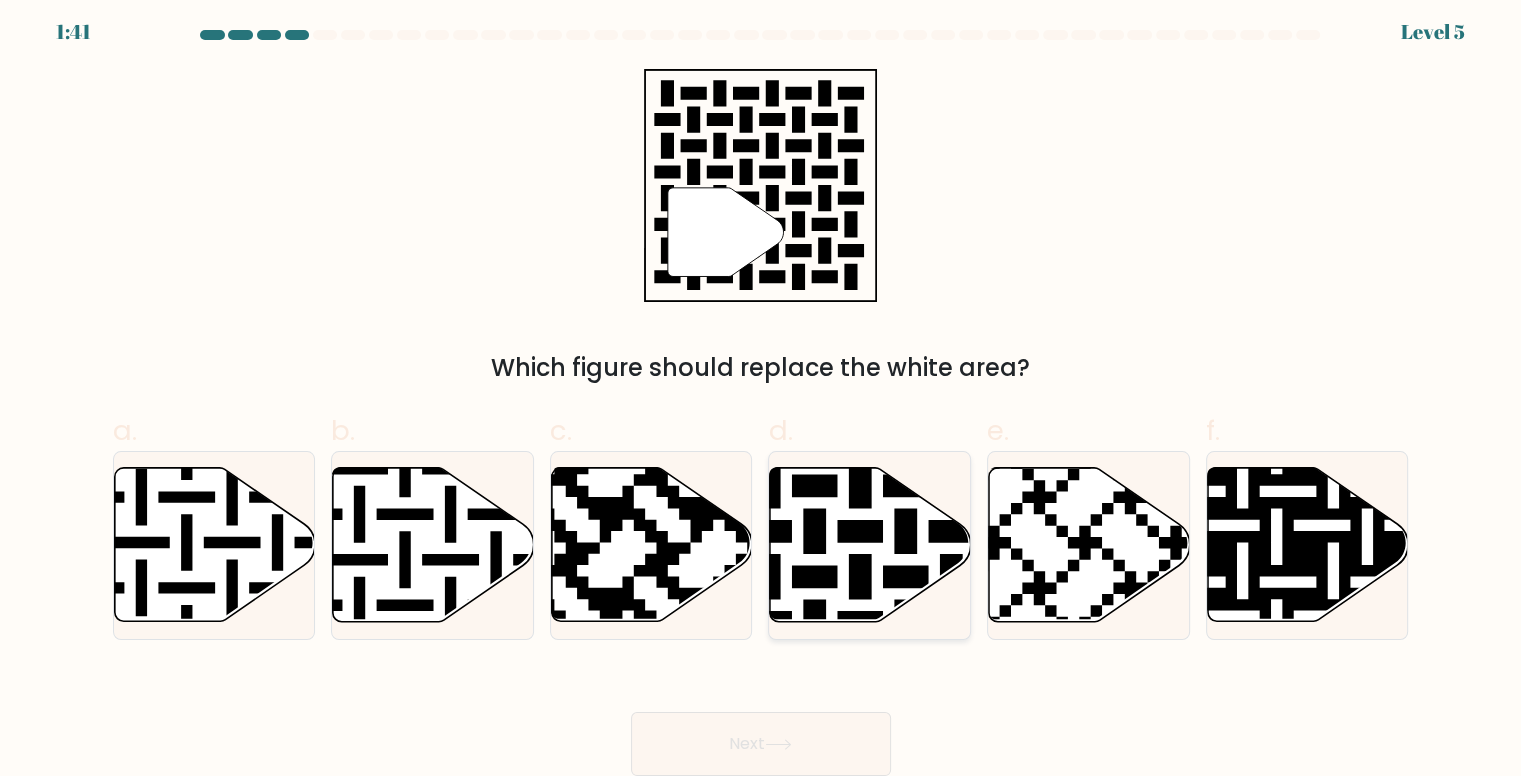 drag, startPoint x: 831, startPoint y: 563, endPoint x: 843, endPoint y: 562, distance: 12.0415945 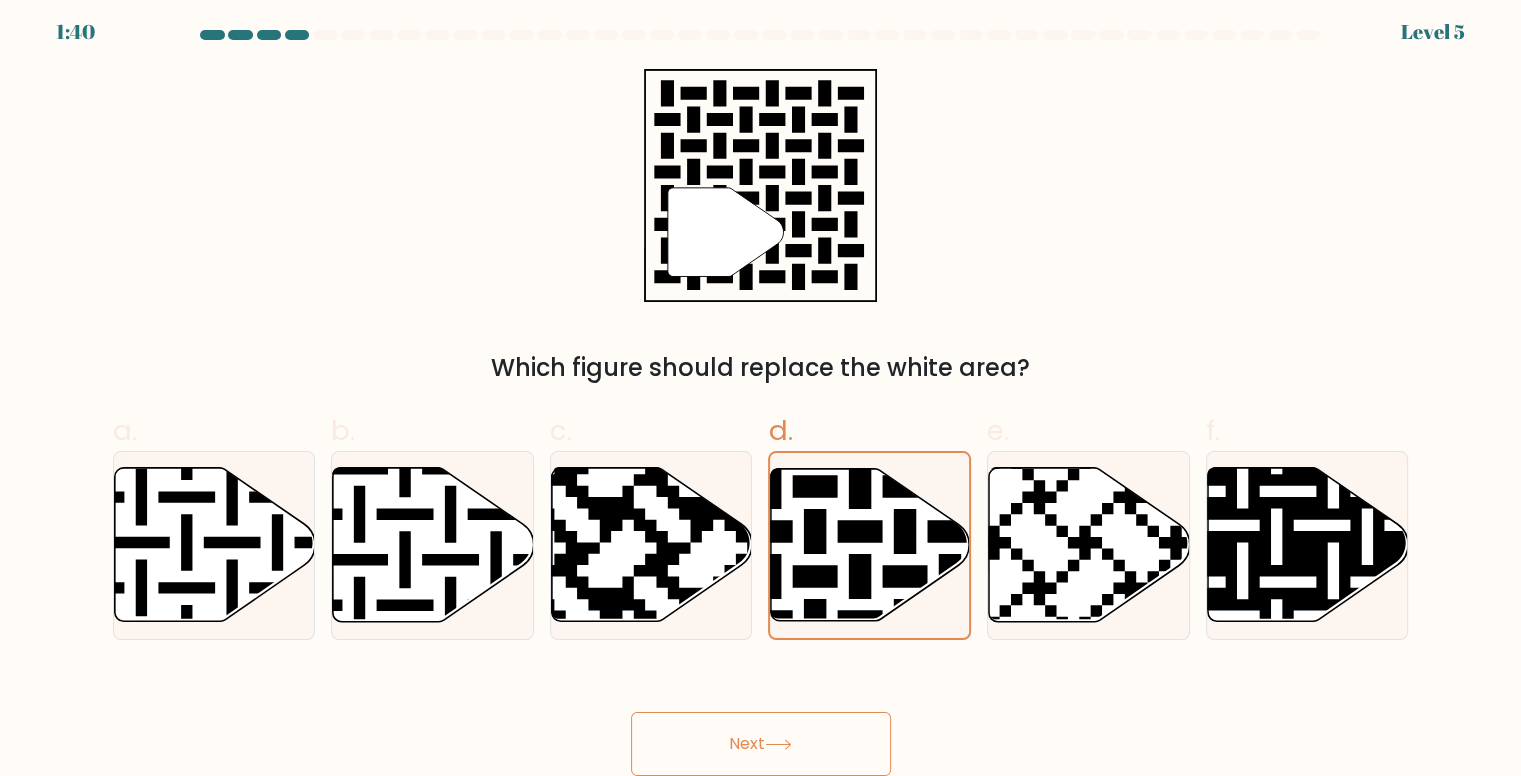 drag, startPoint x: 825, startPoint y: 743, endPoint x: 812, endPoint y: 740, distance: 13.341664 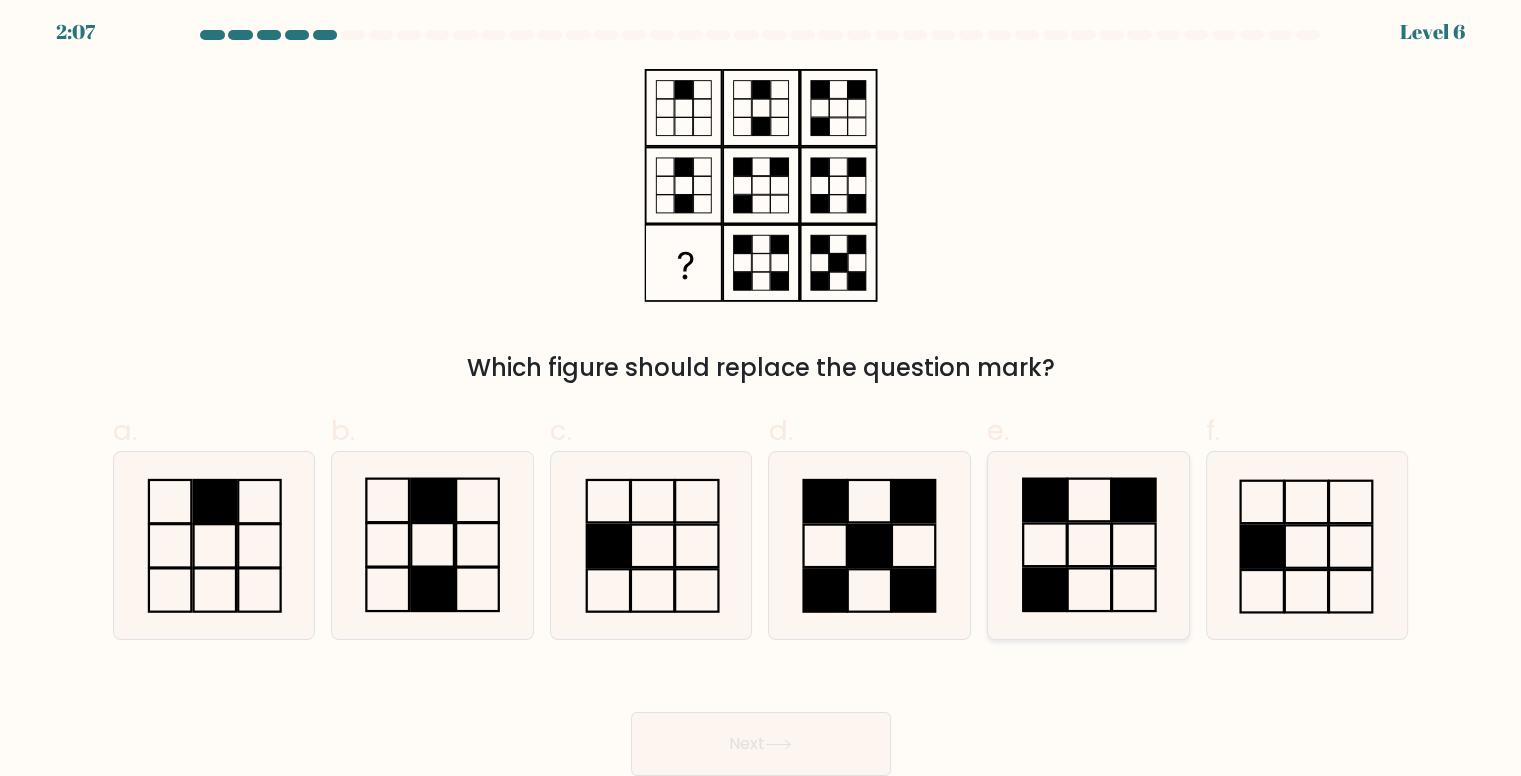 click 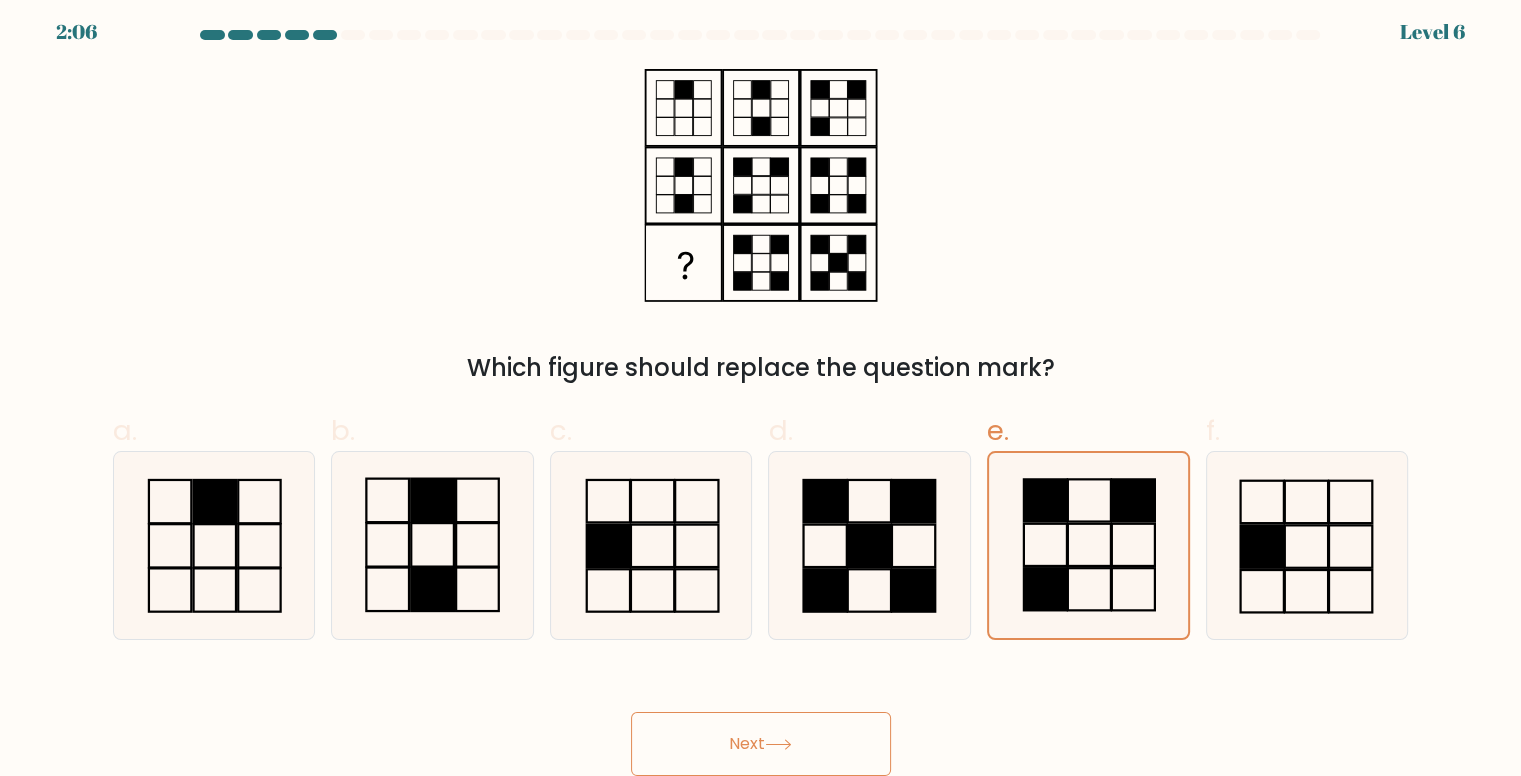 drag, startPoint x: 796, startPoint y: 754, endPoint x: 776, endPoint y: 733, distance: 29 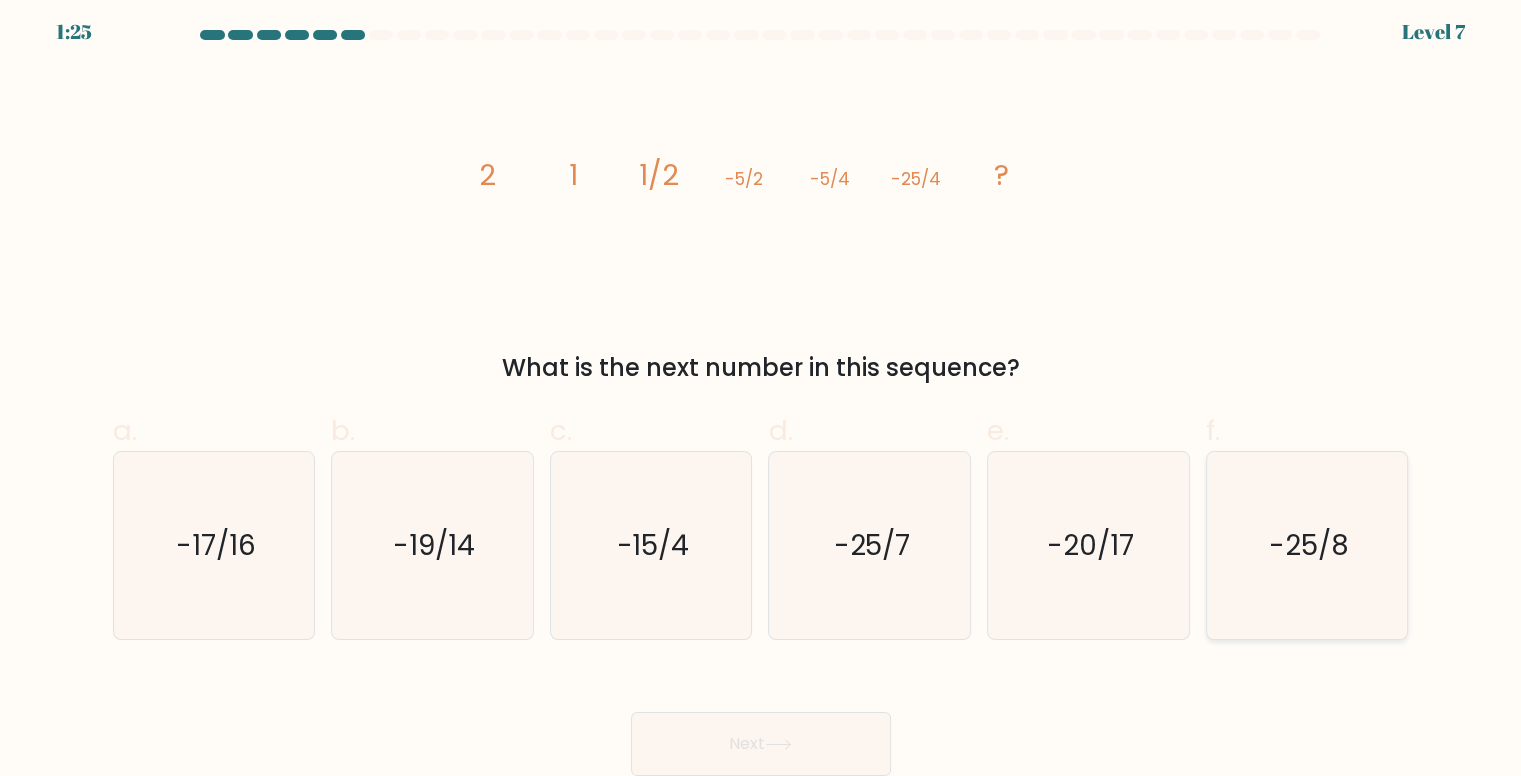 click on "-25/8" 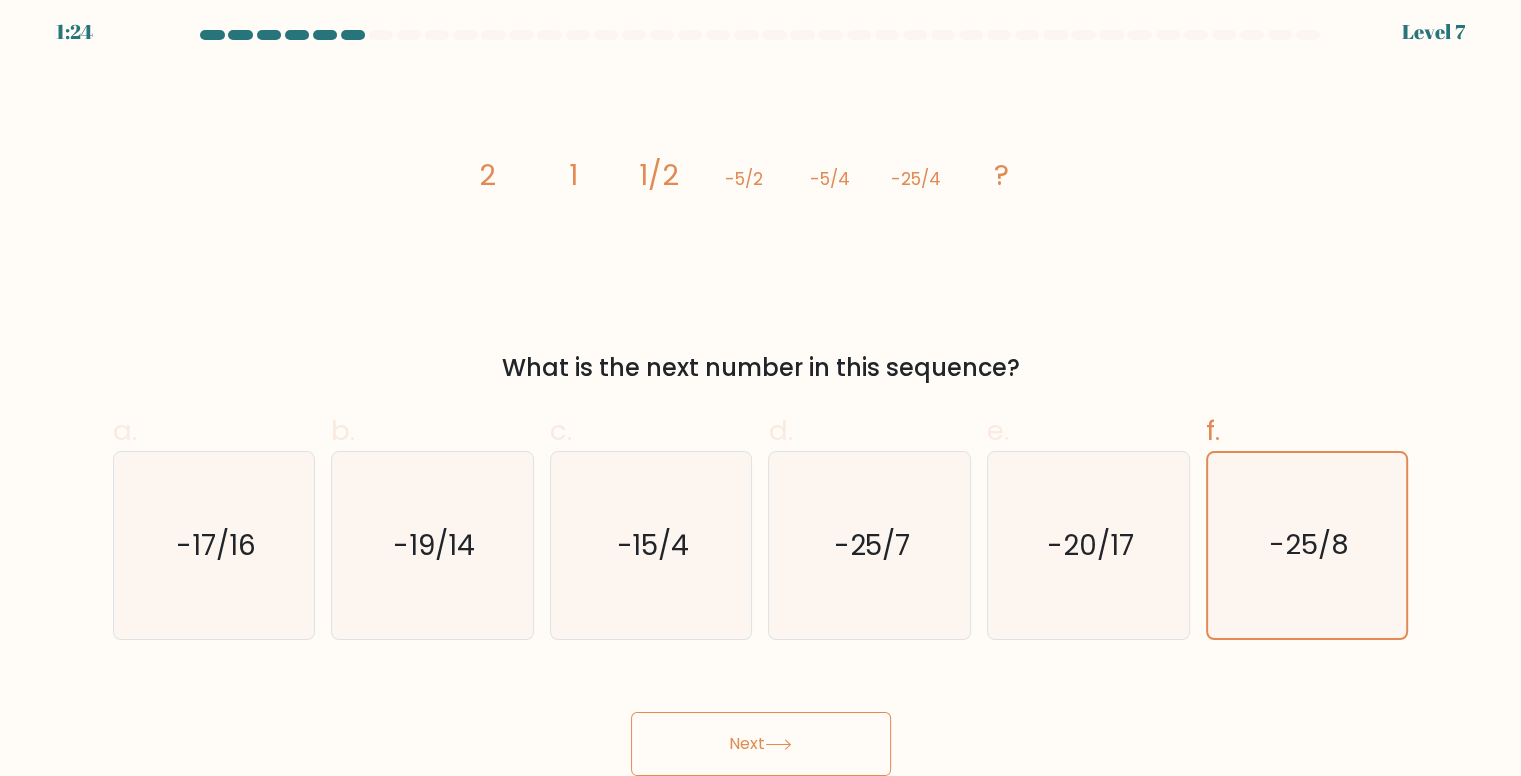 click on "Next" at bounding box center [761, 744] 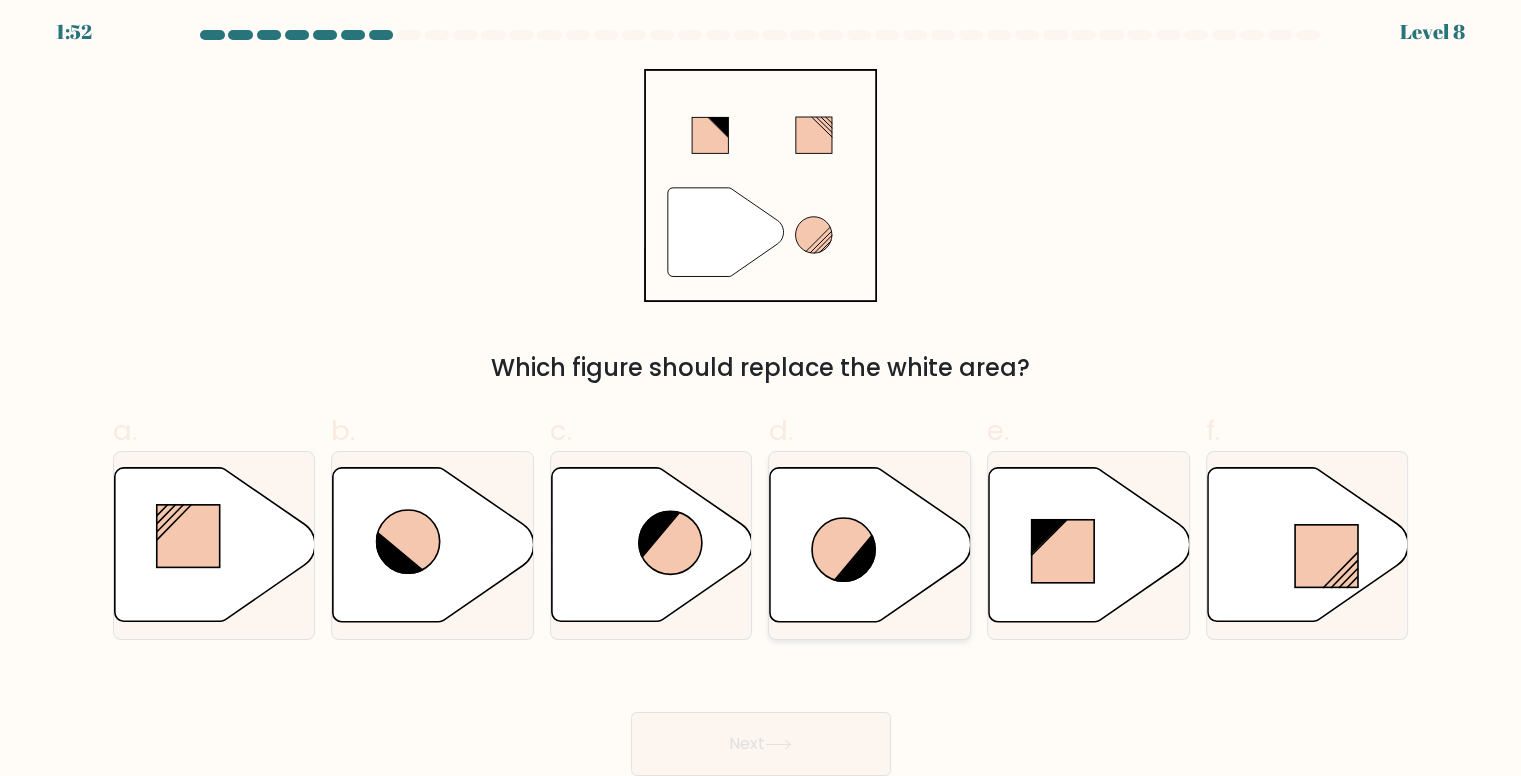 click 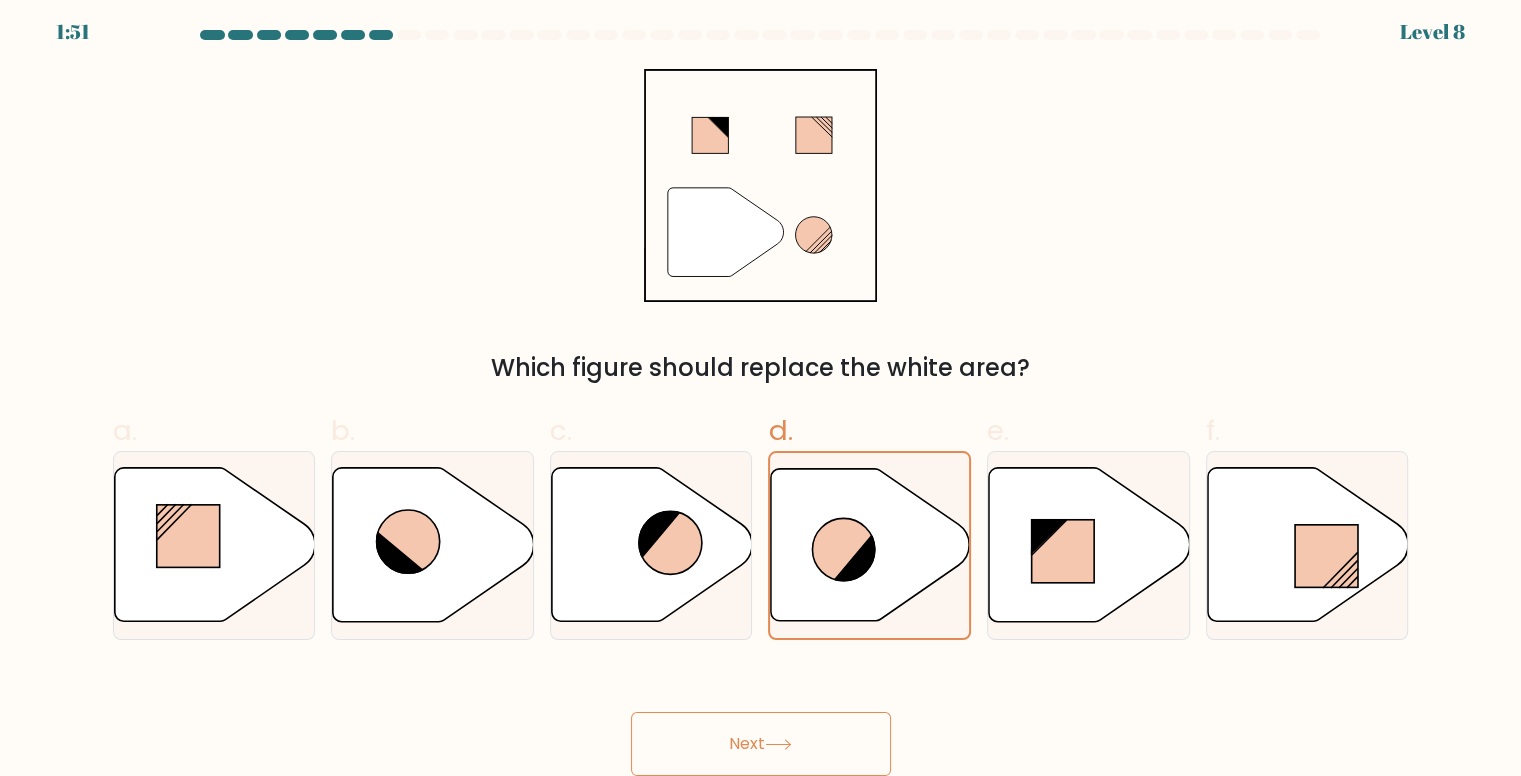 drag, startPoint x: 832, startPoint y: 734, endPoint x: 834, endPoint y: 724, distance: 10.198039 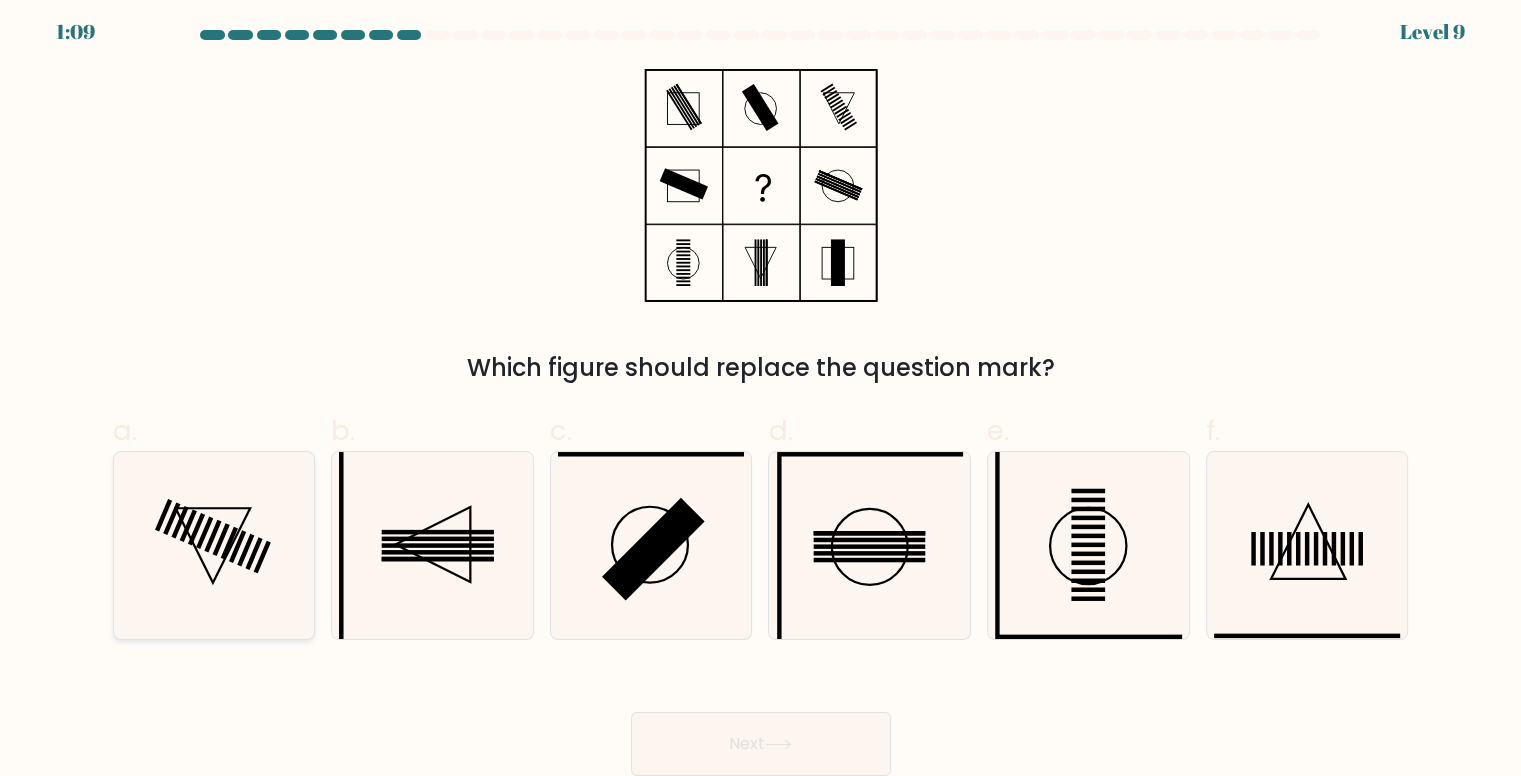click 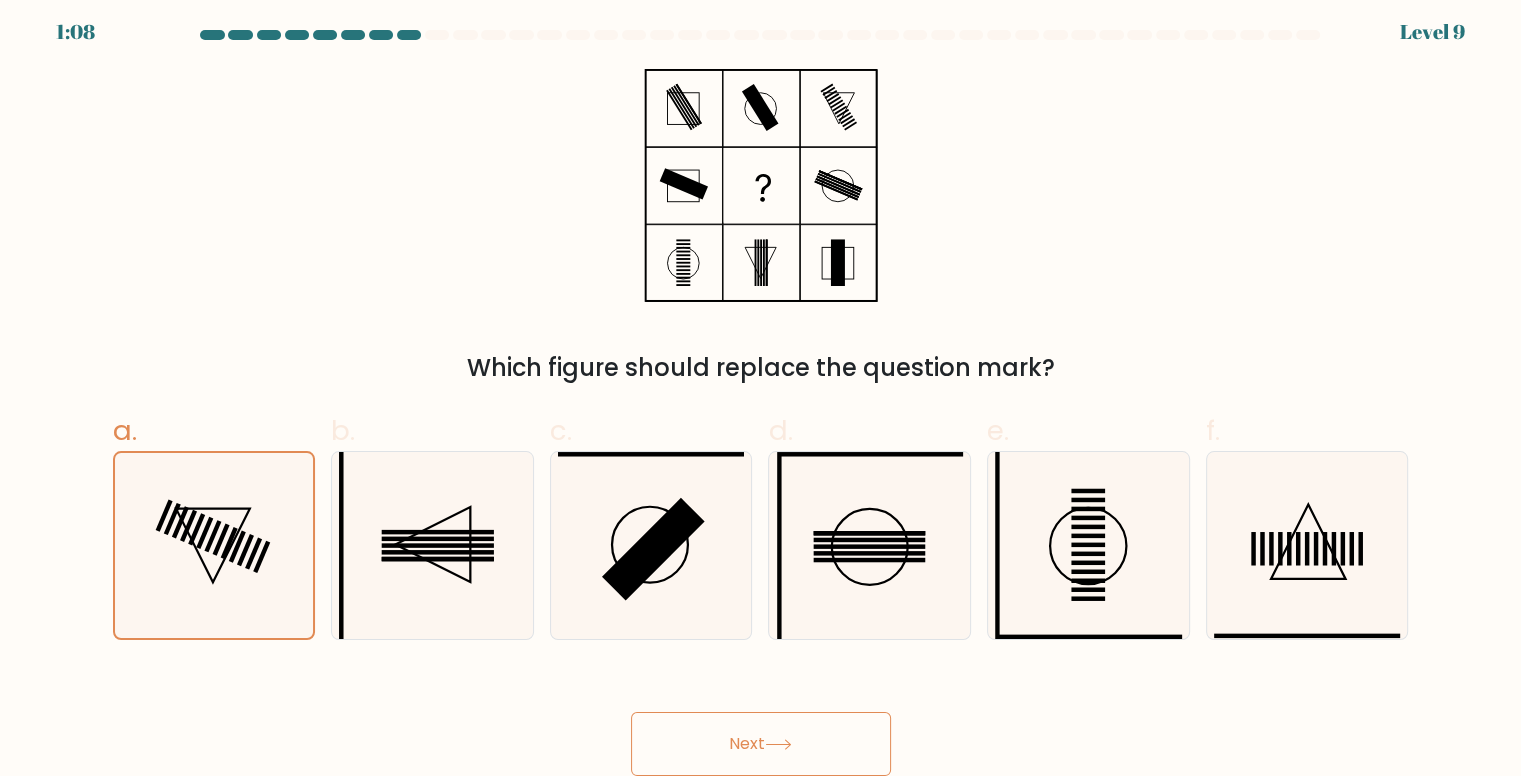 click on "Next" at bounding box center (761, 744) 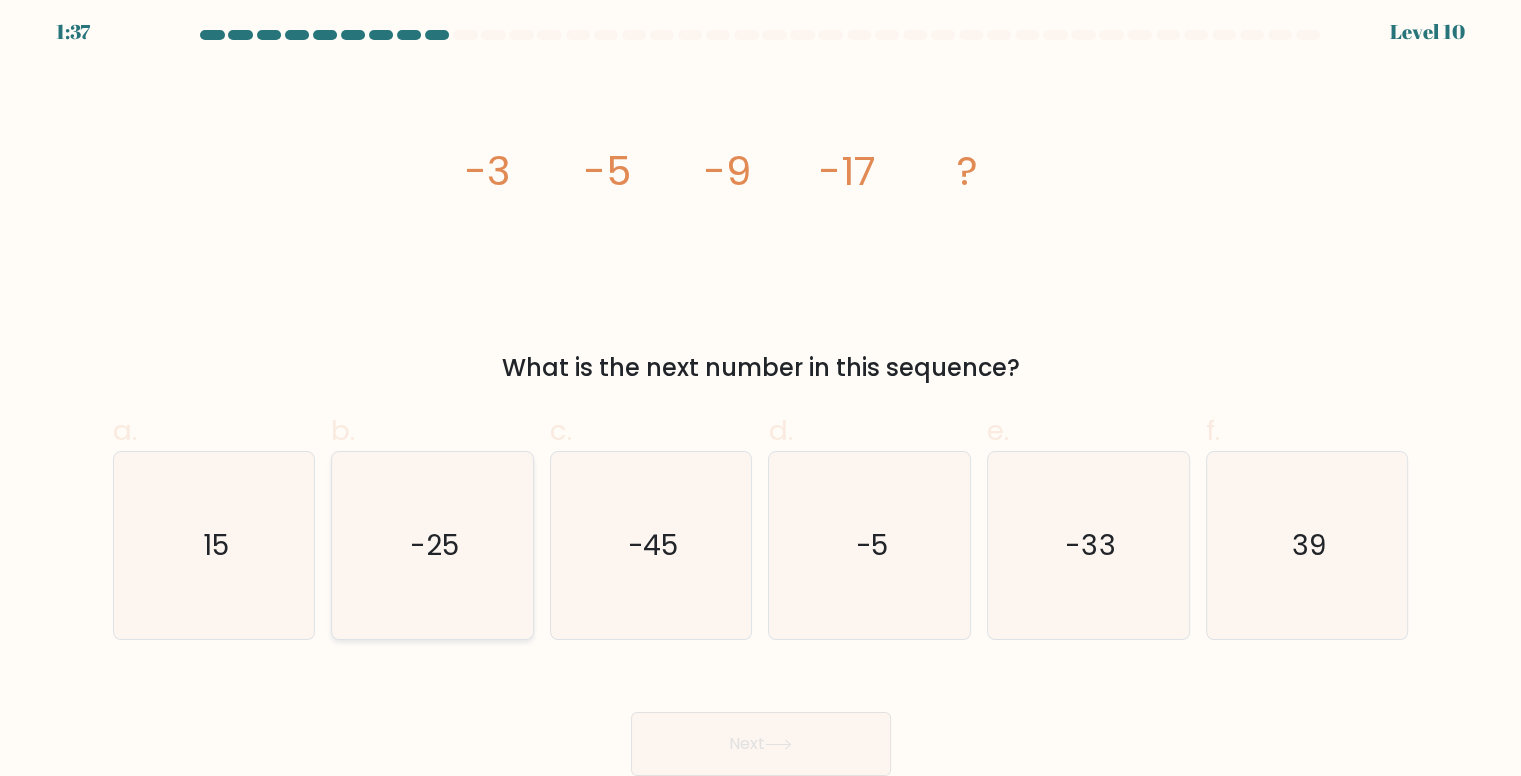 click on "-25" 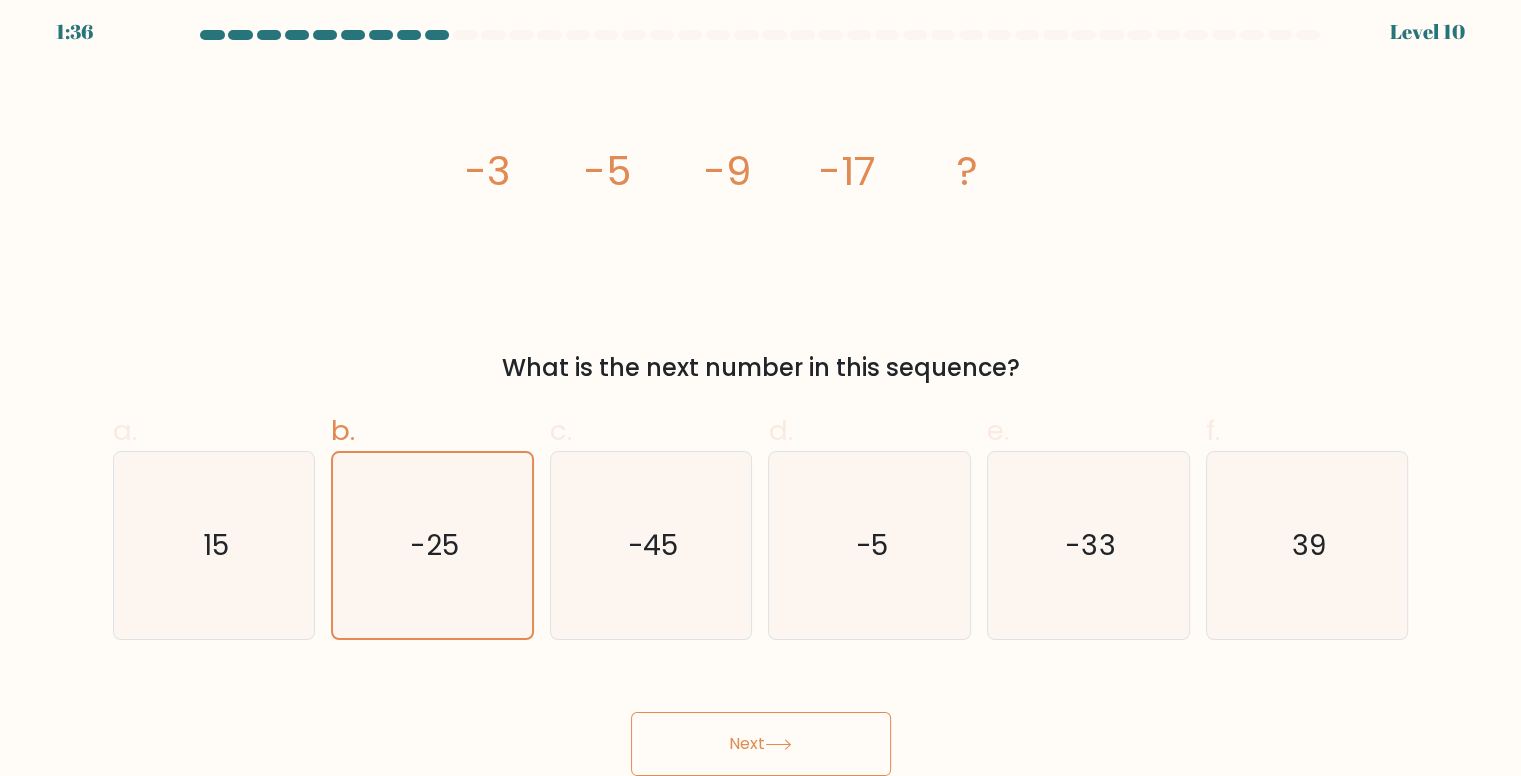 click on "Next" at bounding box center [761, 744] 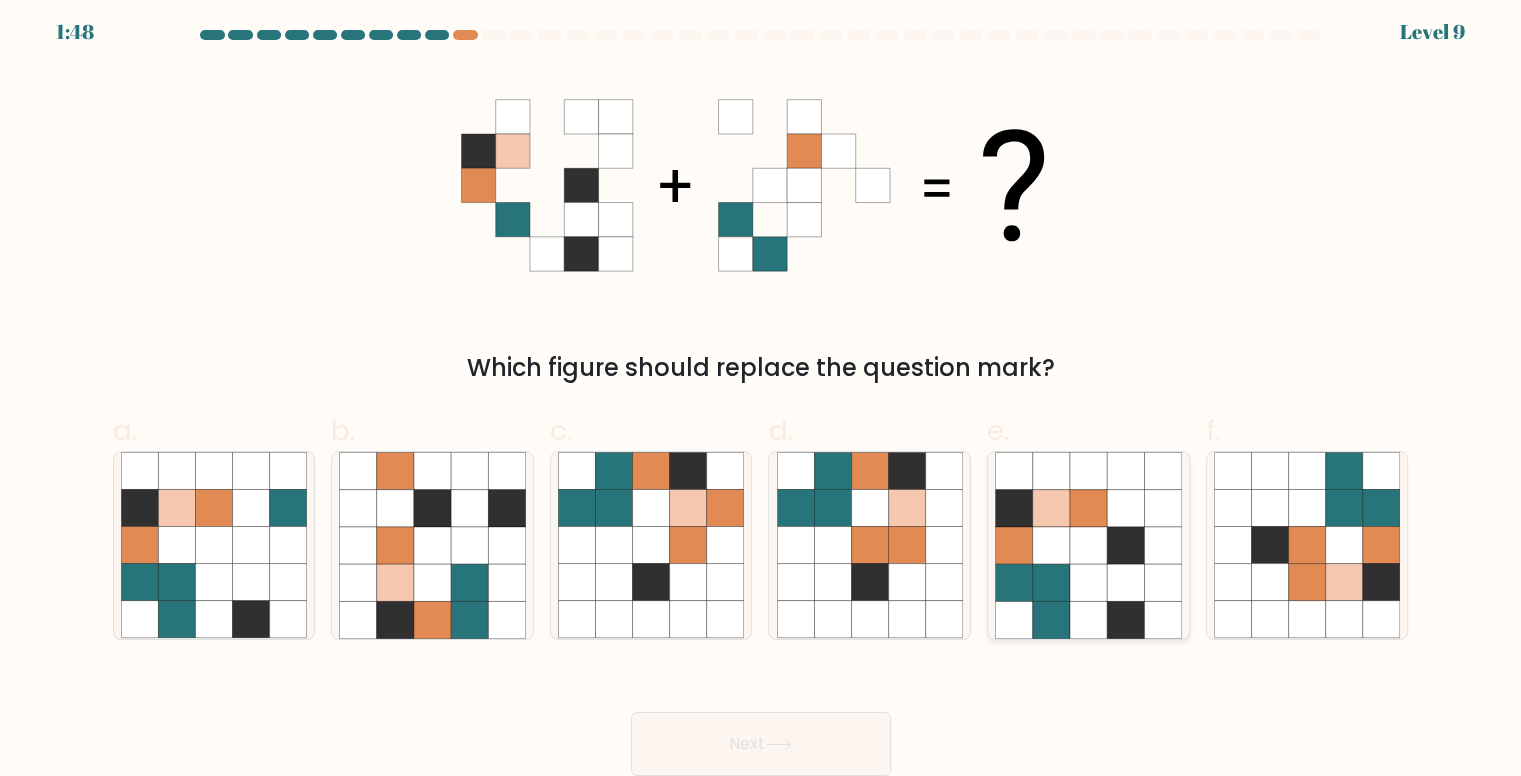 click 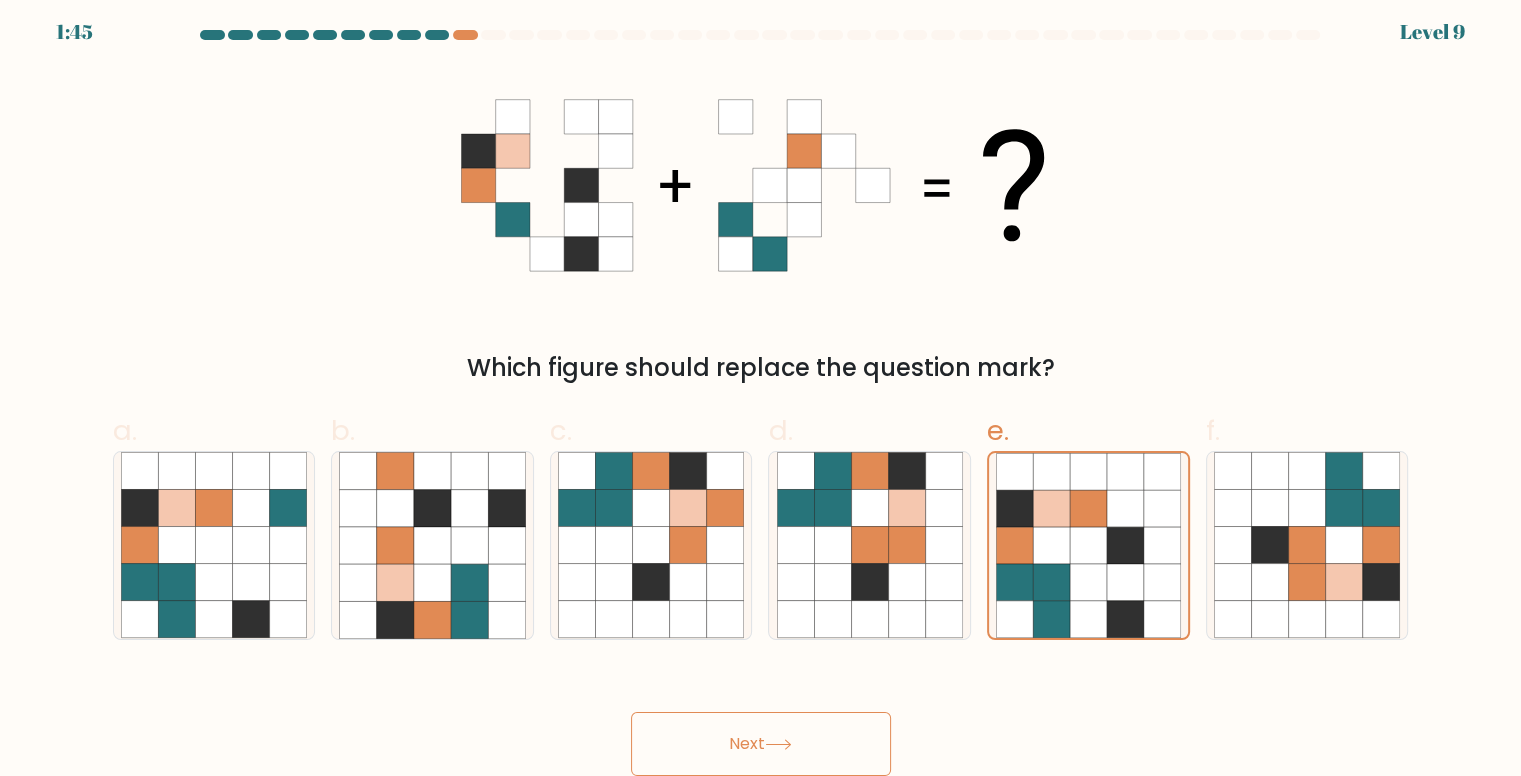 drag, startPoint x: 830, startPoint y: 753, endPoint x: 833, endPoint y: 742, distance: 11.401754 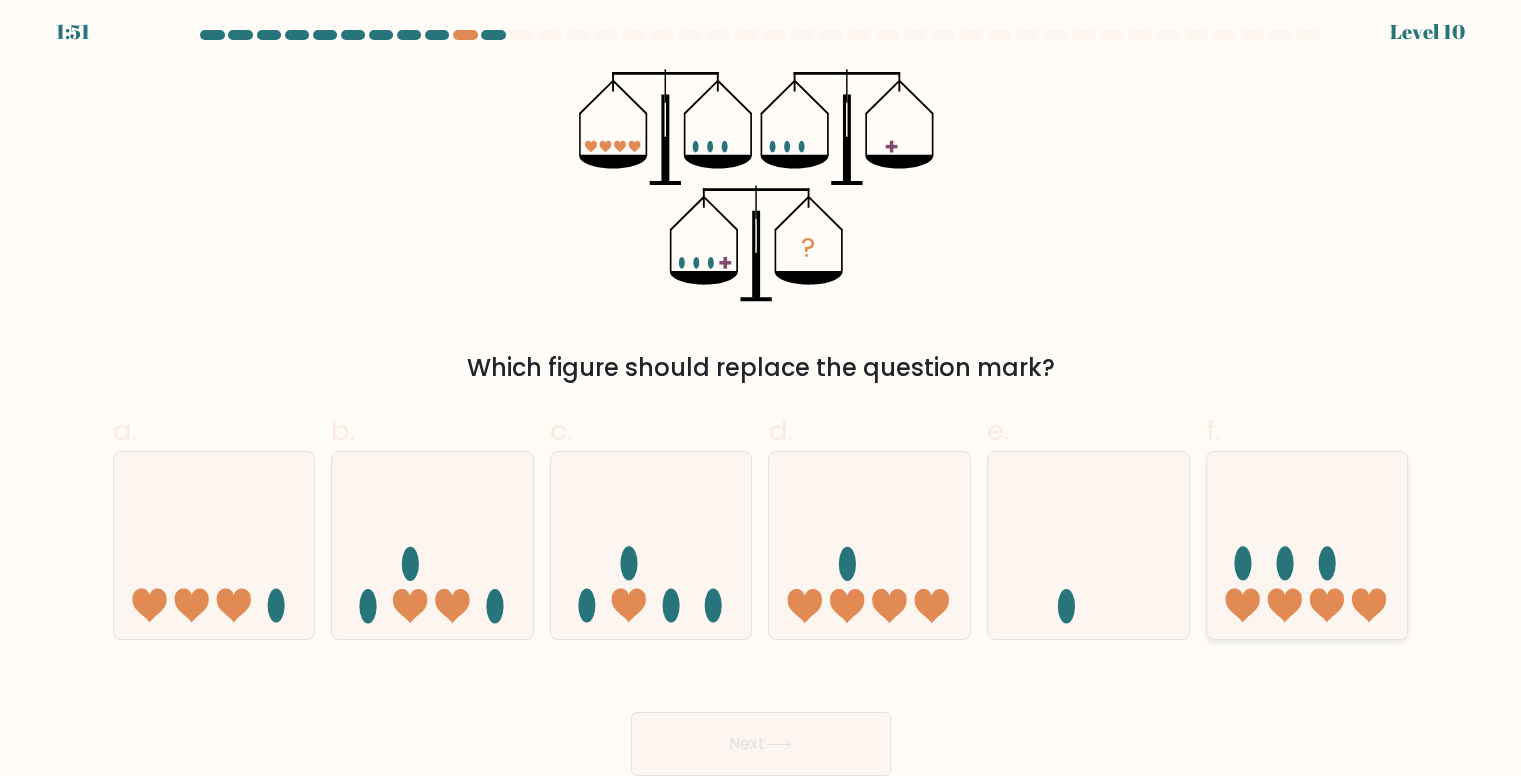 click 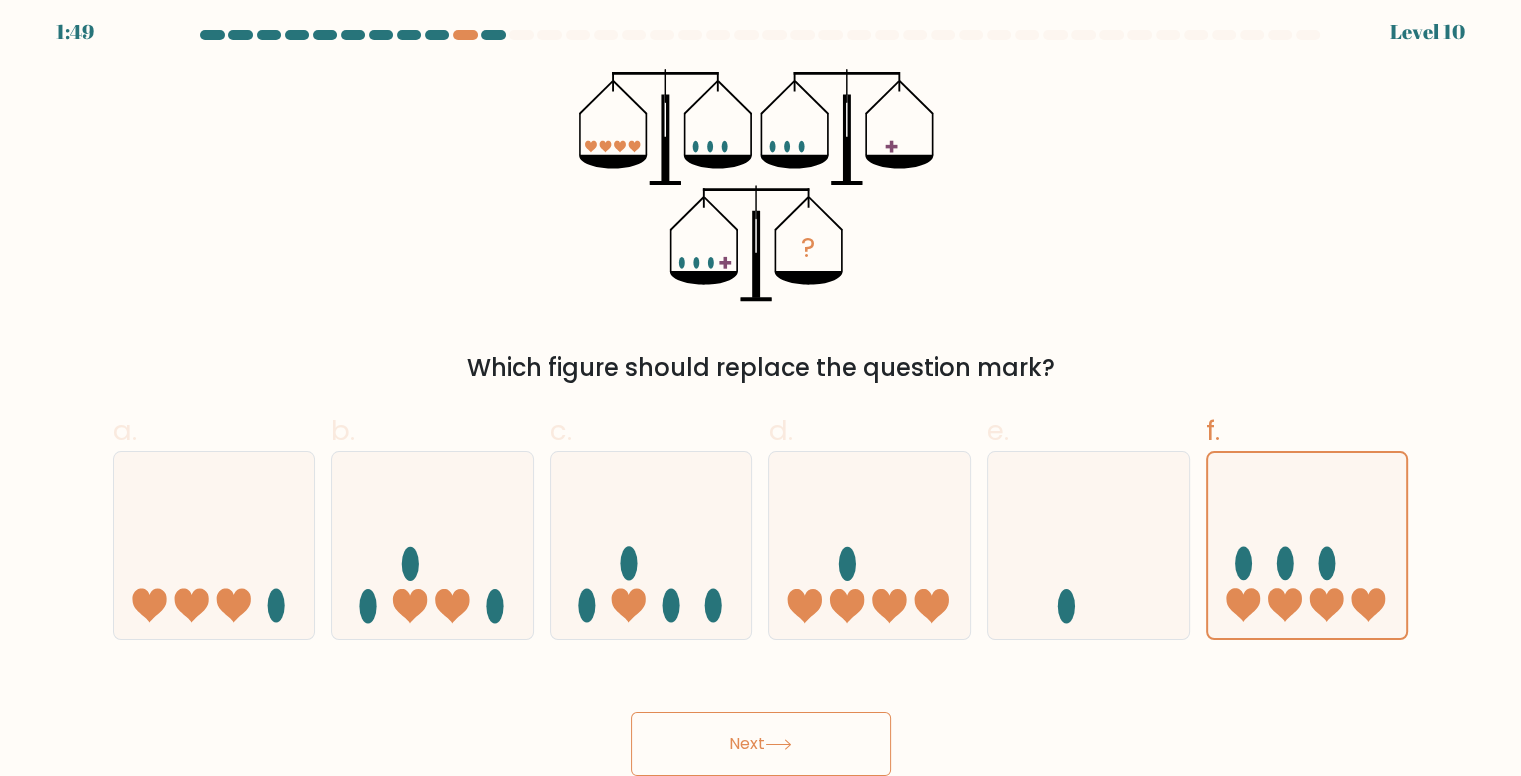 click on "Next" at bounding box center [761, 744] 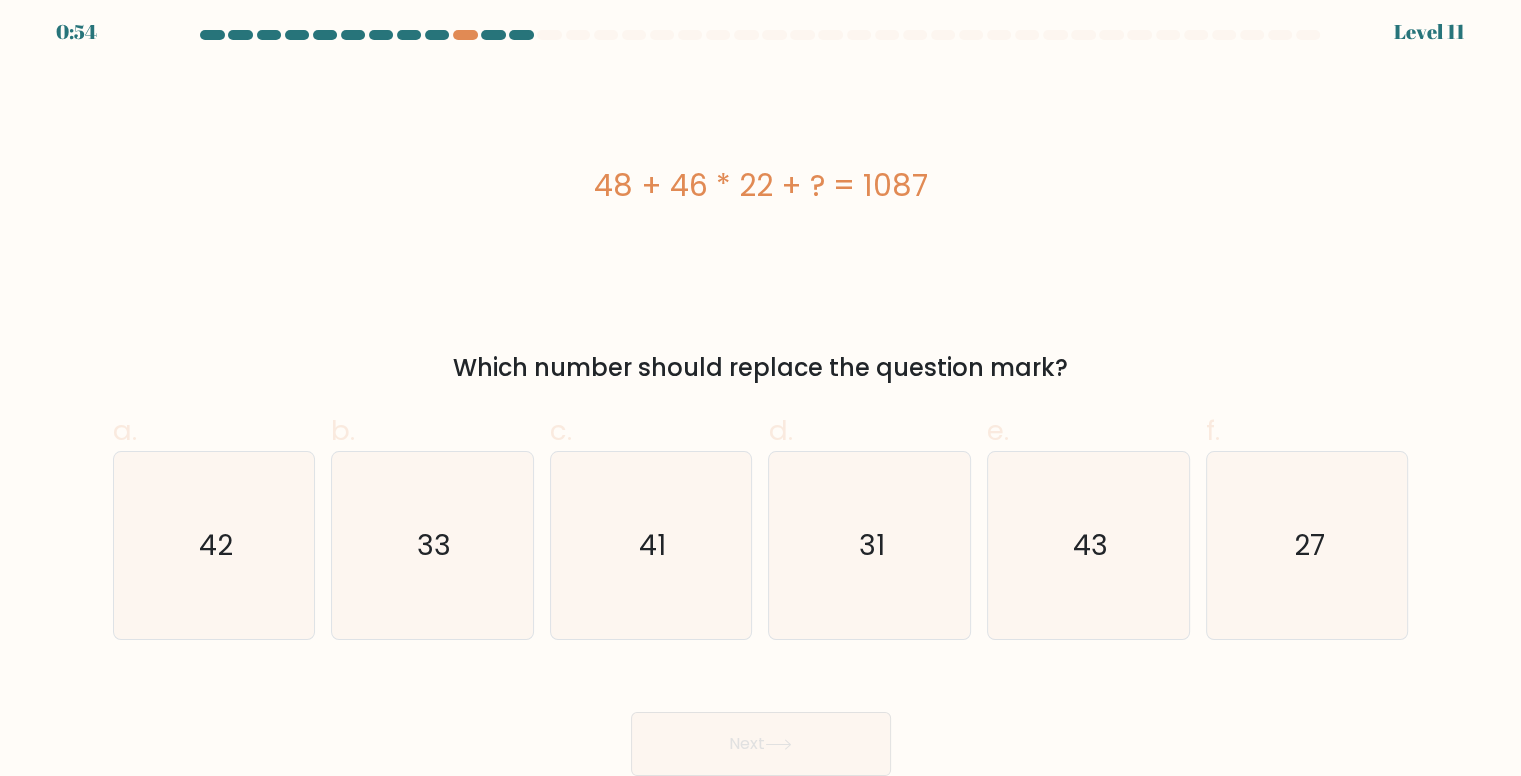 drag, startPoint x: 675, startPoint y: 267, endPoint x: 675, endPoint y: 379, distance: 112 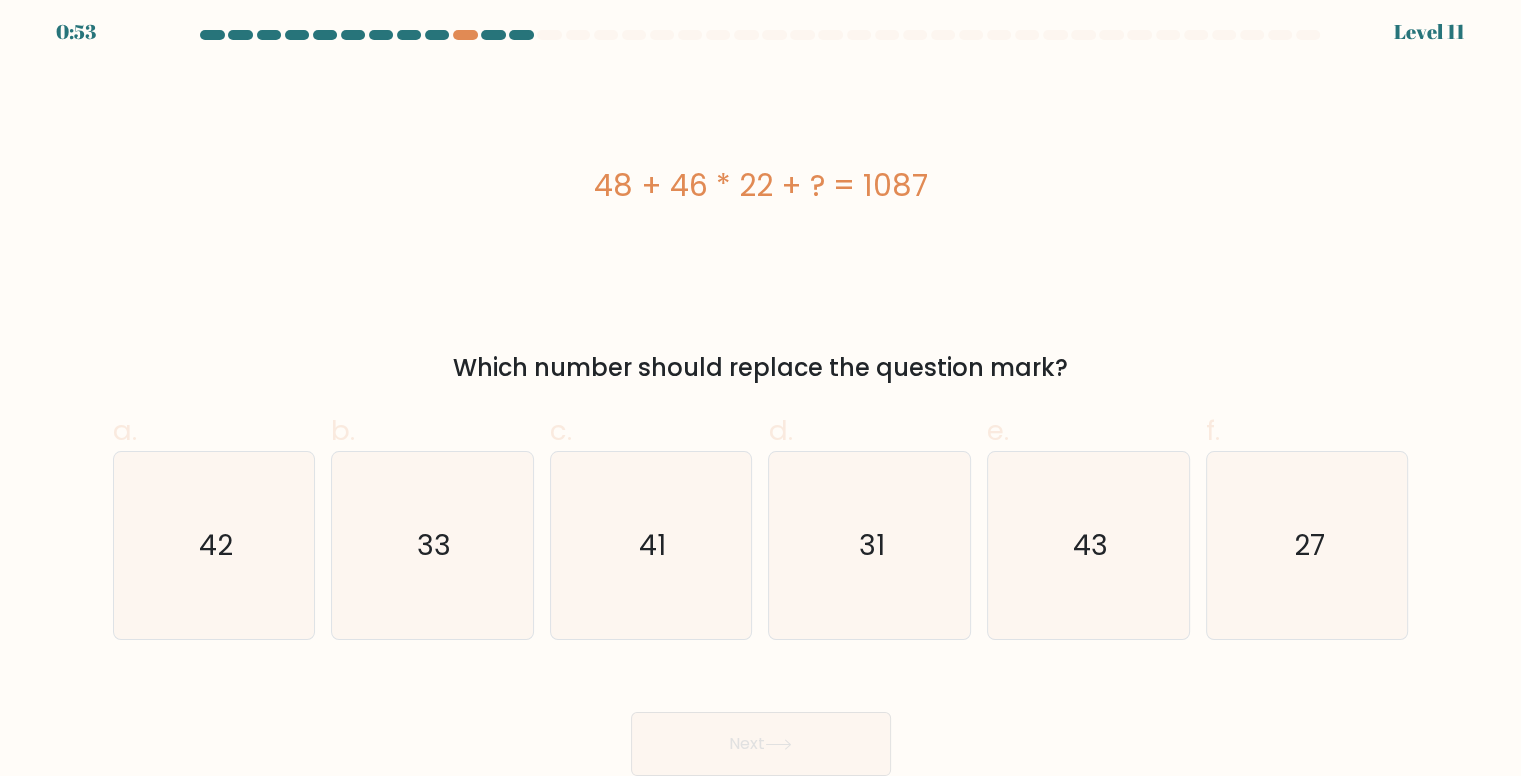 drag, startPoint x: 1300, startPoint y: 553, endPoint x: 924, endPoint y: 725, distance: 413.47308 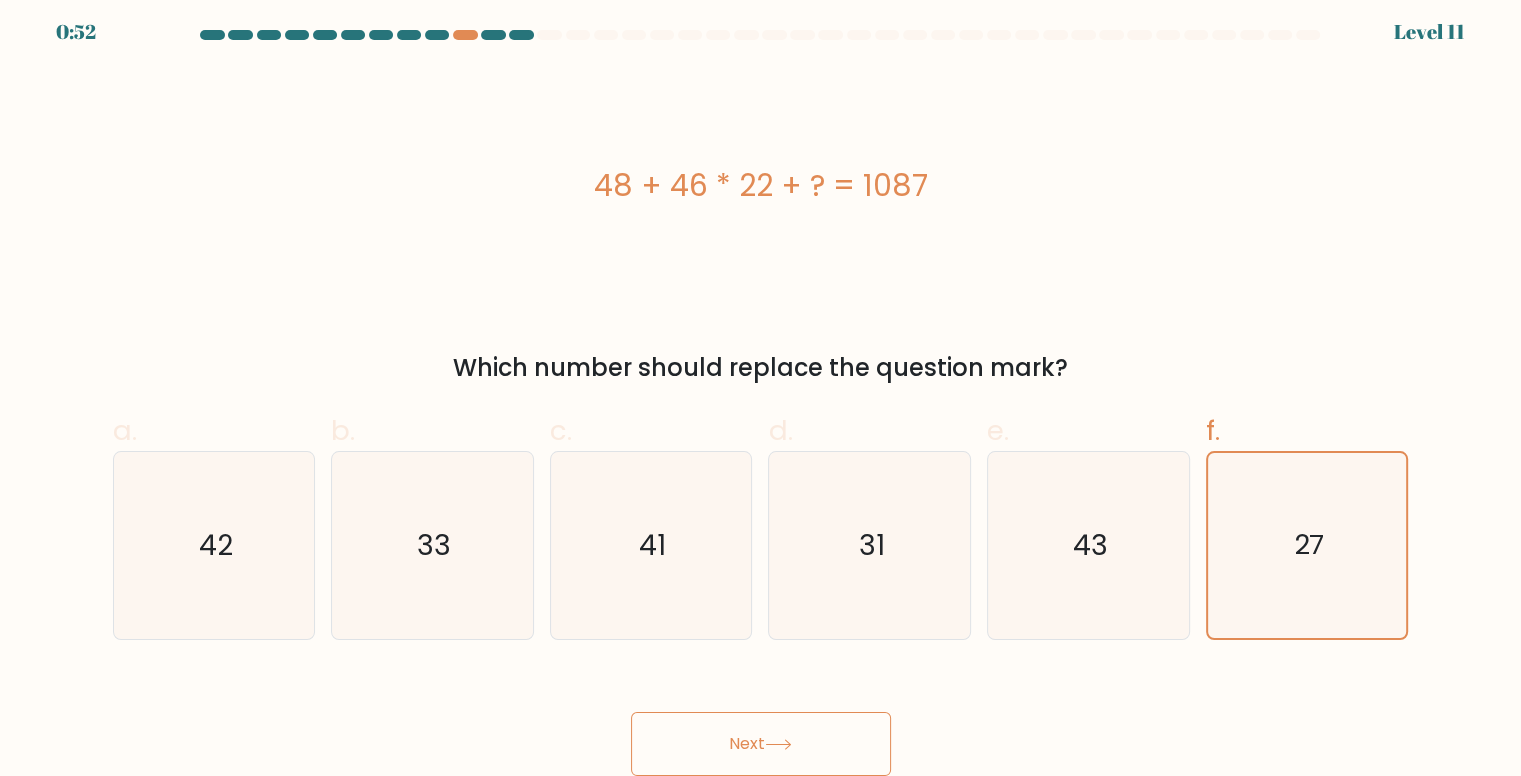 click on "Next" at bounding box center [761, 744] 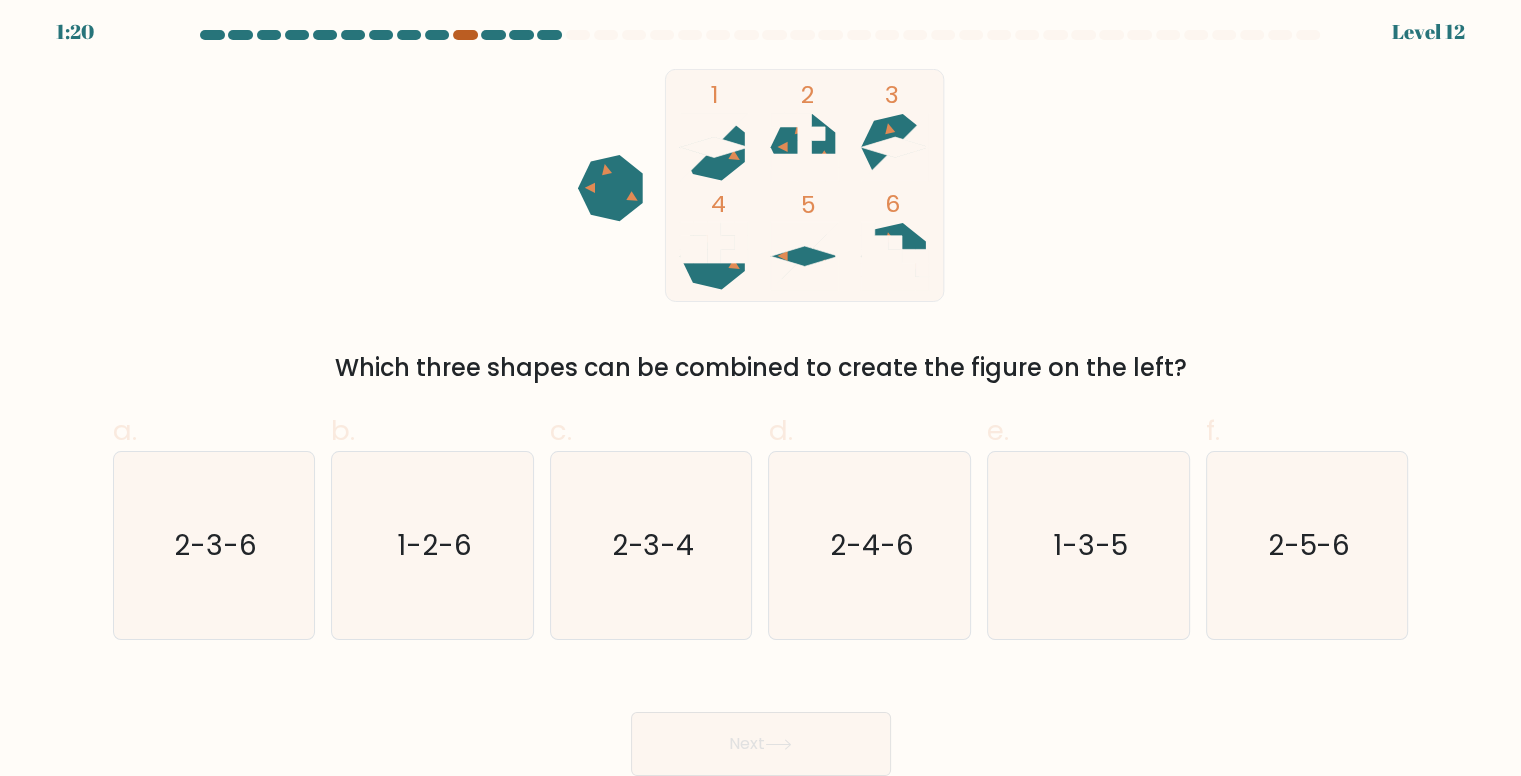 click at bounding box center [465, 35] 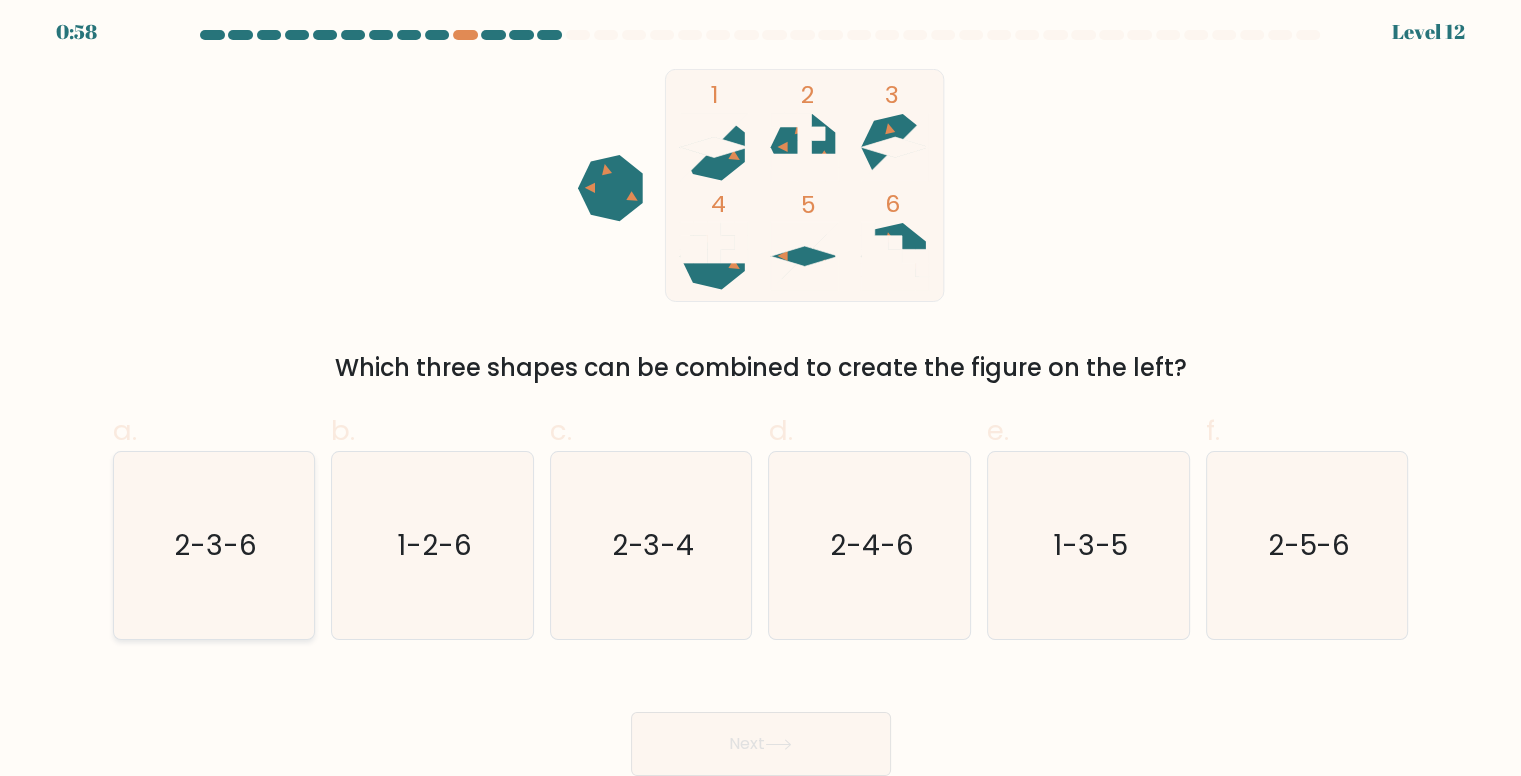 click on "2-3-6" 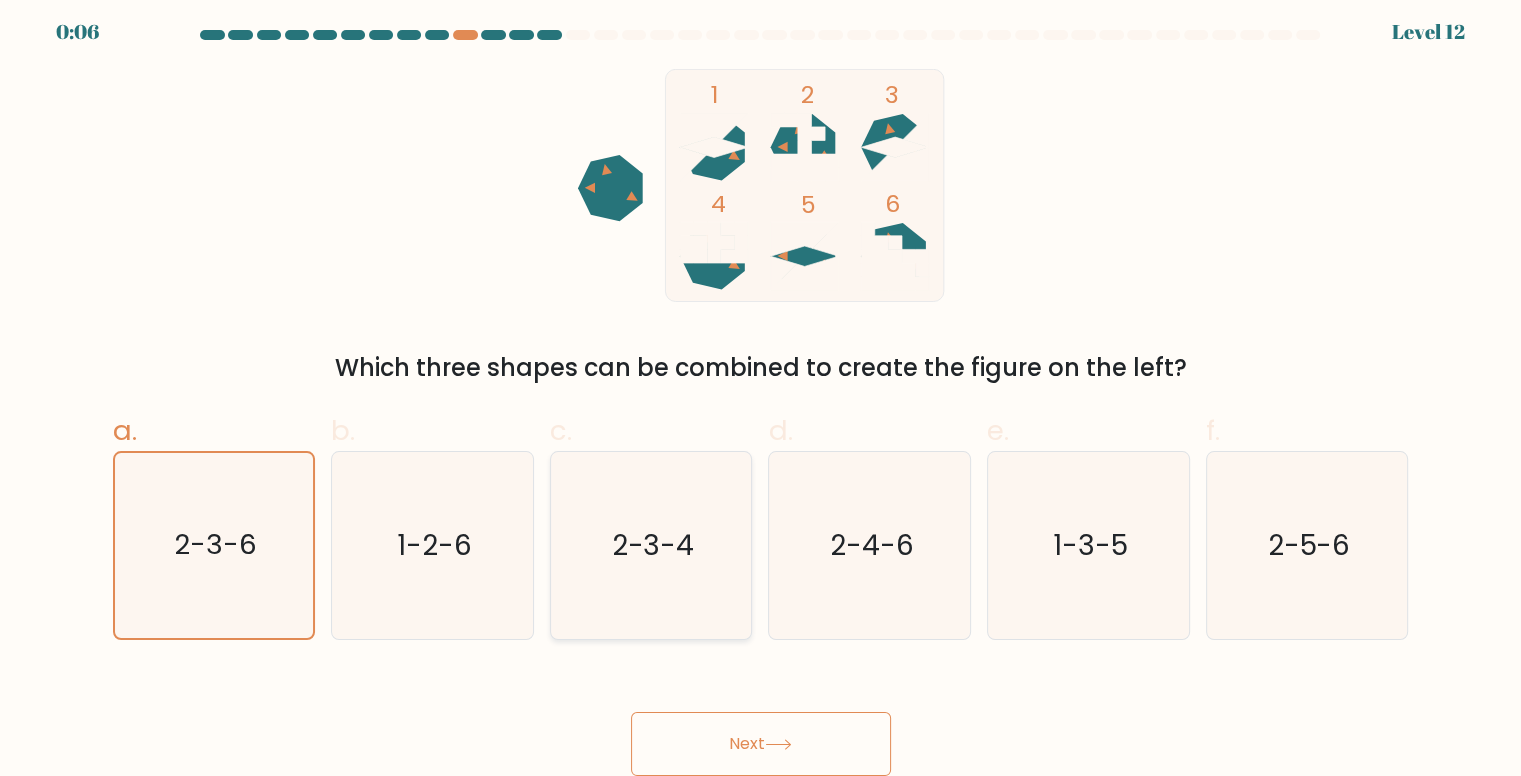 drag, startPoint x: 694, startPoint y: 551, endPoint x: 743, endPoint y: 602, distance: 70.724815 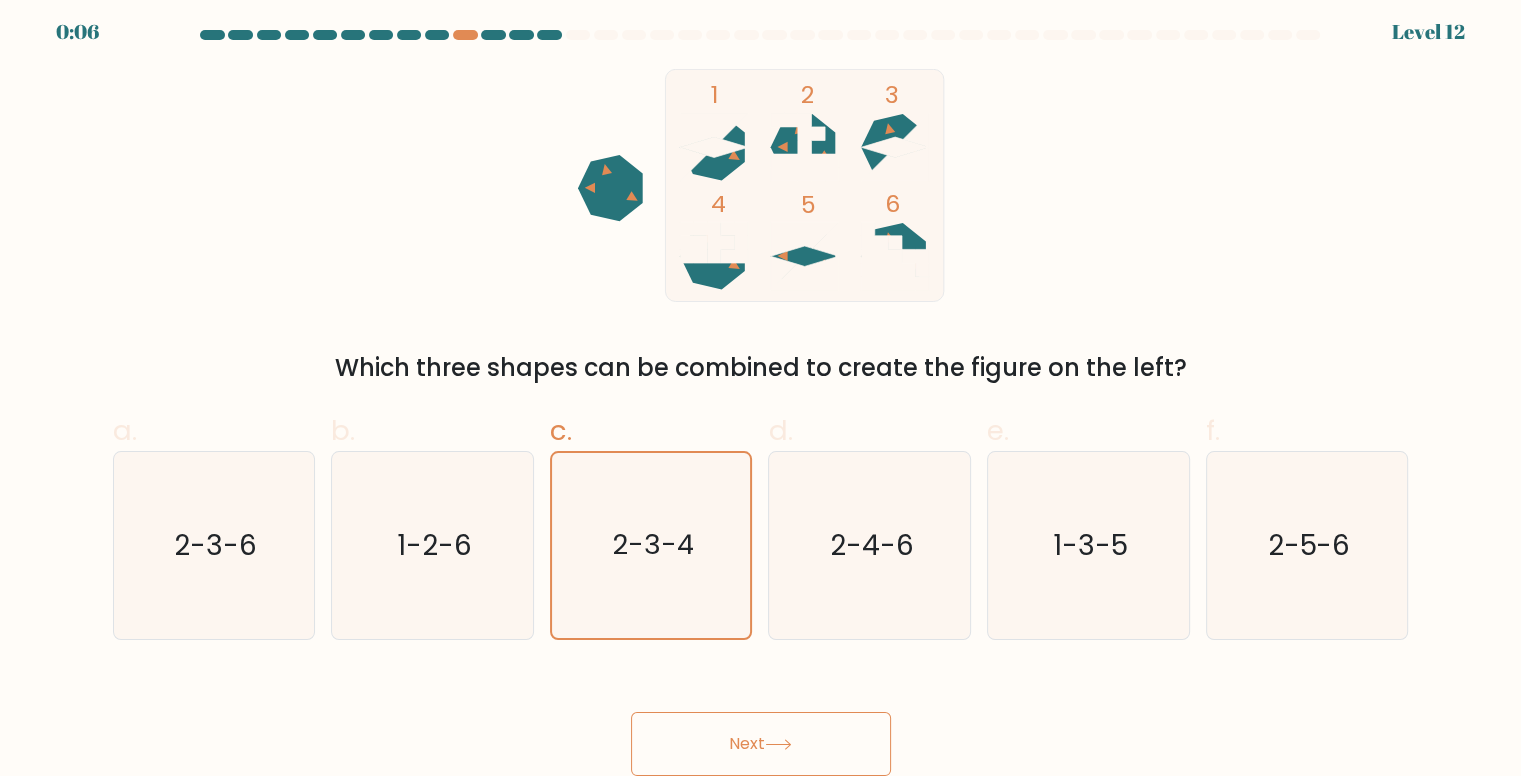 click on "Next" at bounding box center [761, 744] 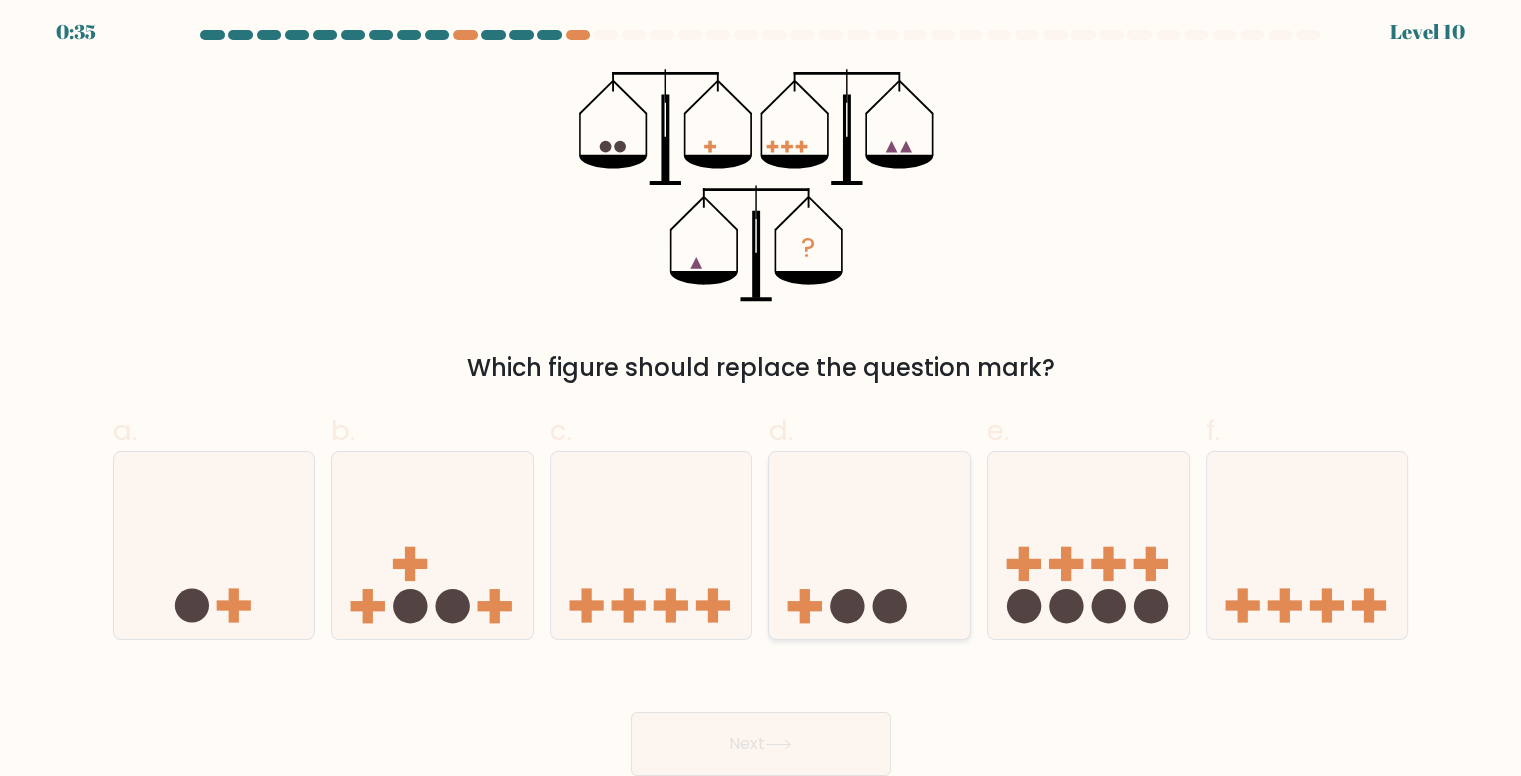 click 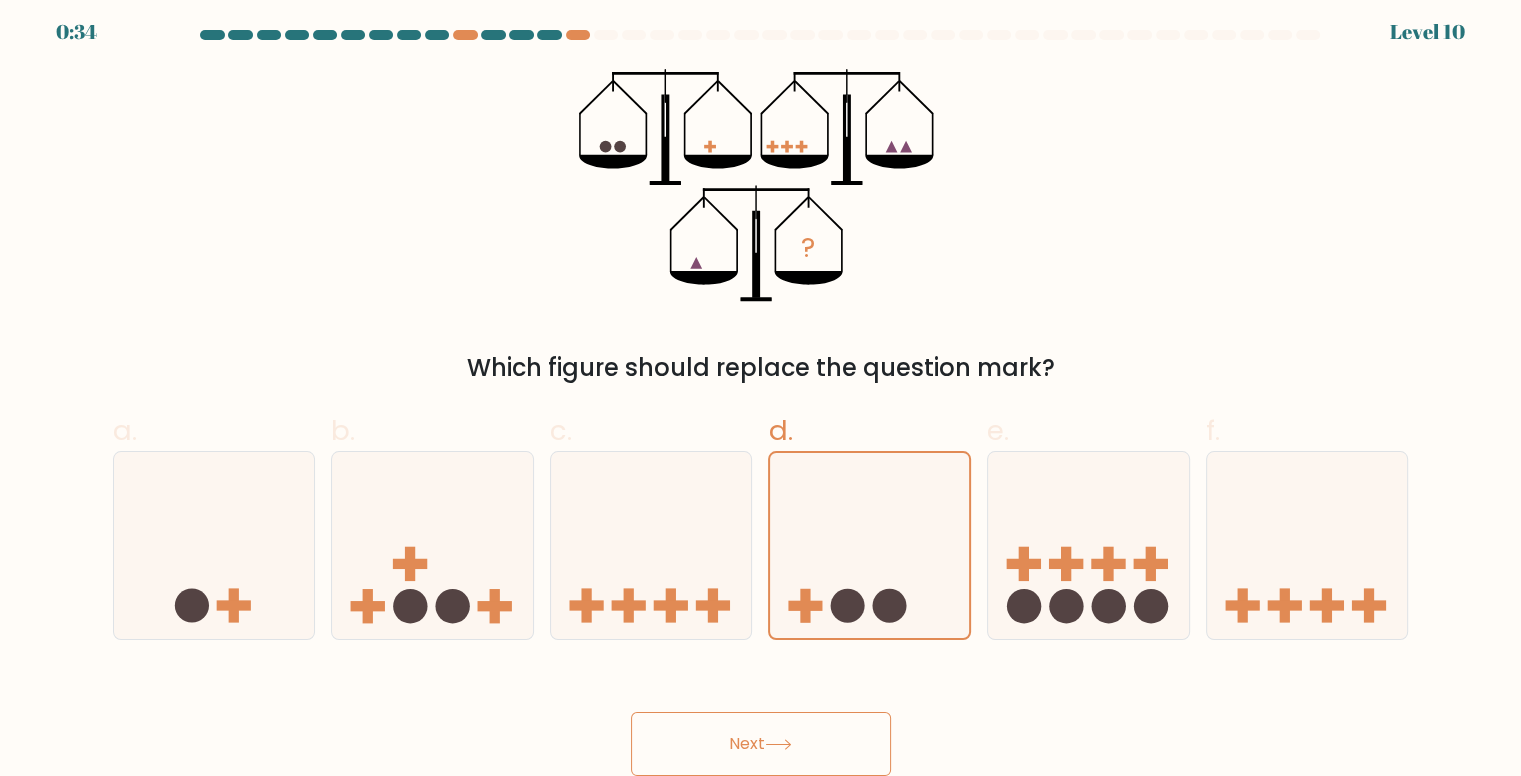 click on "Next" at bounding box center [761, 744] 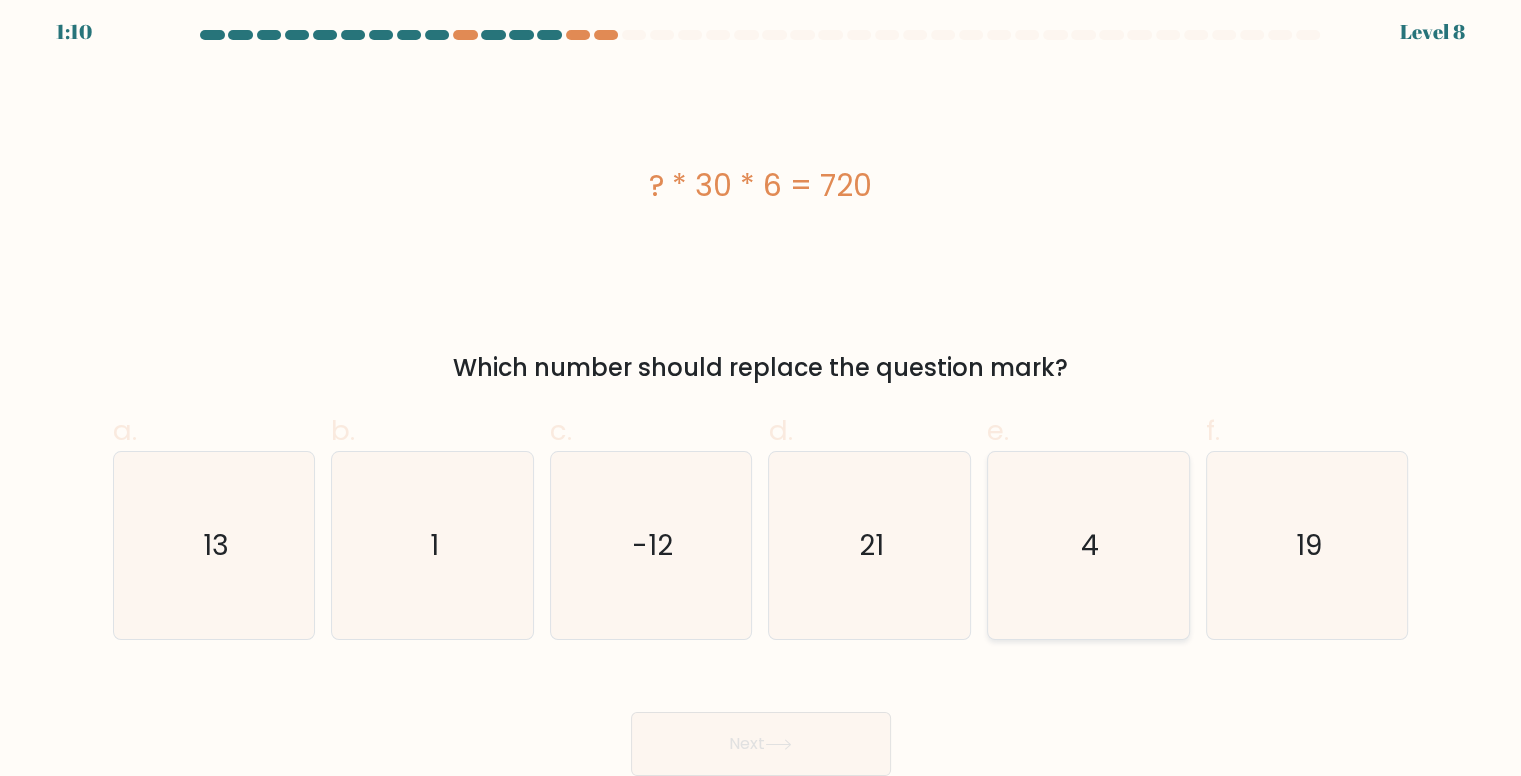 click on "4" 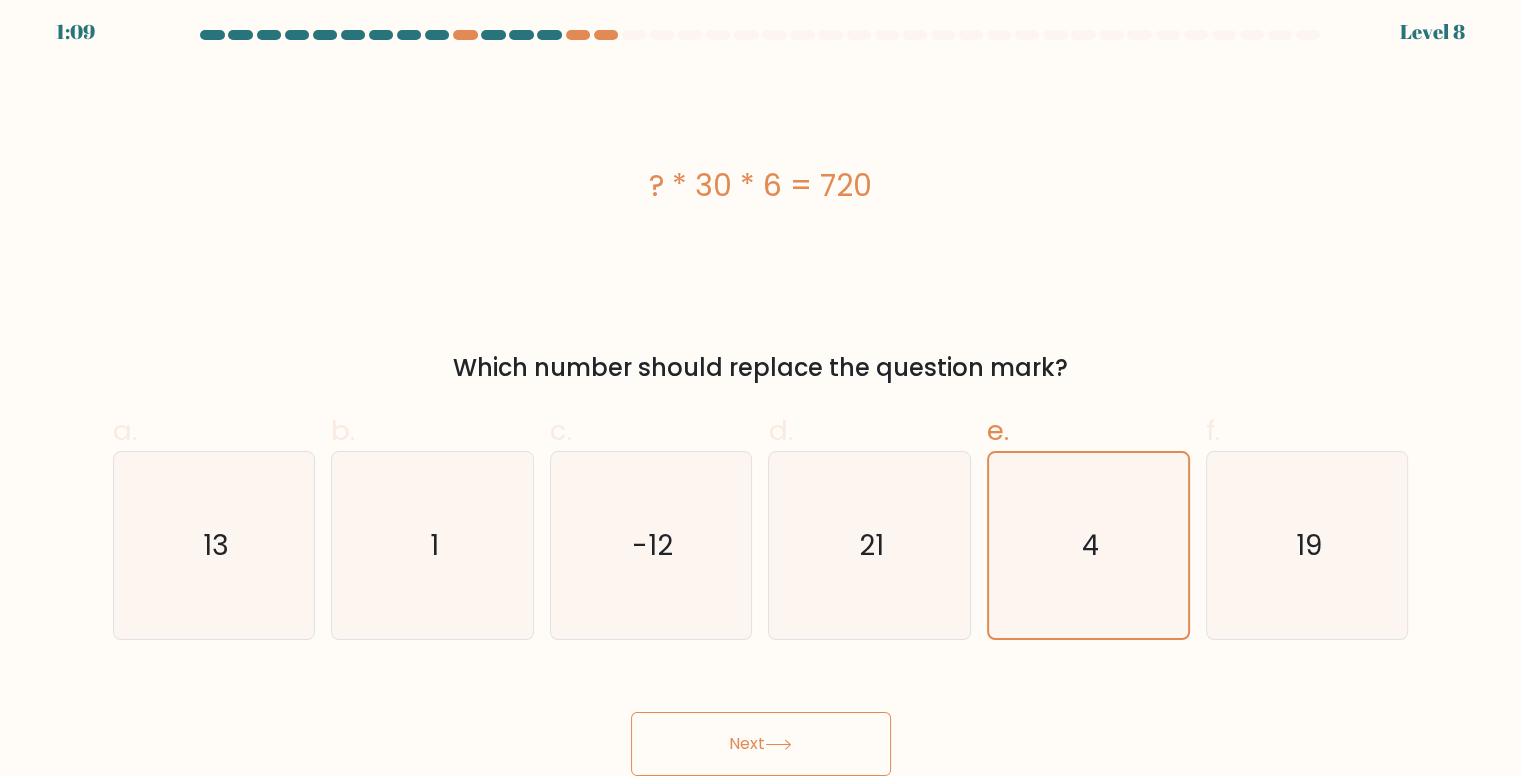 click on "Next" at bounding box center (761, 744) 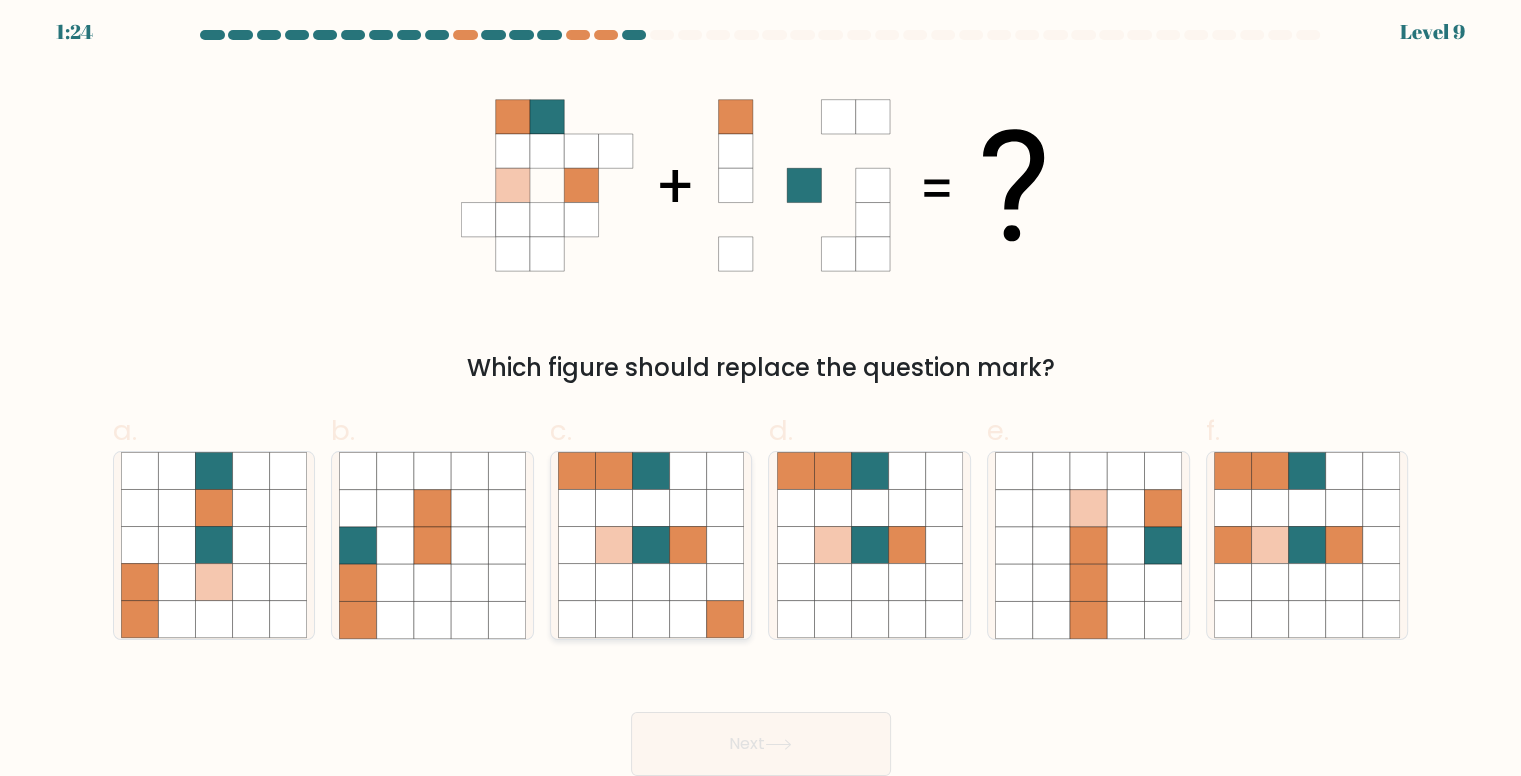 click 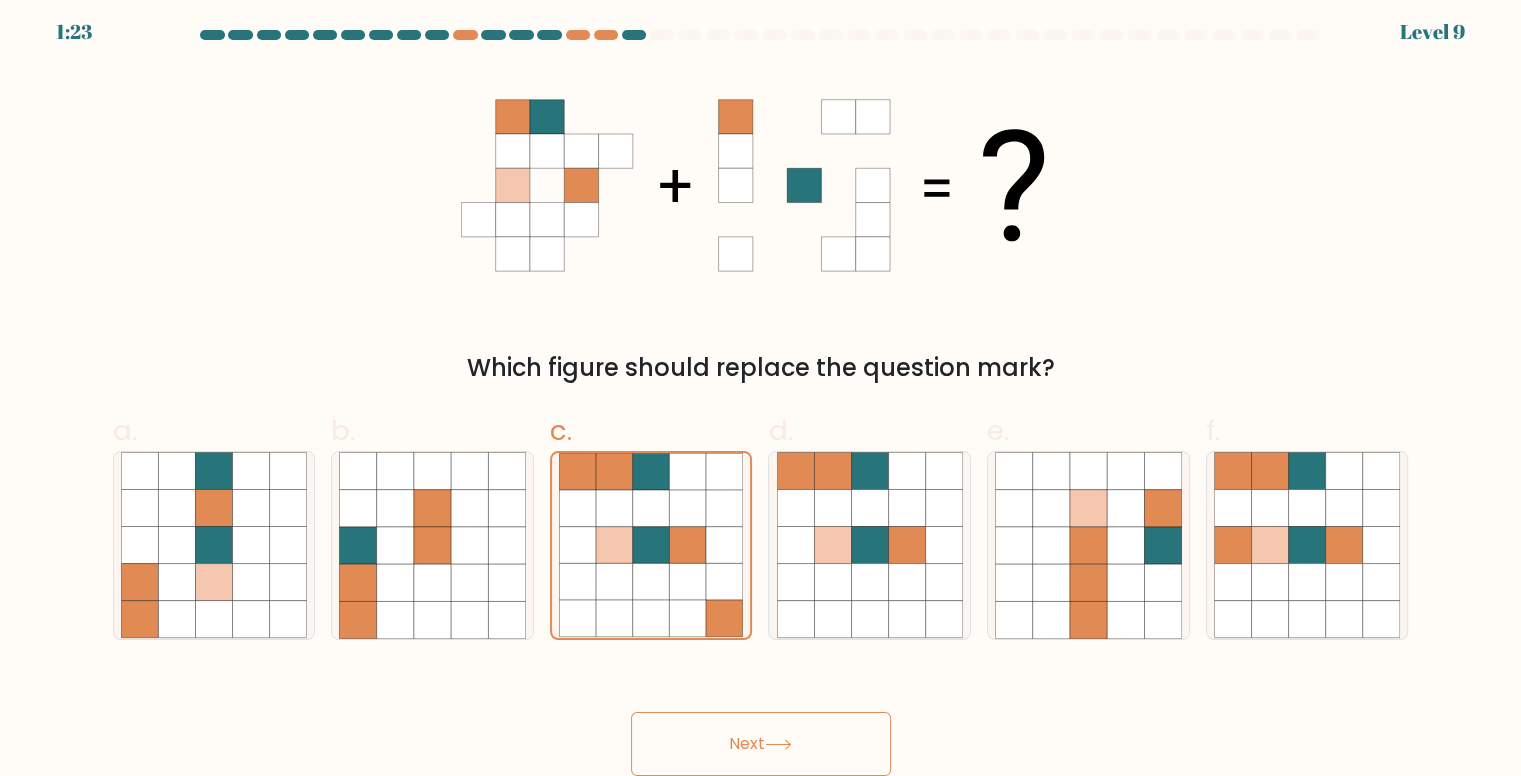 click on "Next" at bounding box center (761, 744) 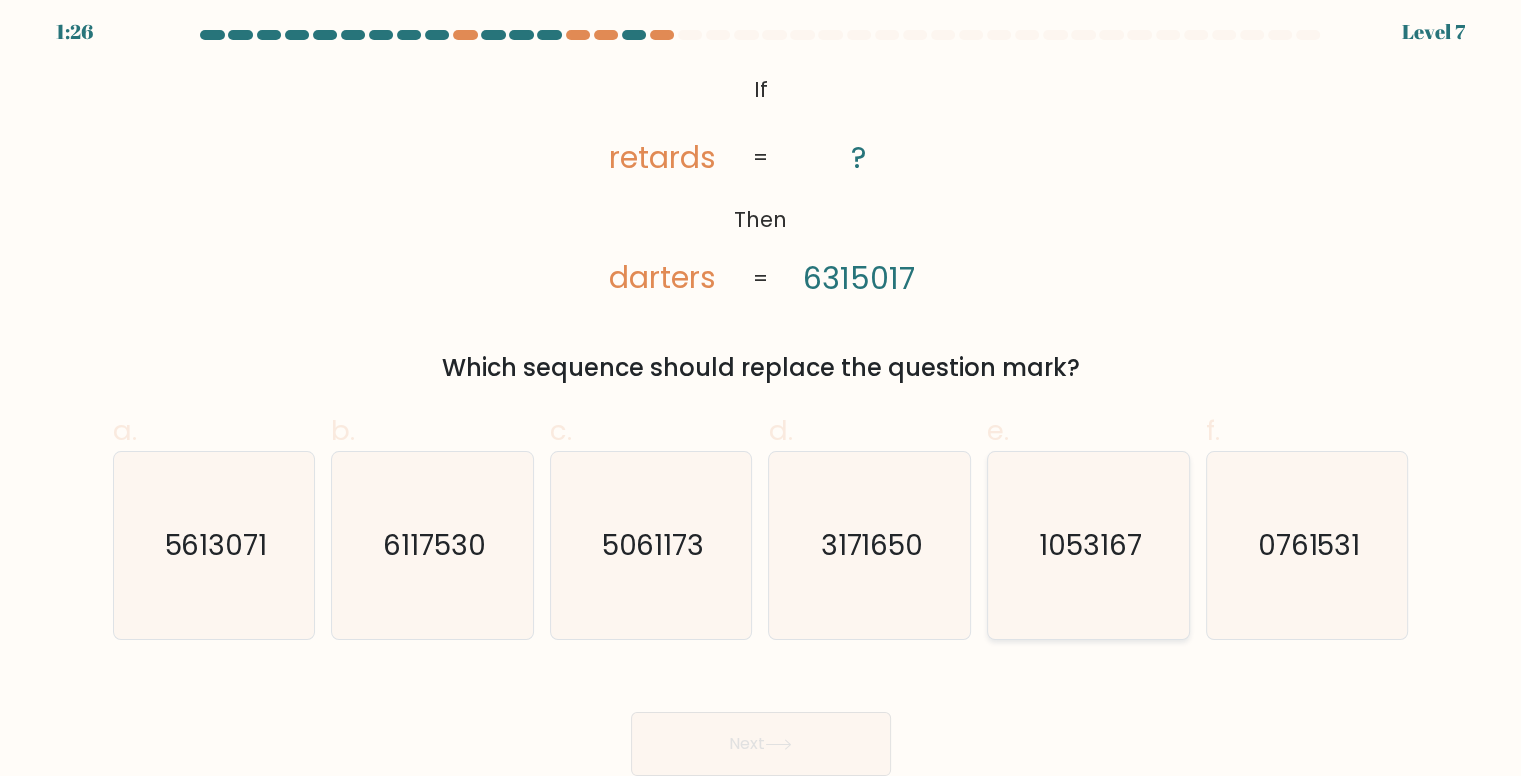 drag, startPoint x: 1165, startPoint y: 569, endPoint x: 1085, endPoint y: 557, distance: 80.895 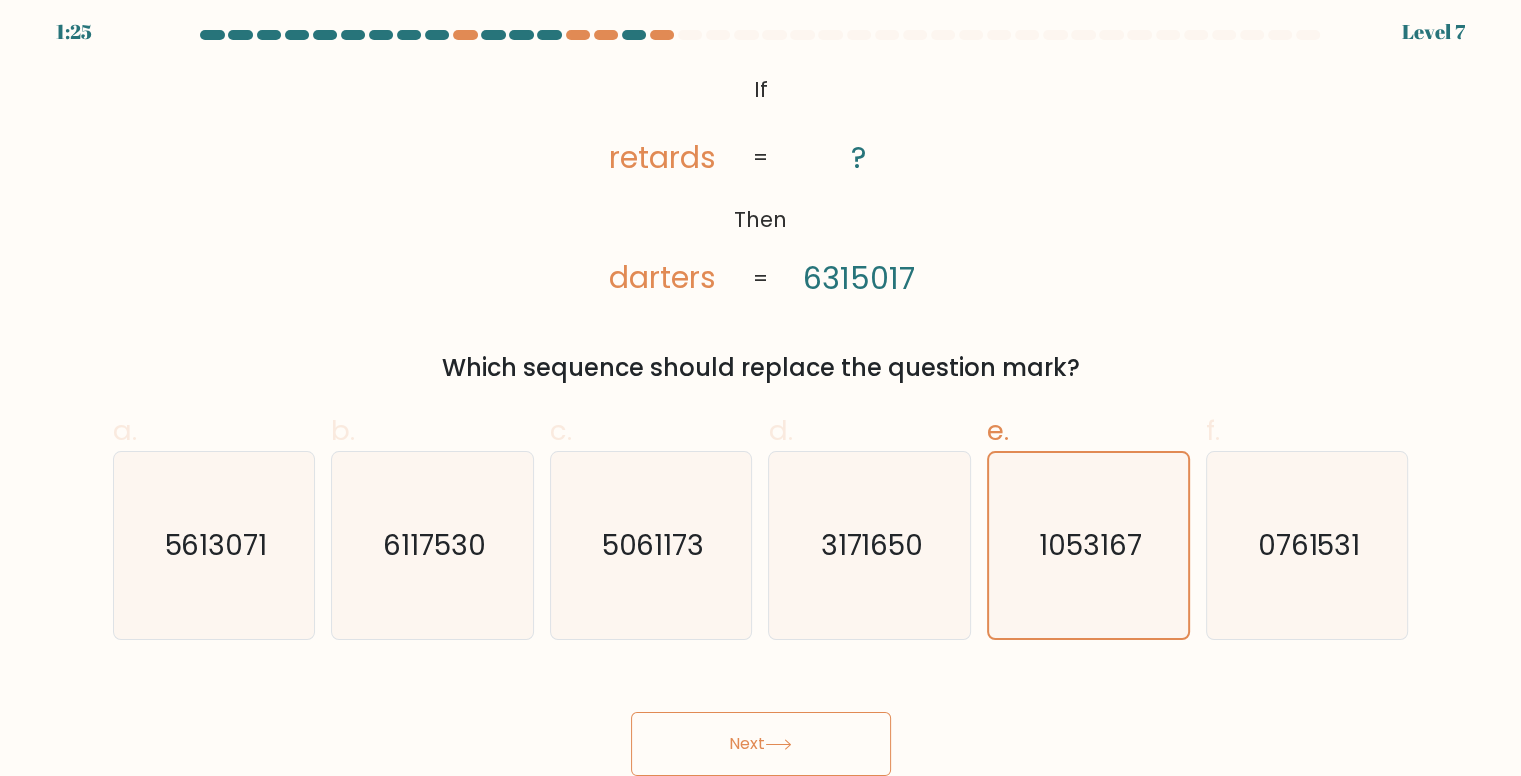 click on "Next" at bounding box center (761, 744) 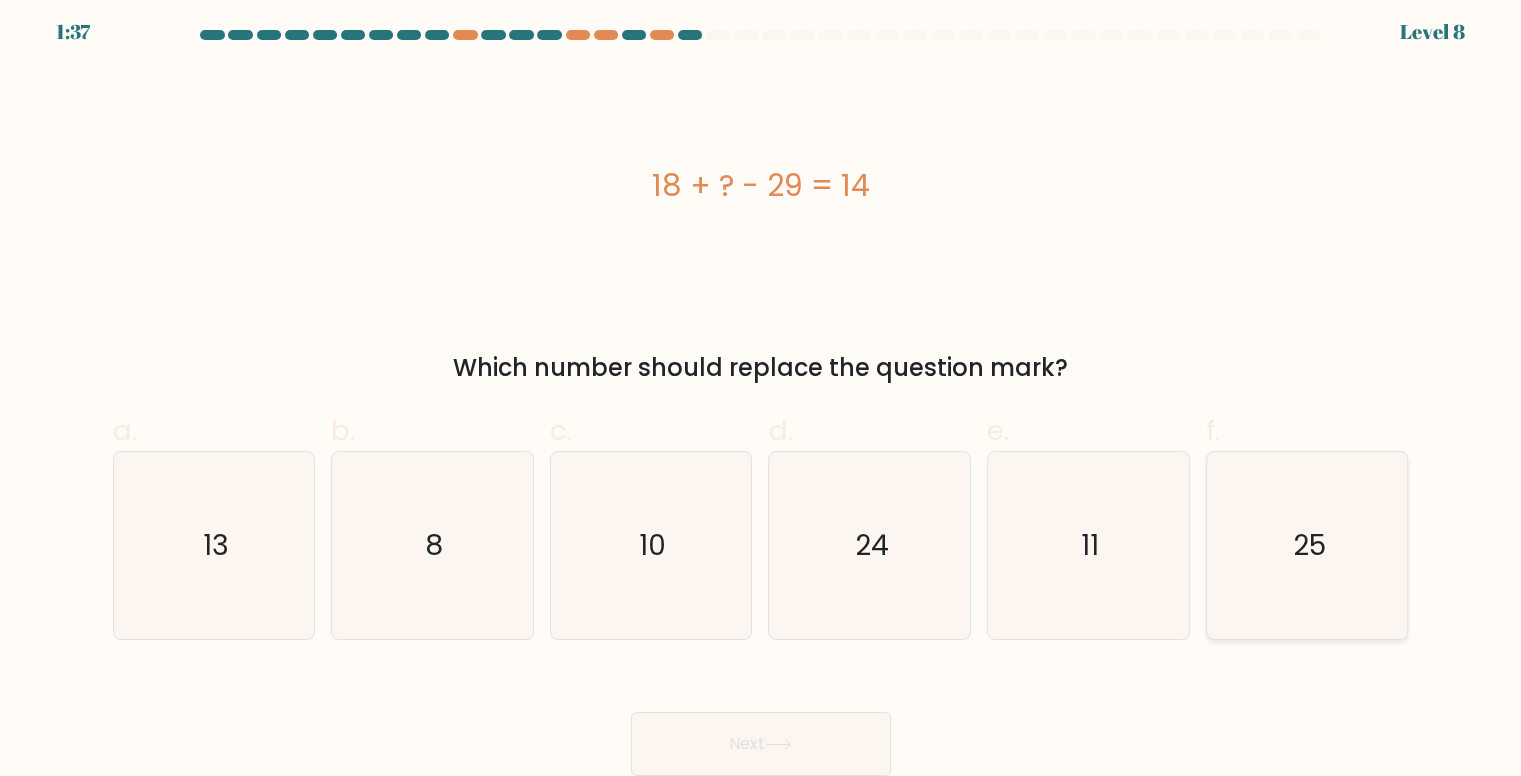 click on "25" 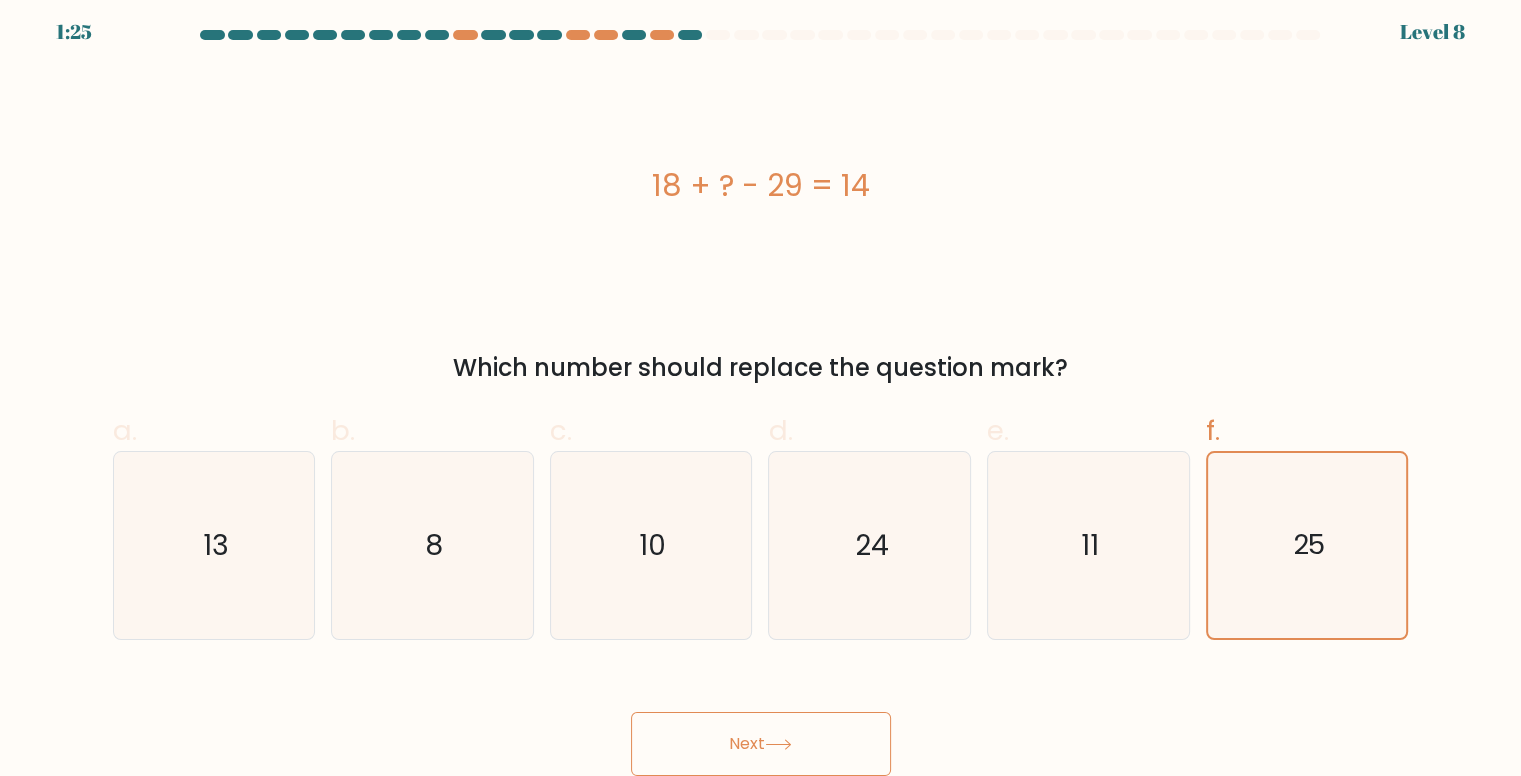 click on "Next" at bounding box center (761, 744) 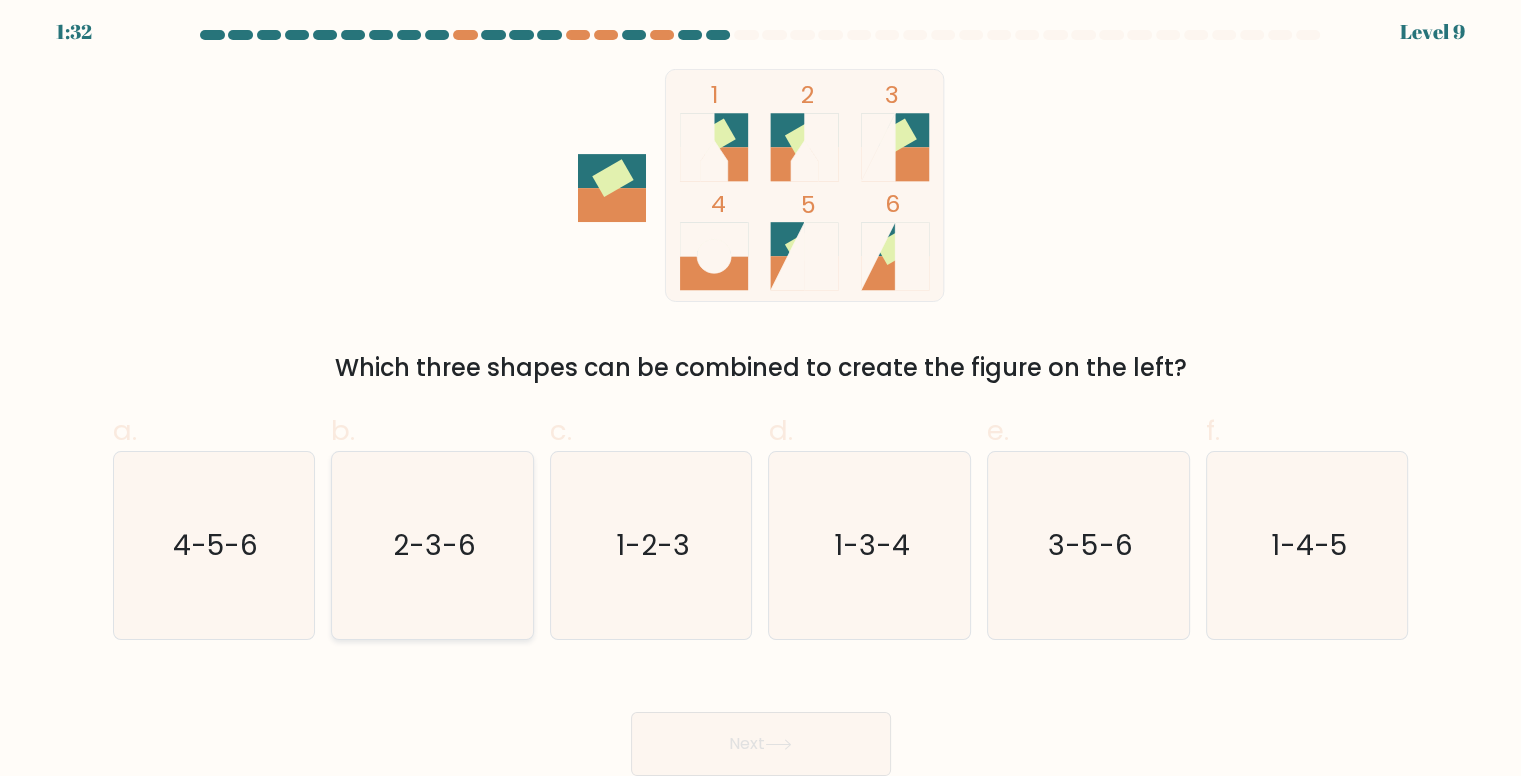 click on "2-3-6" 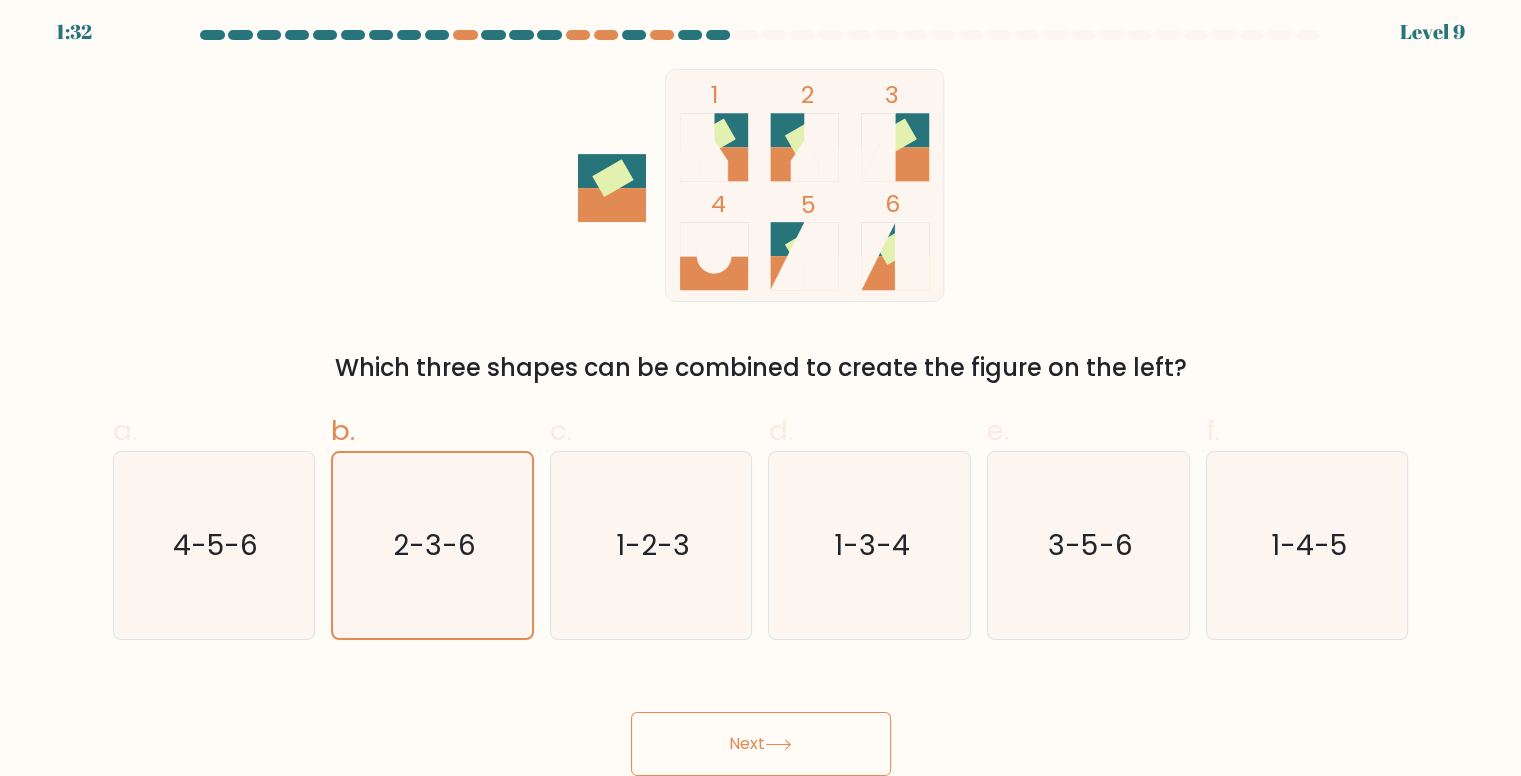 click on "Next" at bounding box center [761, 744] 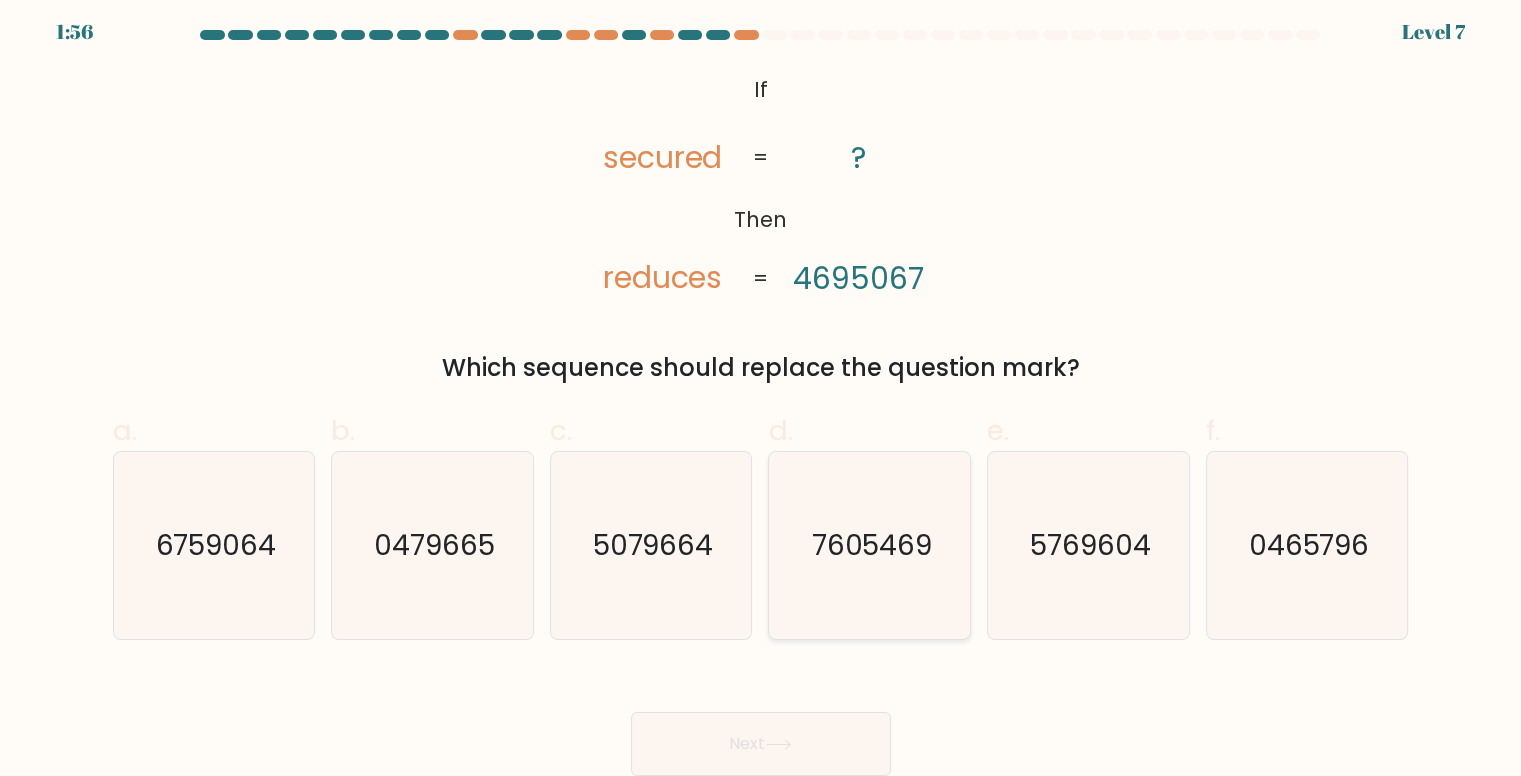 click on "7605469" 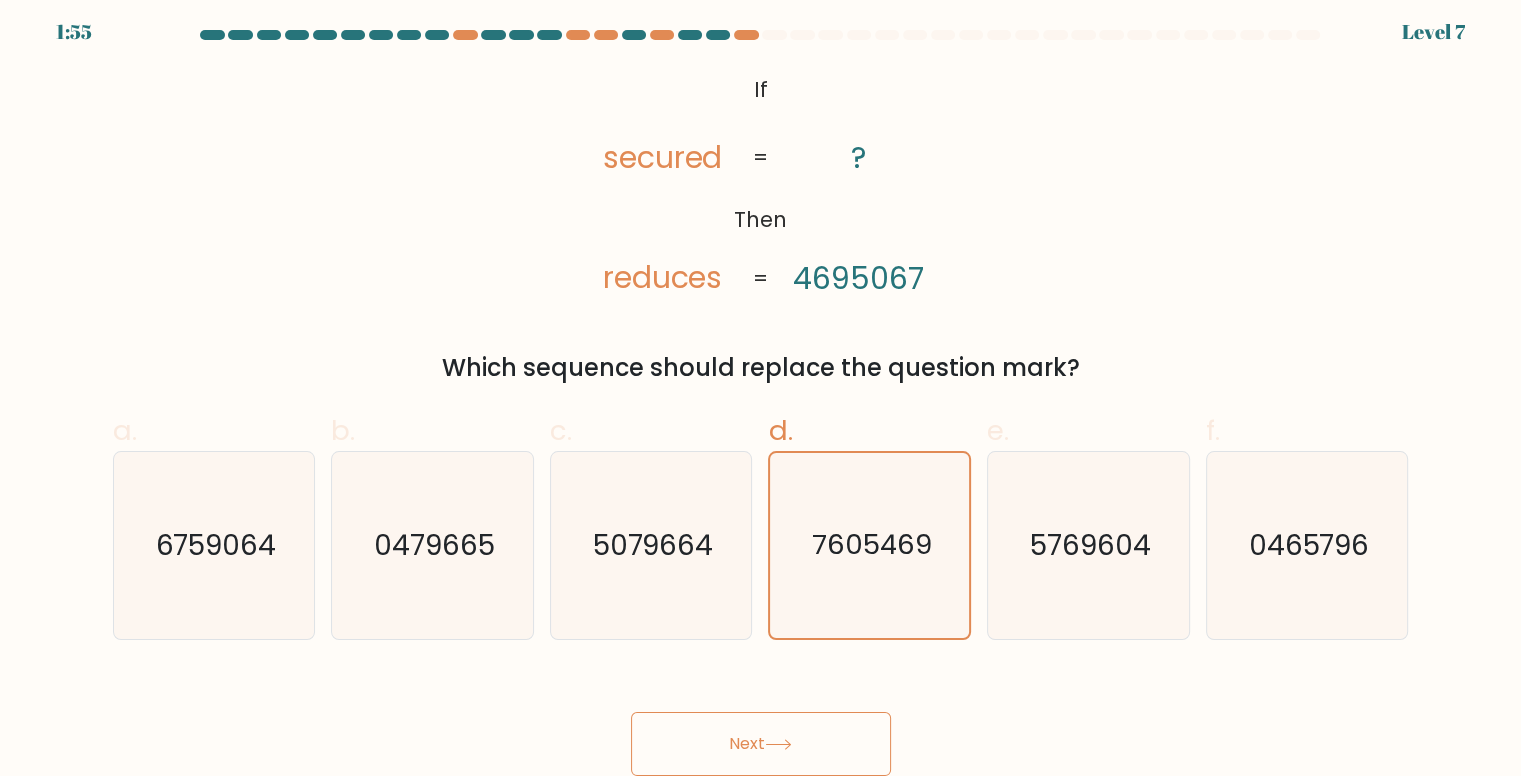 click on "Next" at bounding box center [761, 744] 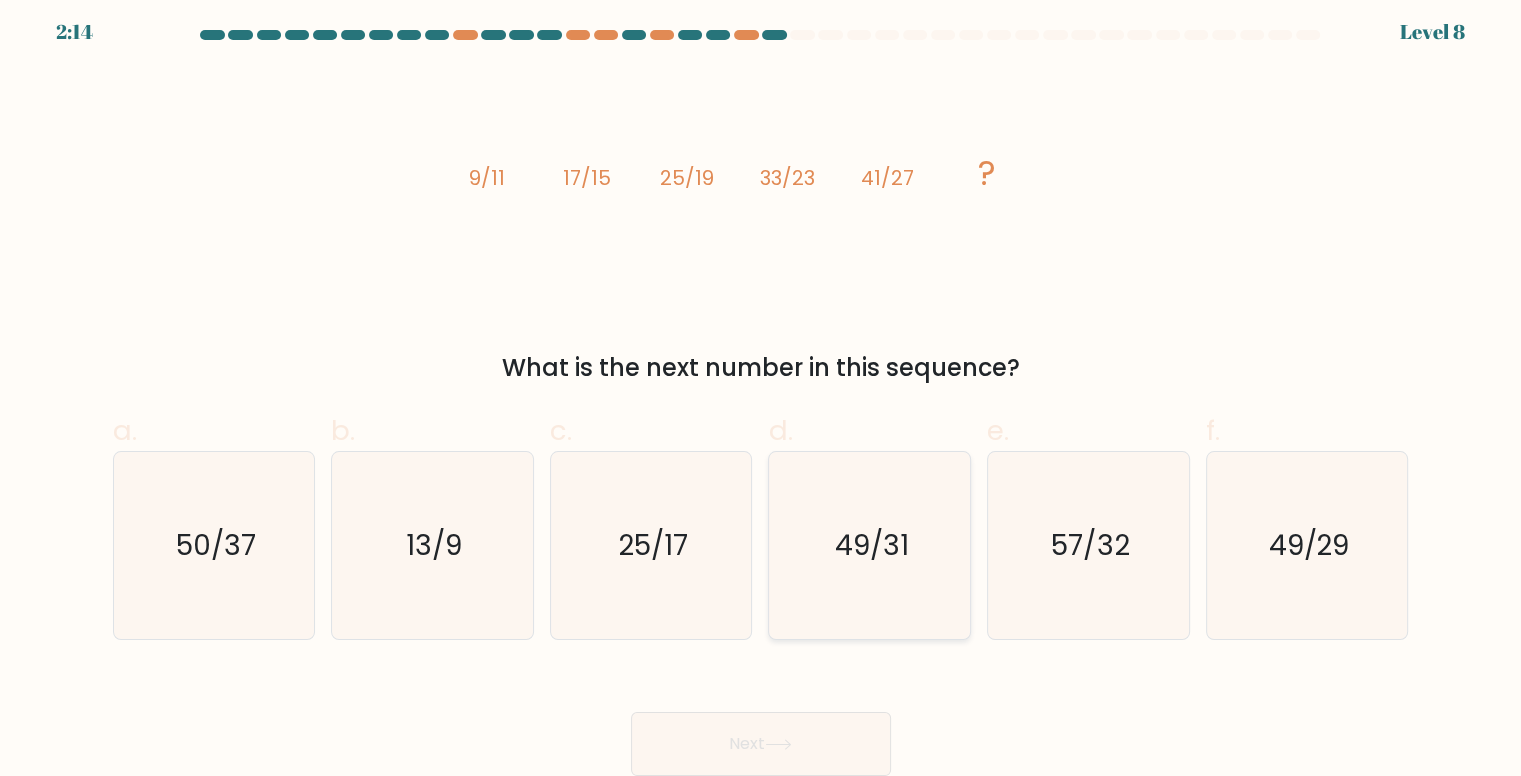 click on "49/31" 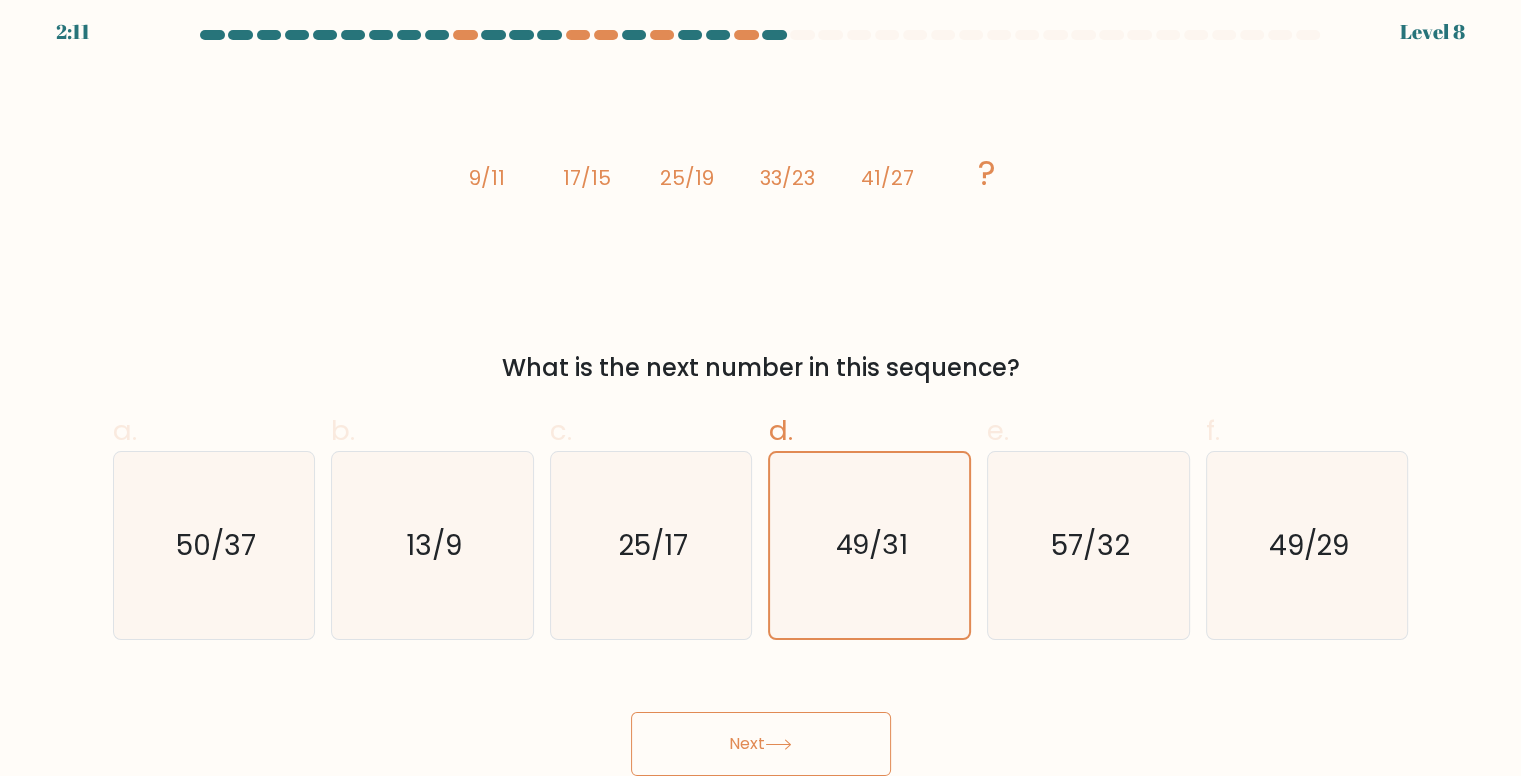 click on "Next" at bounding box center [761, 744] 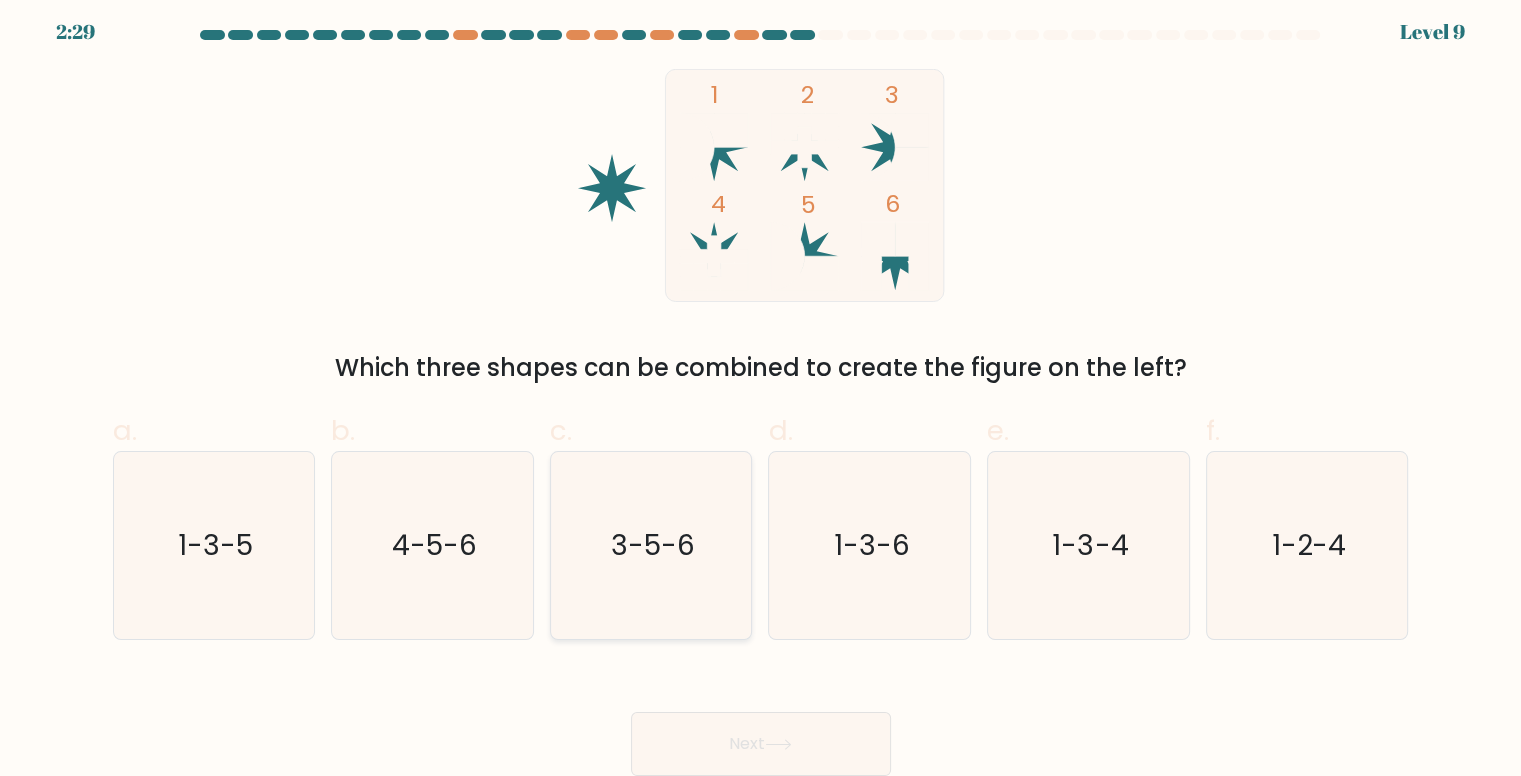 click on "3-5-6" 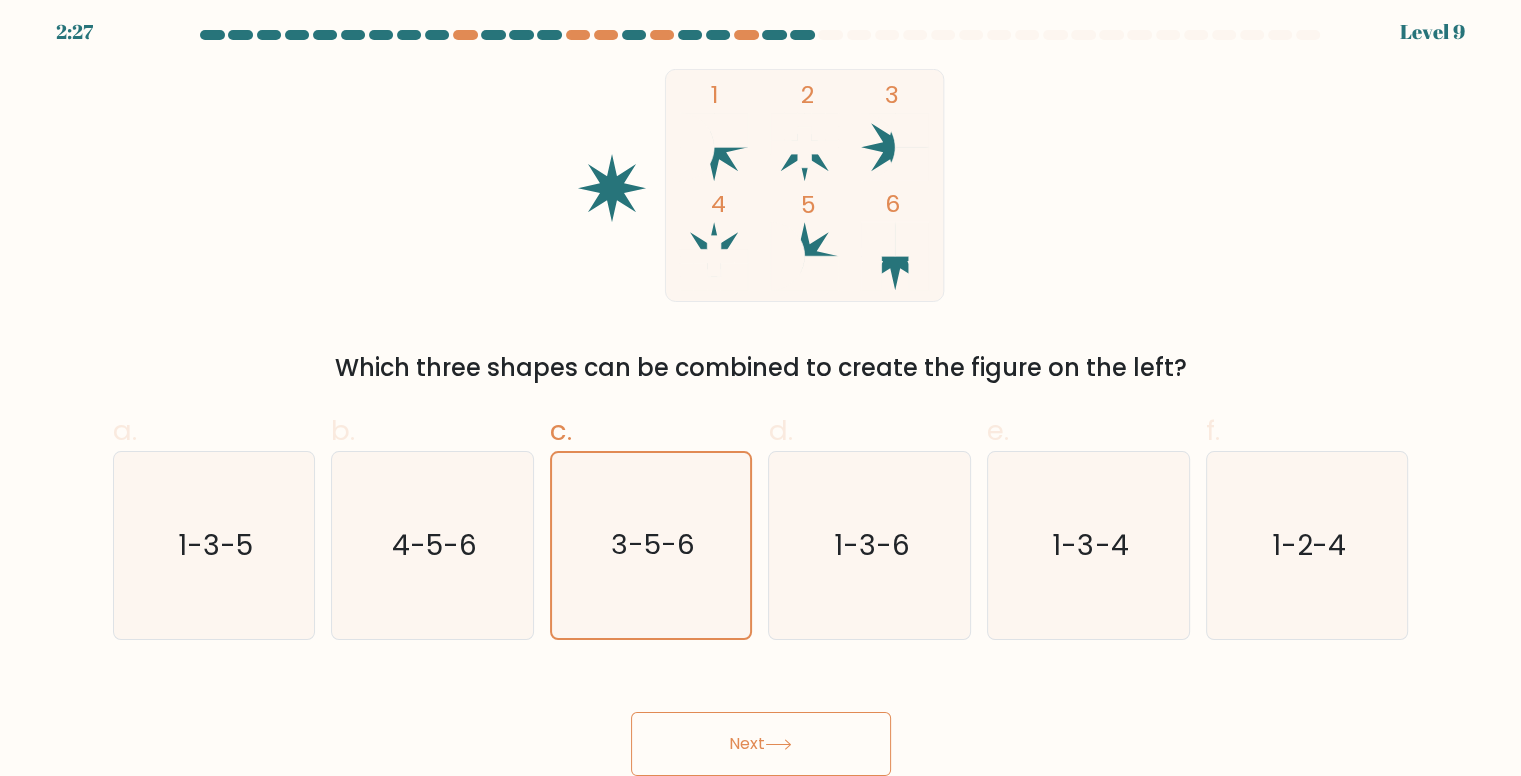 click on "Next" at bounding box center (761, 744) 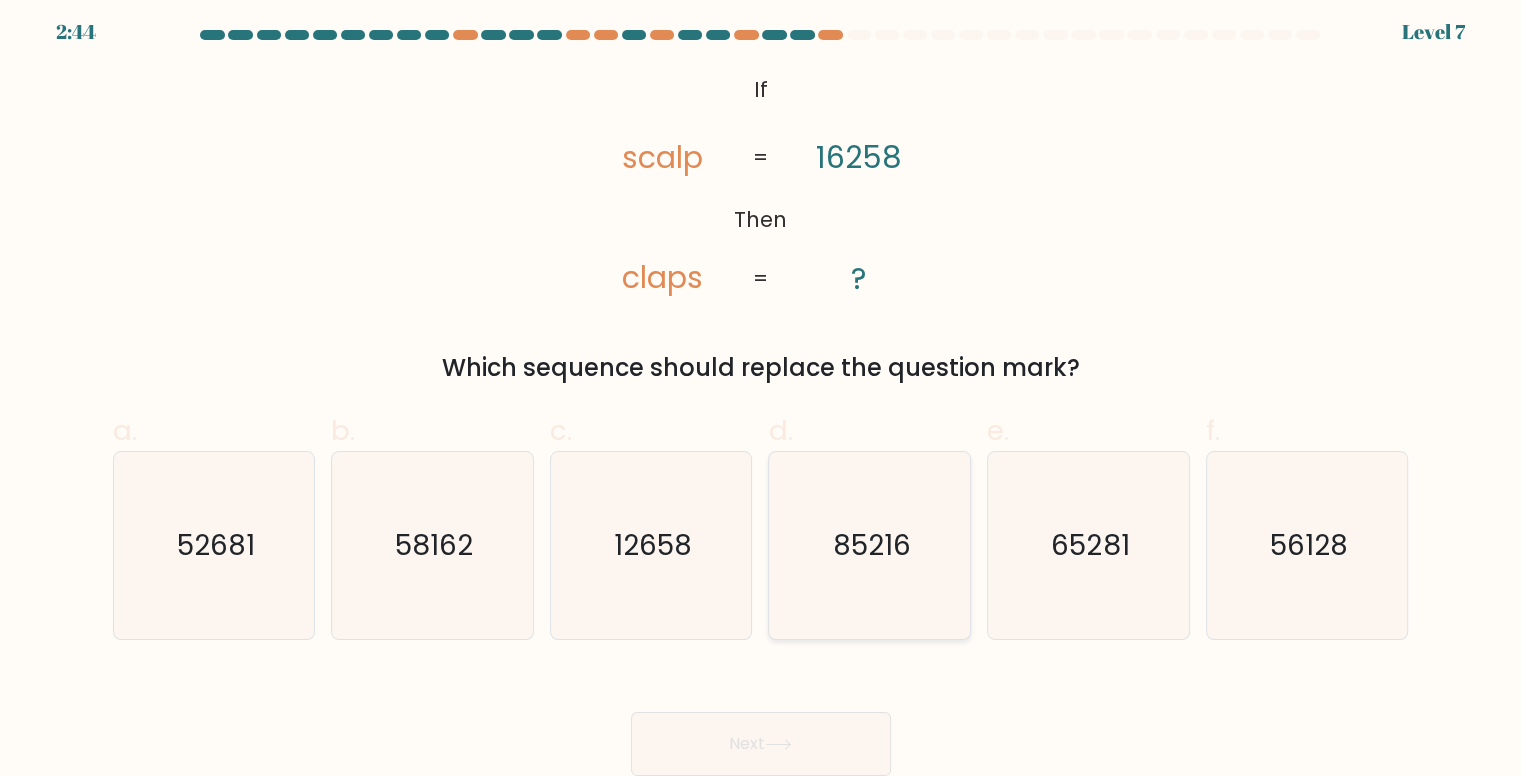 drag, startPoint x: 1068, startPoint y: 561, endPoint x: 882, endPoint y: 628, distance: 197.69926 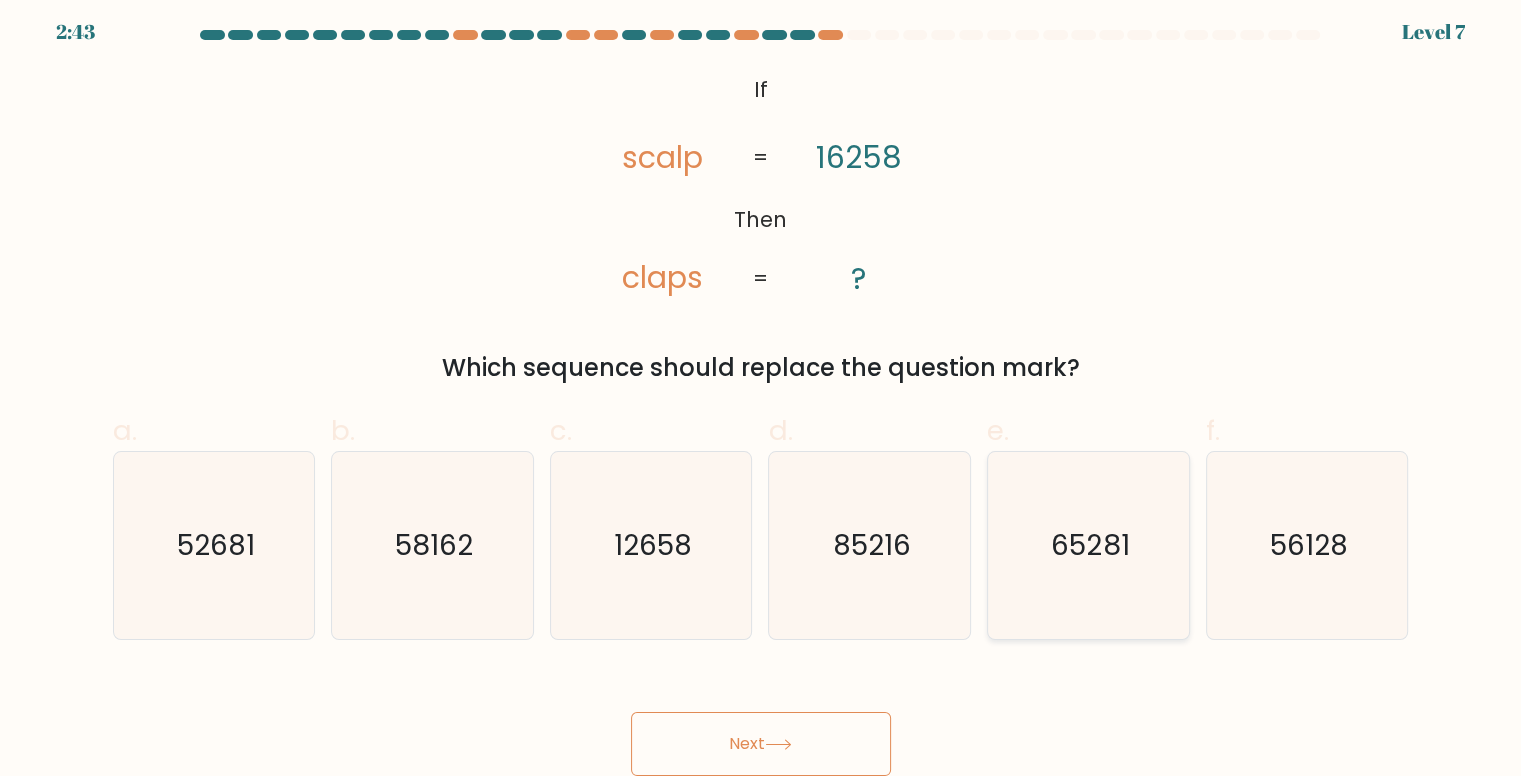 click on "65281" 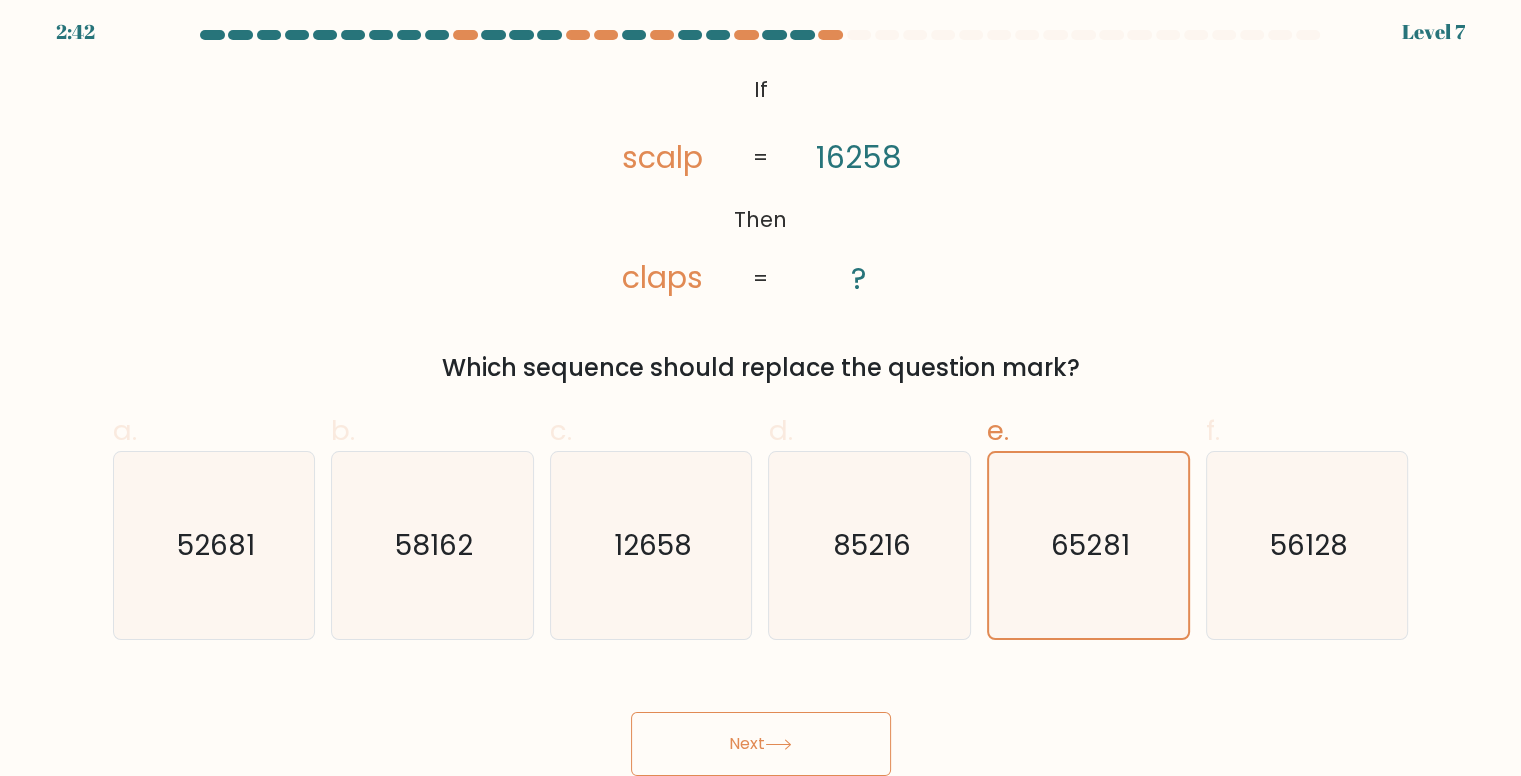 drag, startPoint x: 792, startPoint y: 753, endPoint x: 794, endPoint y: 740, distance: 13.152946 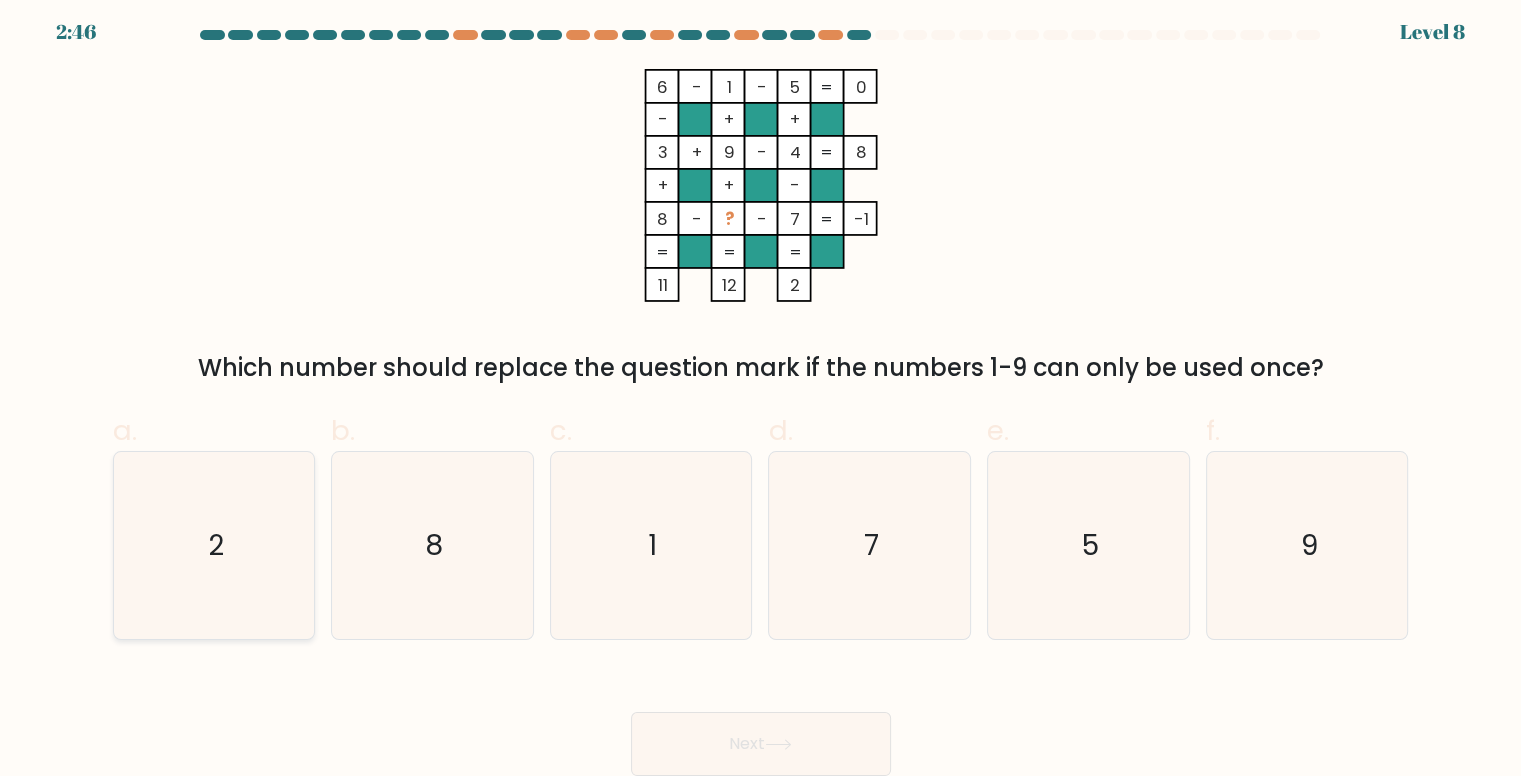 drag, startPoint x: 281, startPoint y: 511, endPoint x: 279, endPoint y: 489, distance: 22.090721 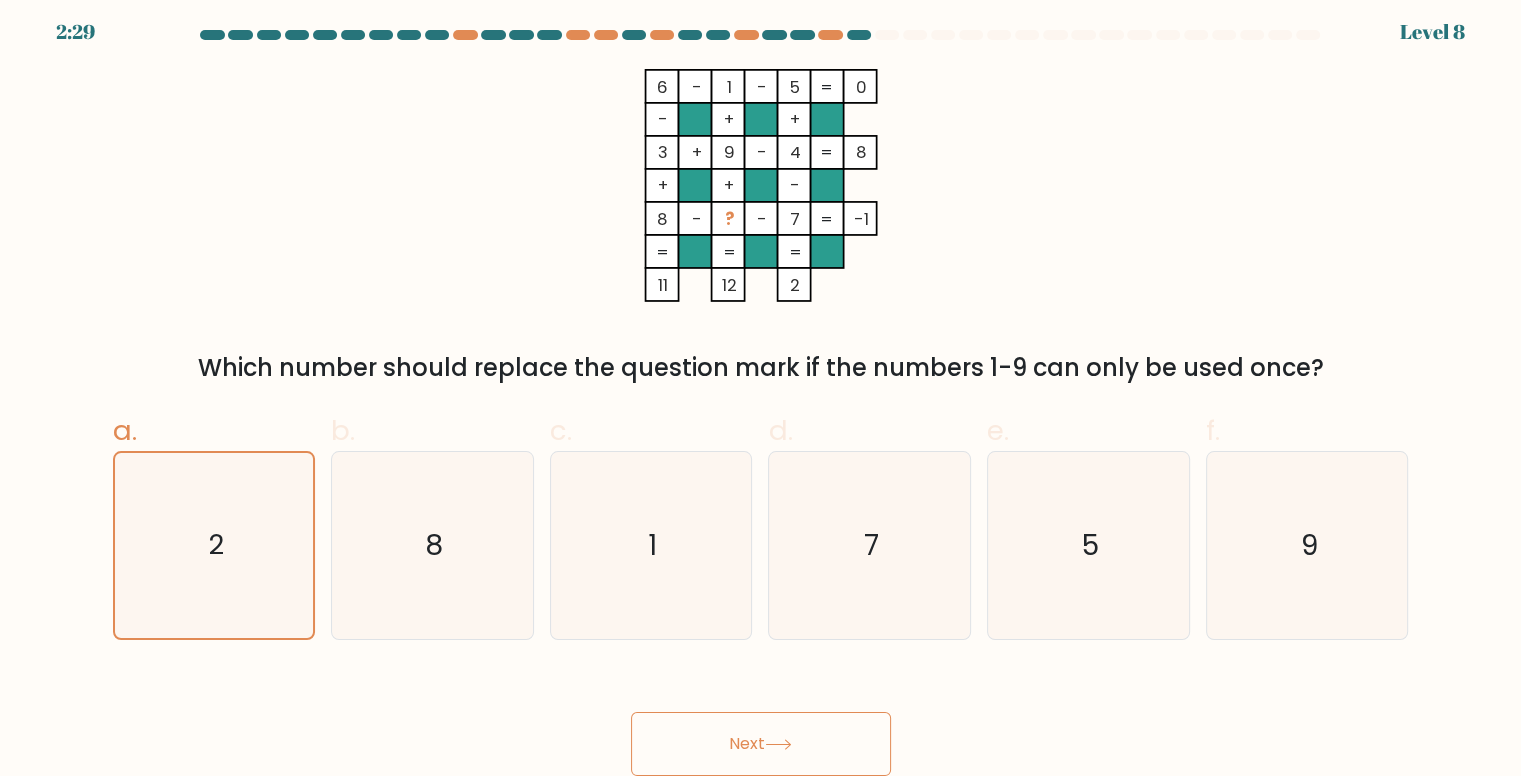 click on "Next" at bounding box center [761, 744] 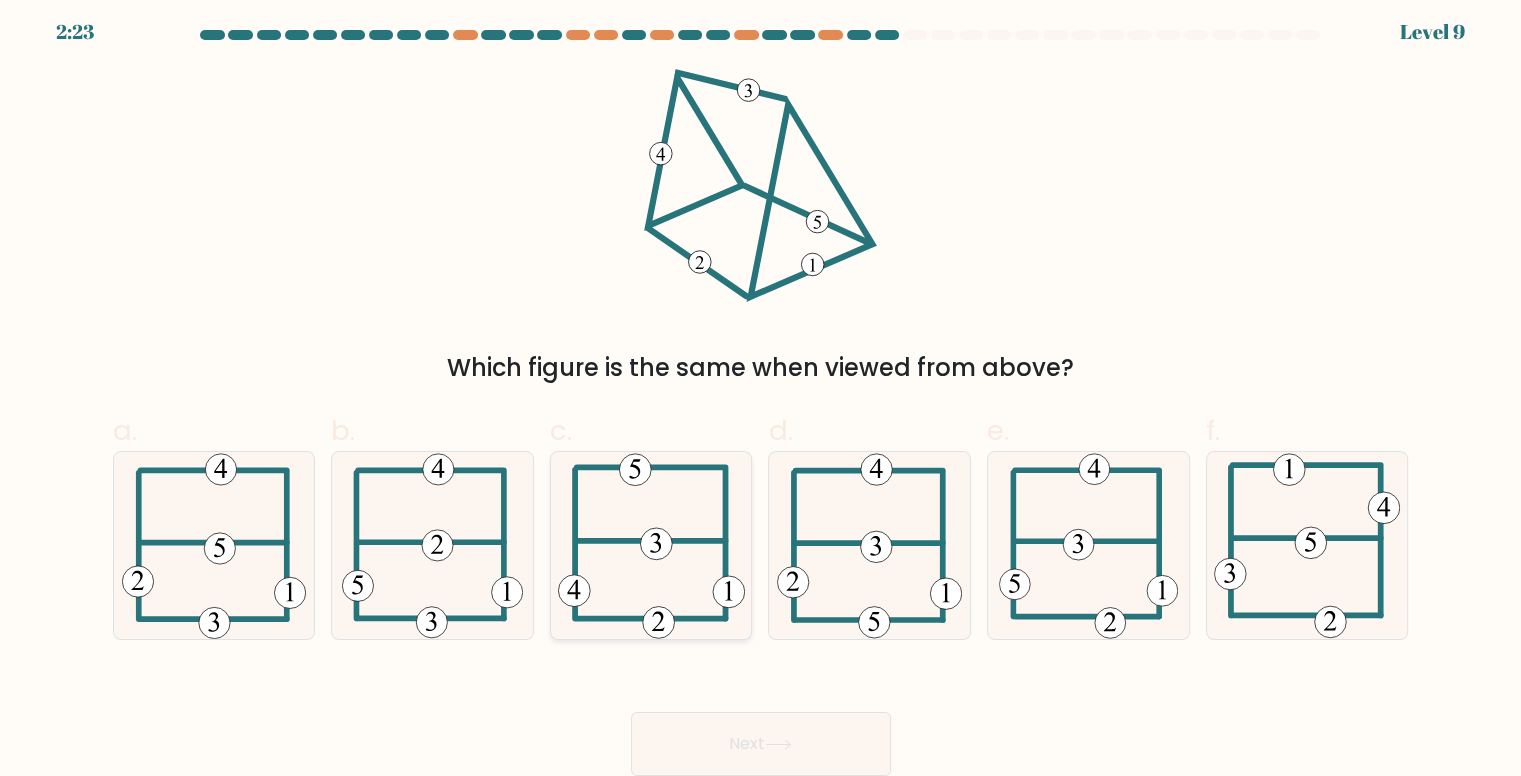 click 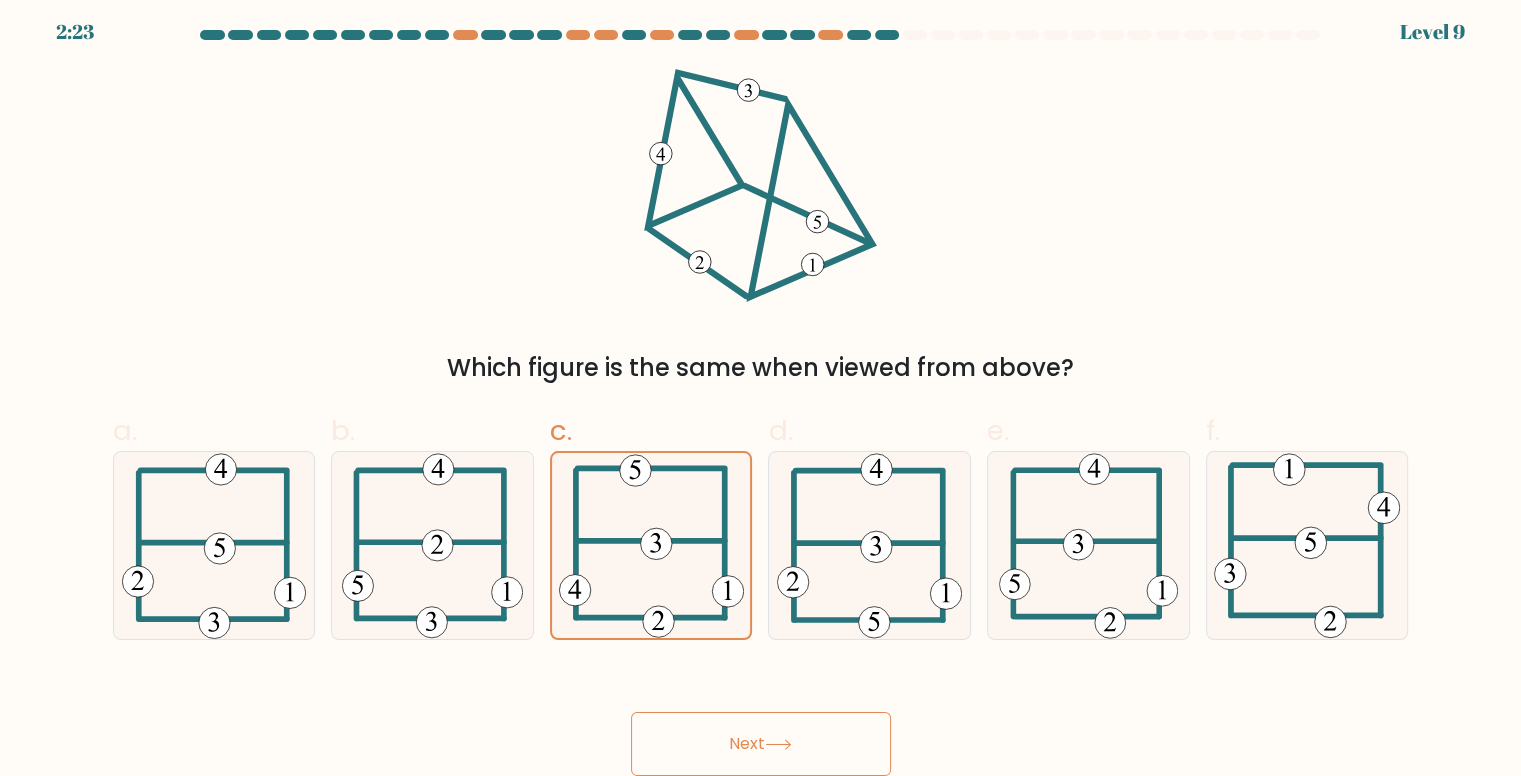 drag, startPoint x: 781, startPoint y: 706, endPoint x: 787, endPoint y: 721, distance: 16.155495 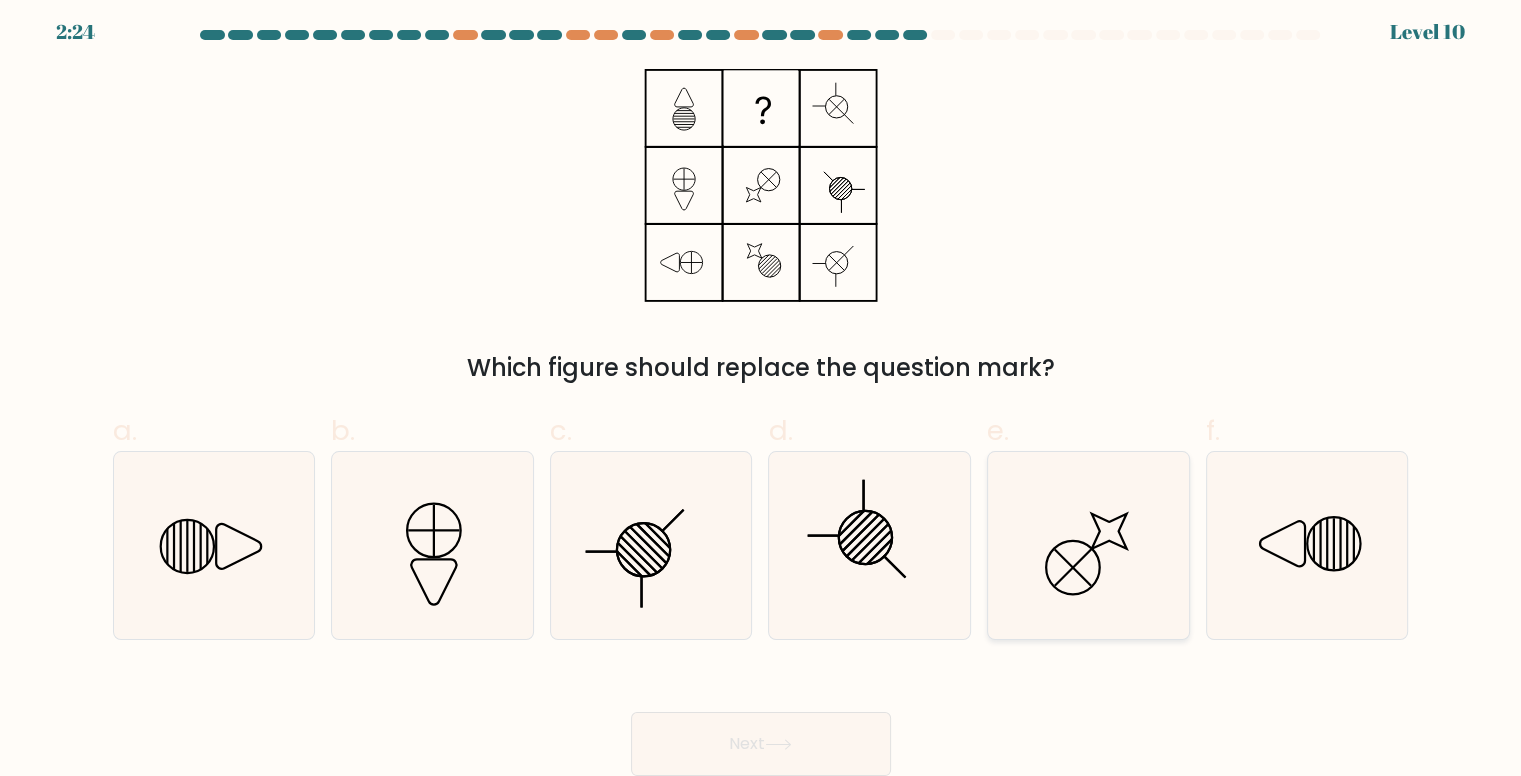 click 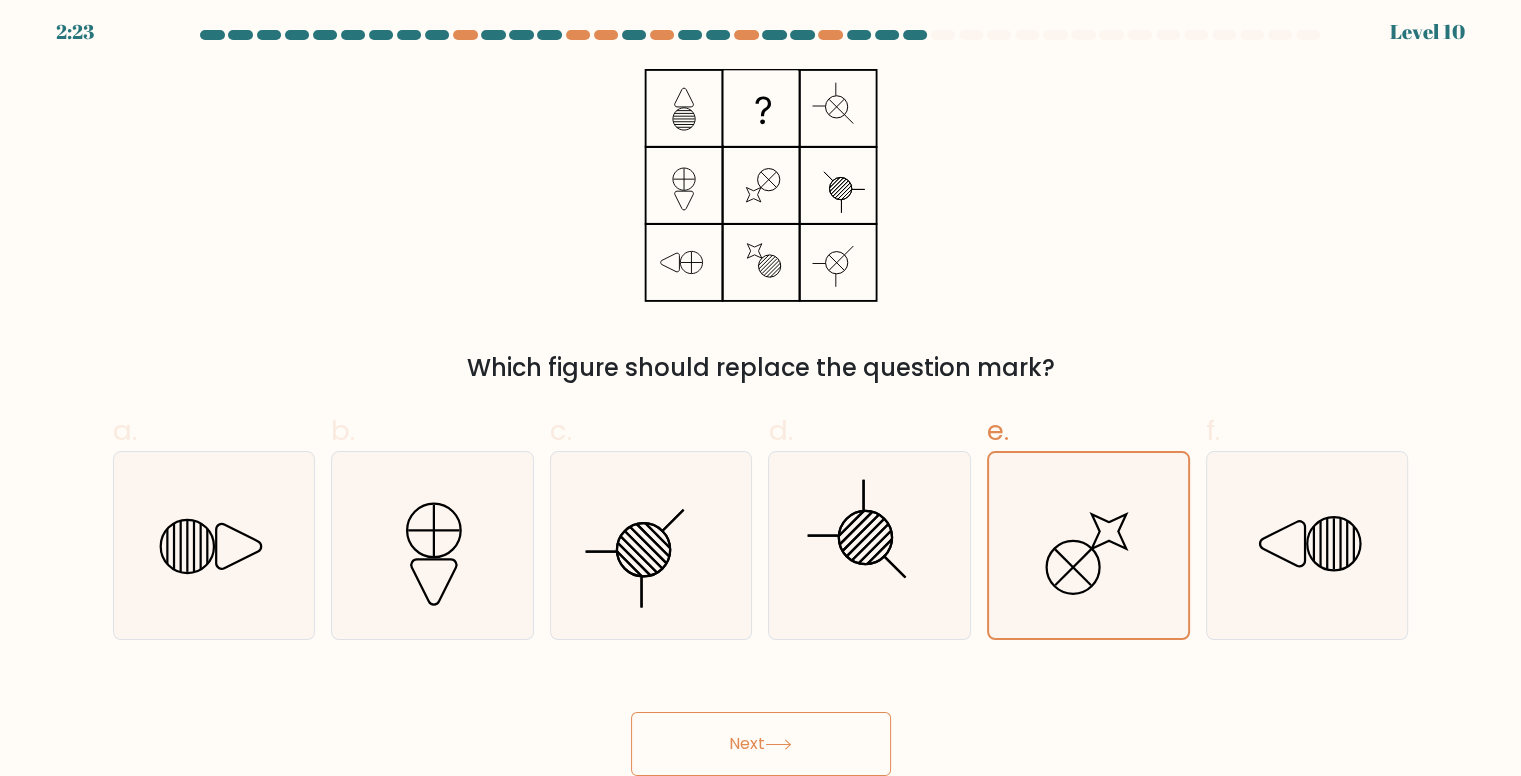 click 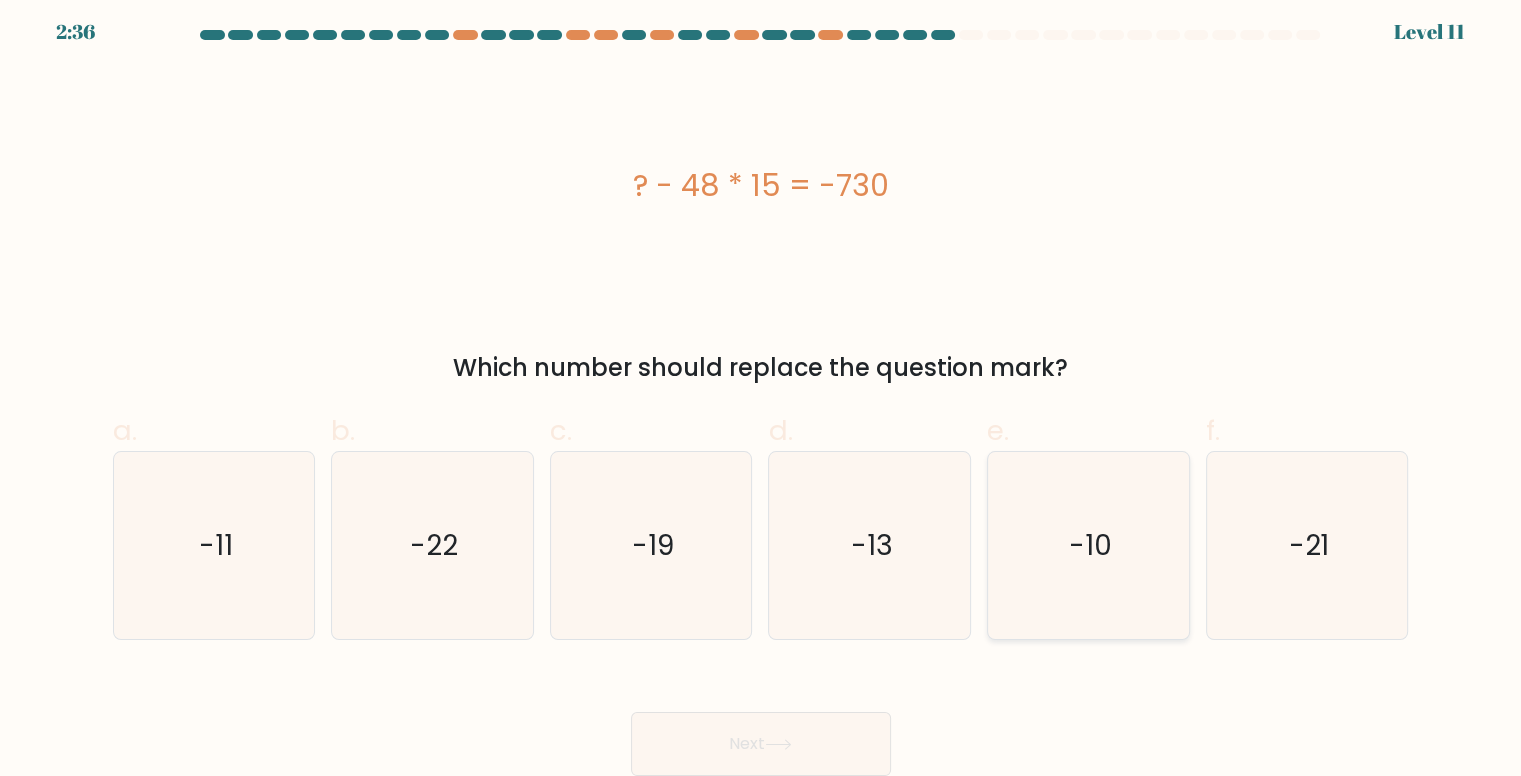 click on "-10" 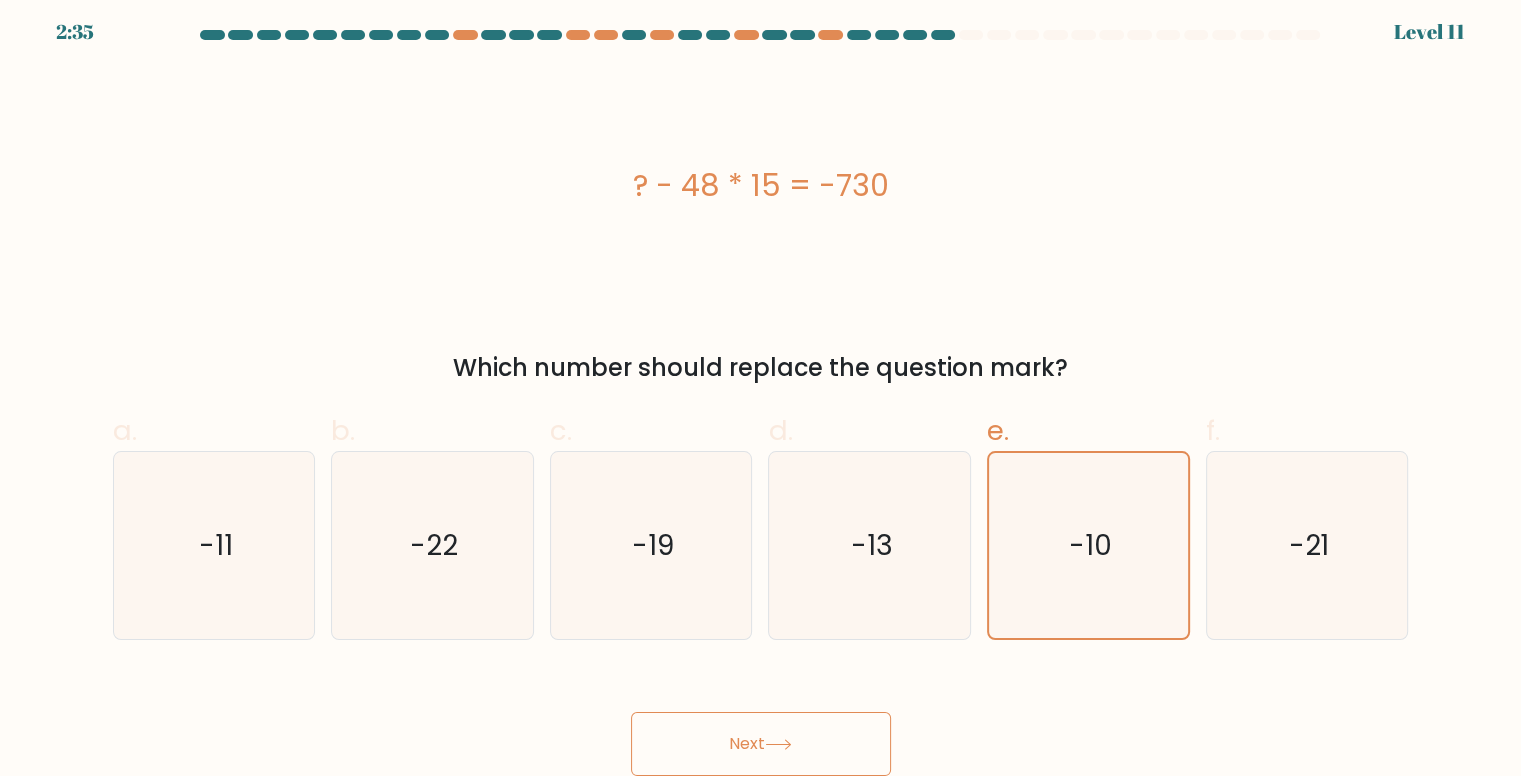 click on "Next" at bounding box center (761, 744) 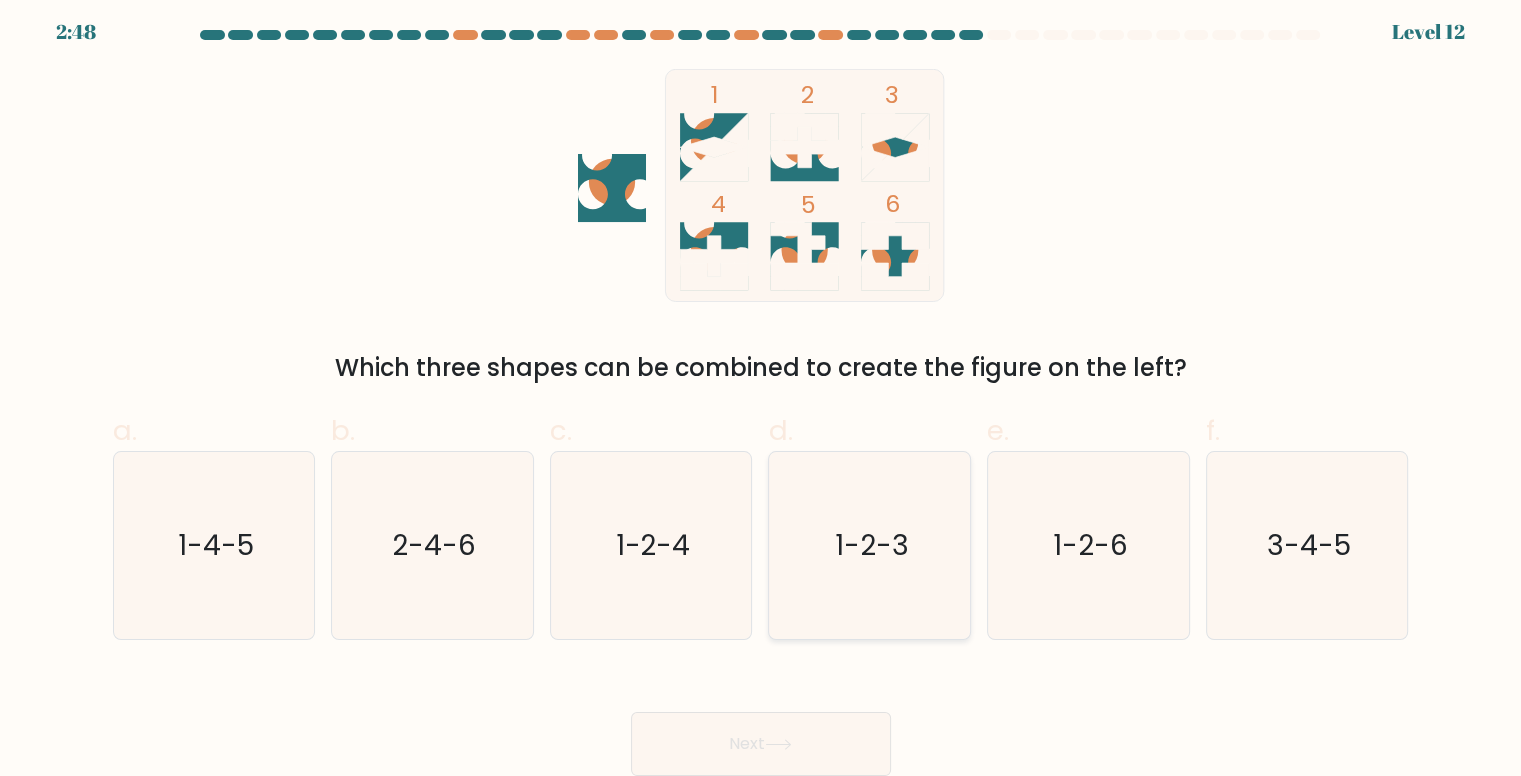 click on "1-2-3" 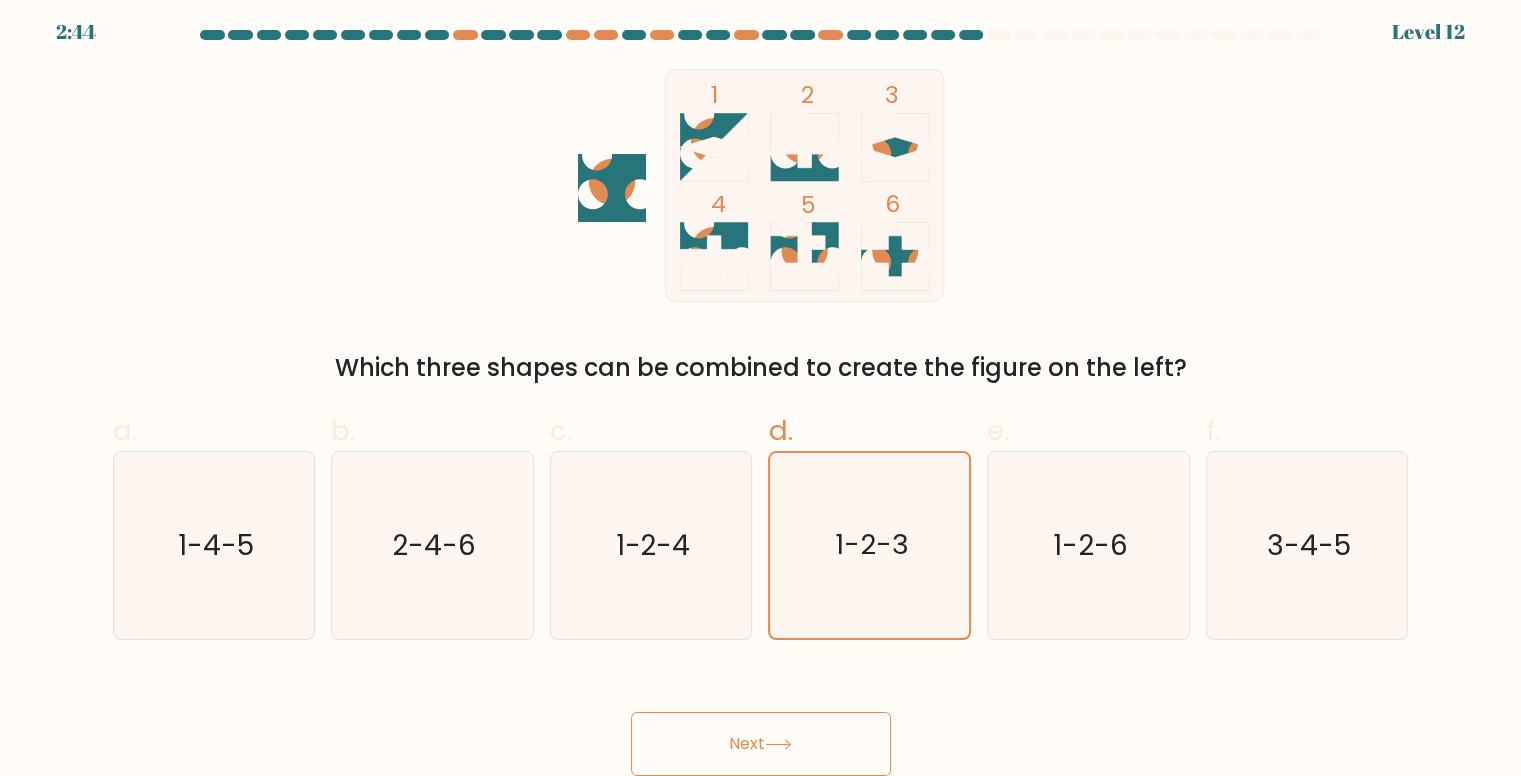 click at bounding box center [760, 403] 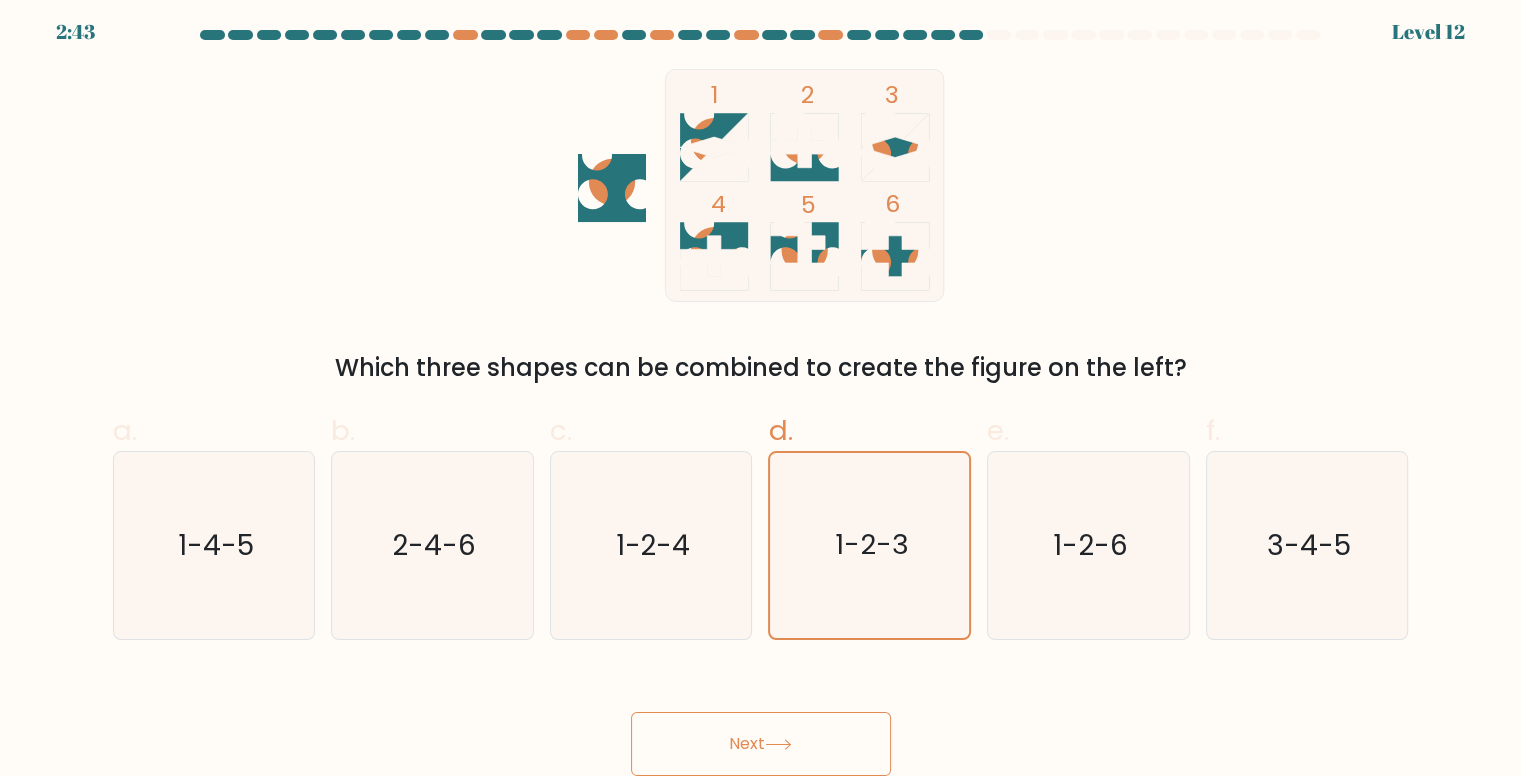 click on "Next" at bounding box center [761, 744] 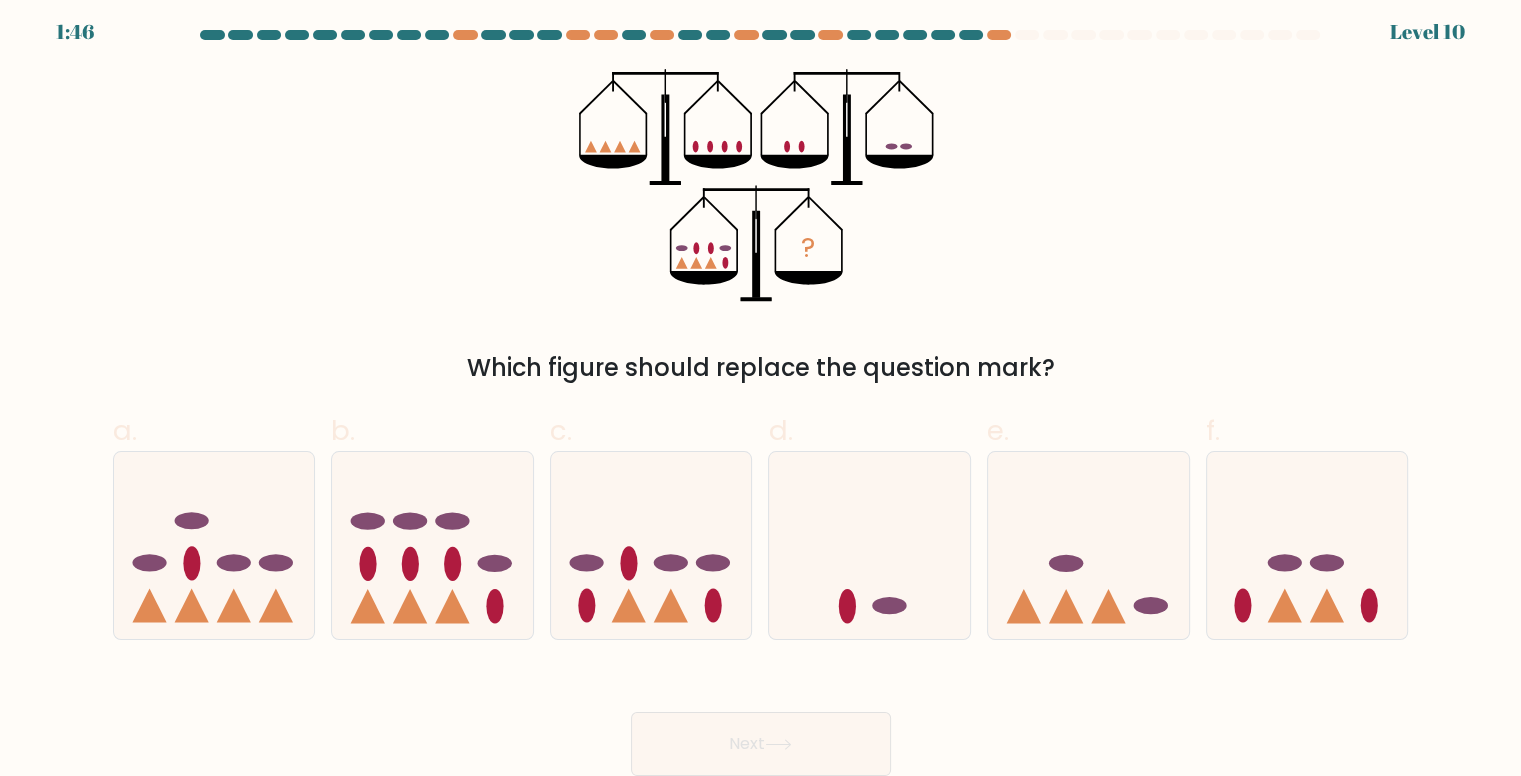 drag, startPoint x: 1081, startPoint y: 615, endPoint x: 972, endPoint y: 683, distance: 128.47179 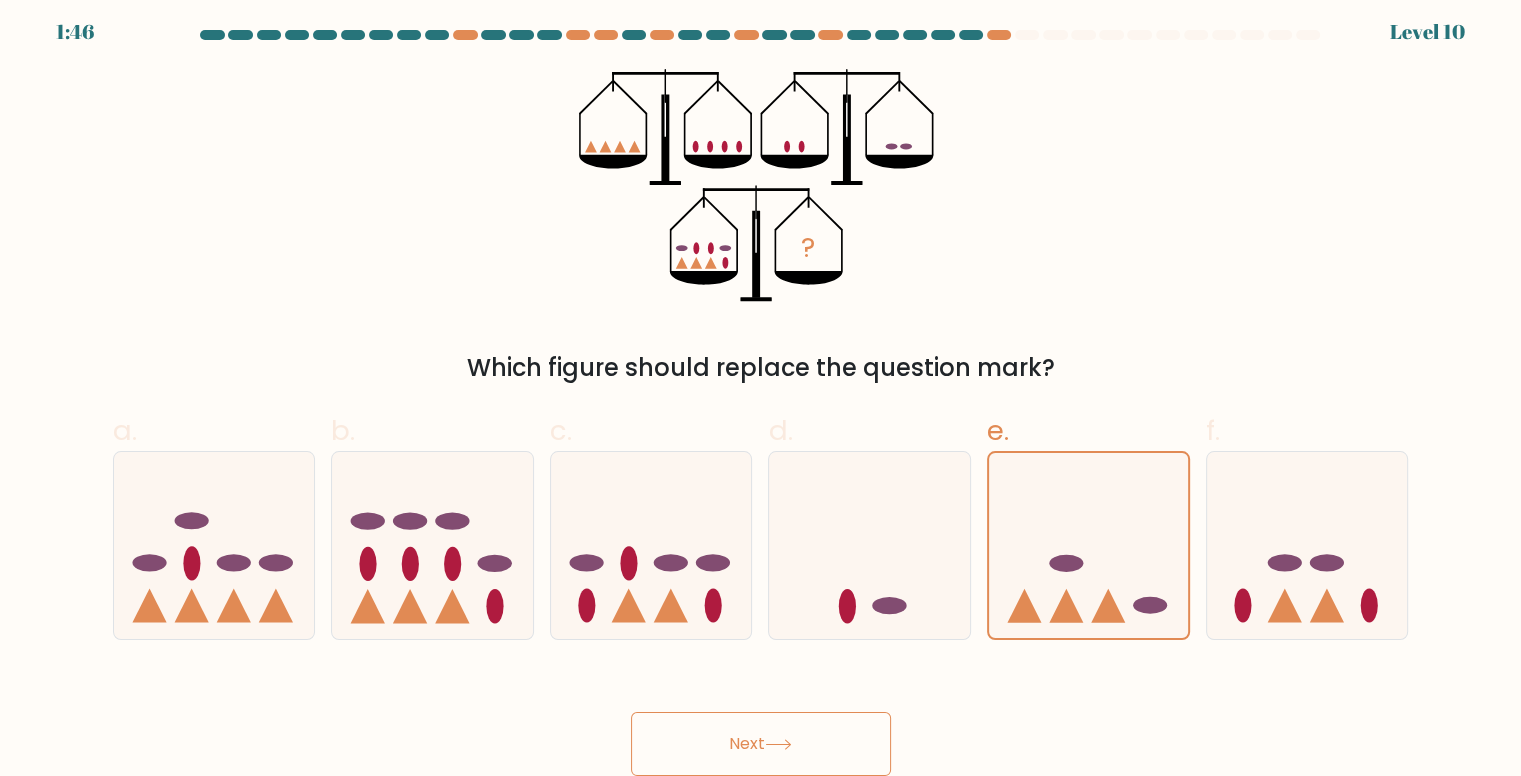 click on "Next" at bounding box center (761, 744) 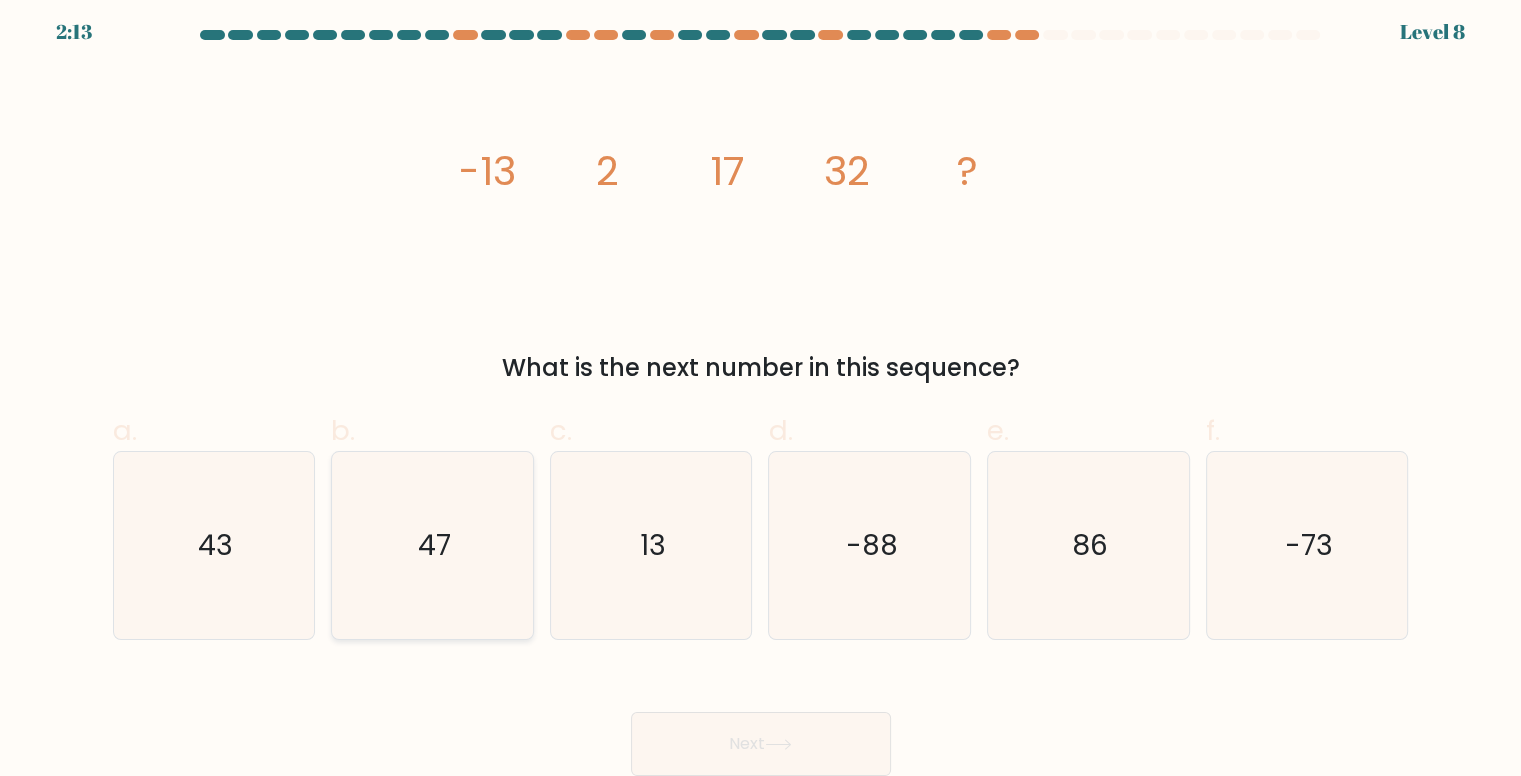 drag, startPoint x: 431, startPoint y: 594, endPoint x: 459, endPoint y: 593, distance: 28.01785 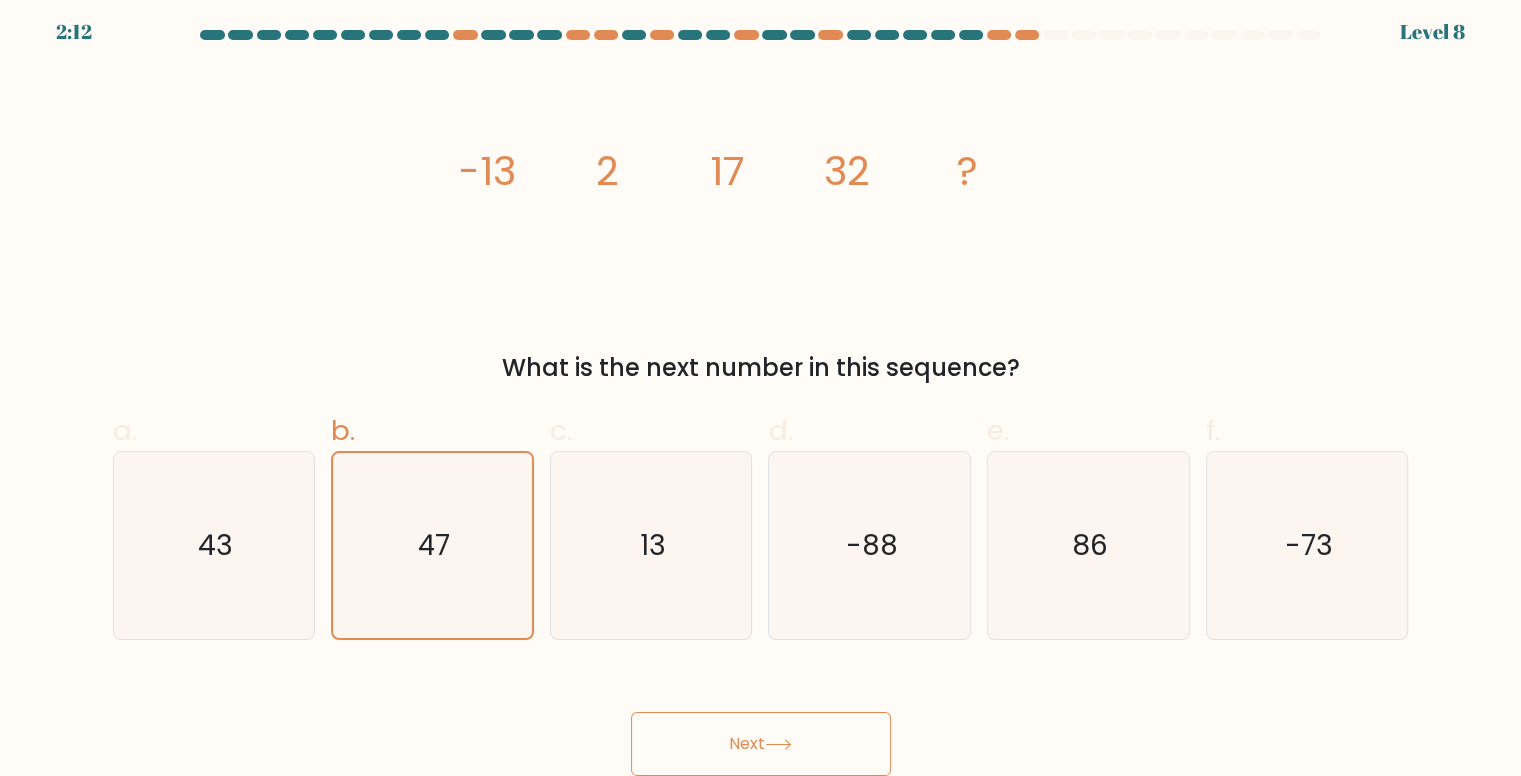 click 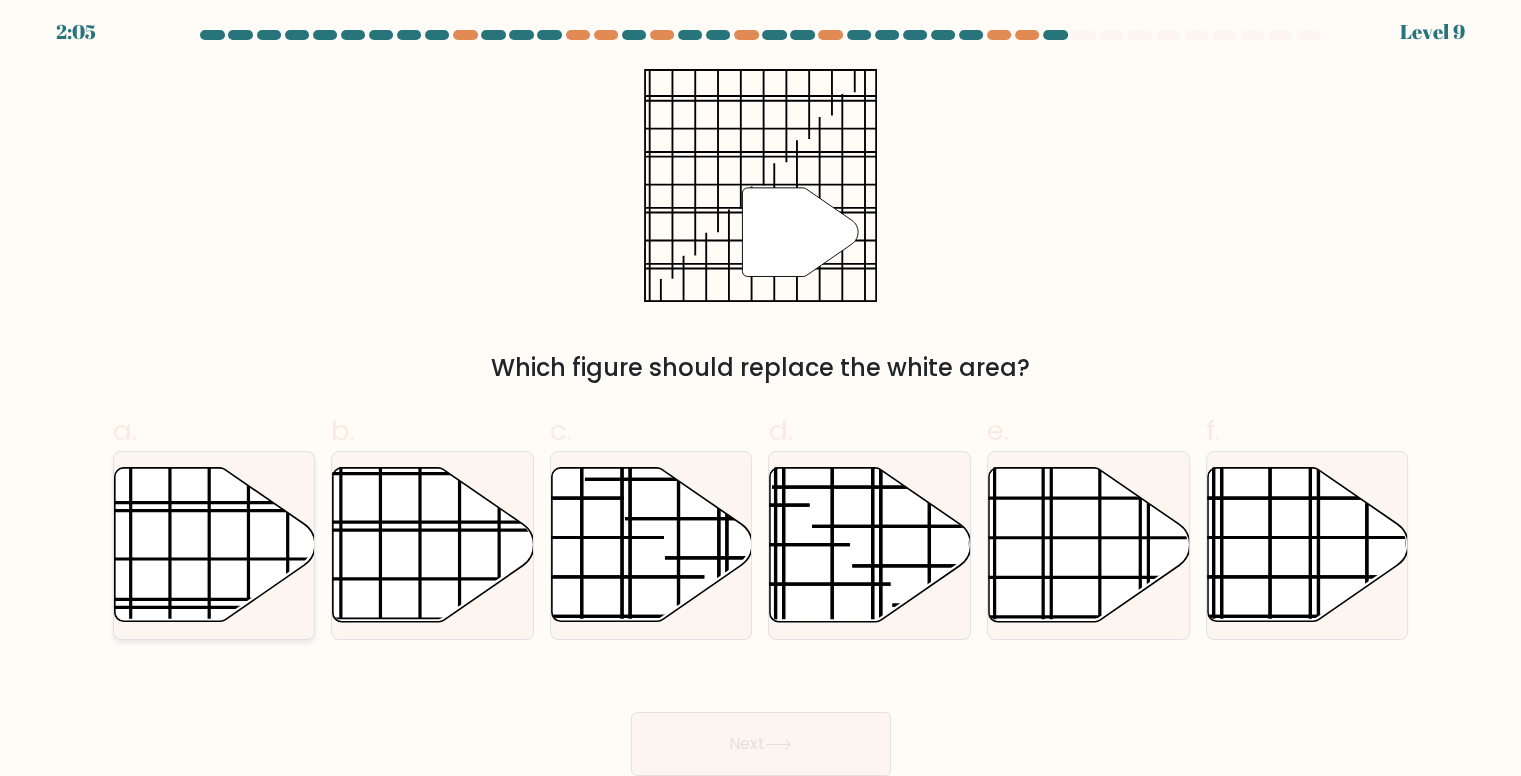 click 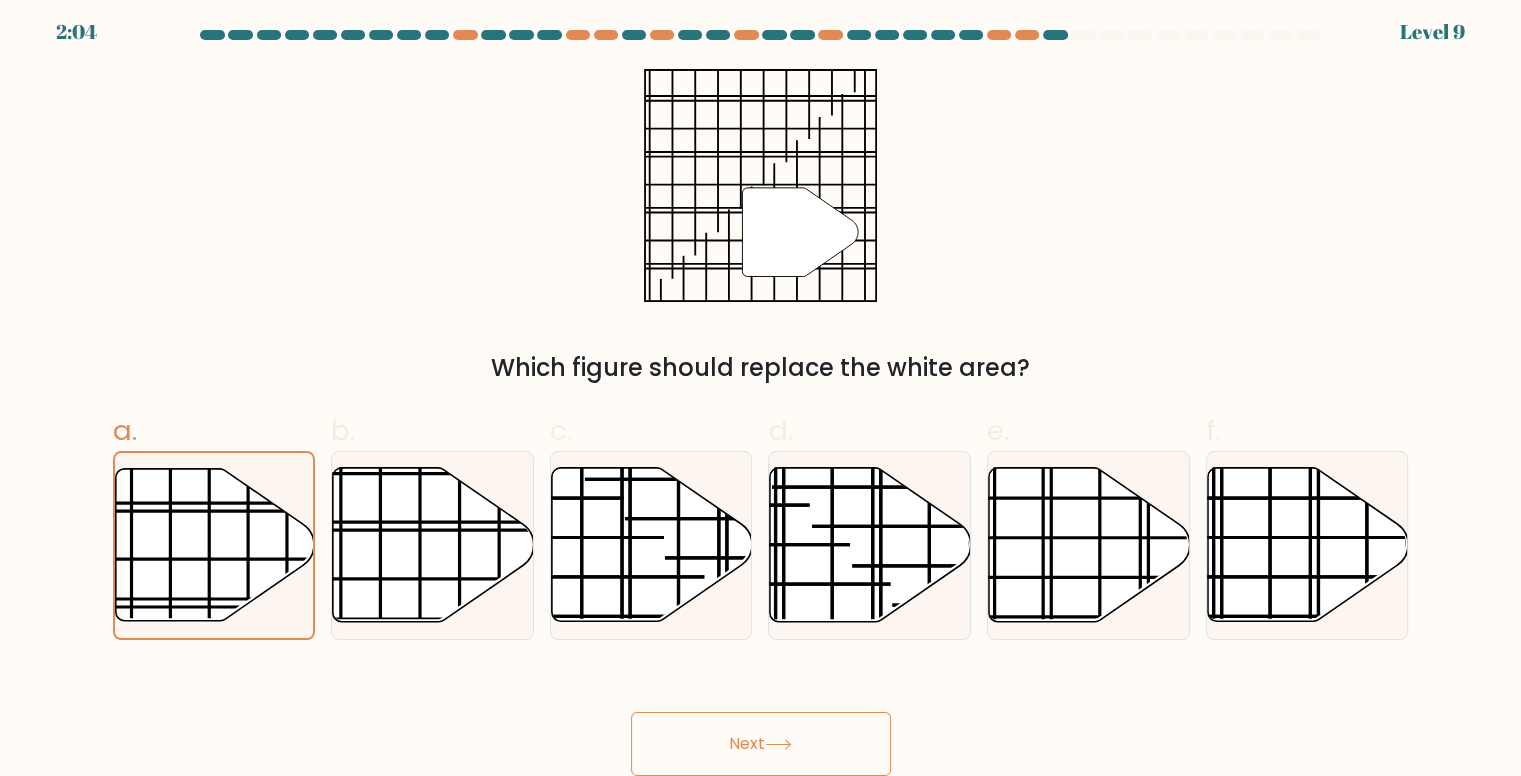 click on "Next" at bounding box center (761, 744) 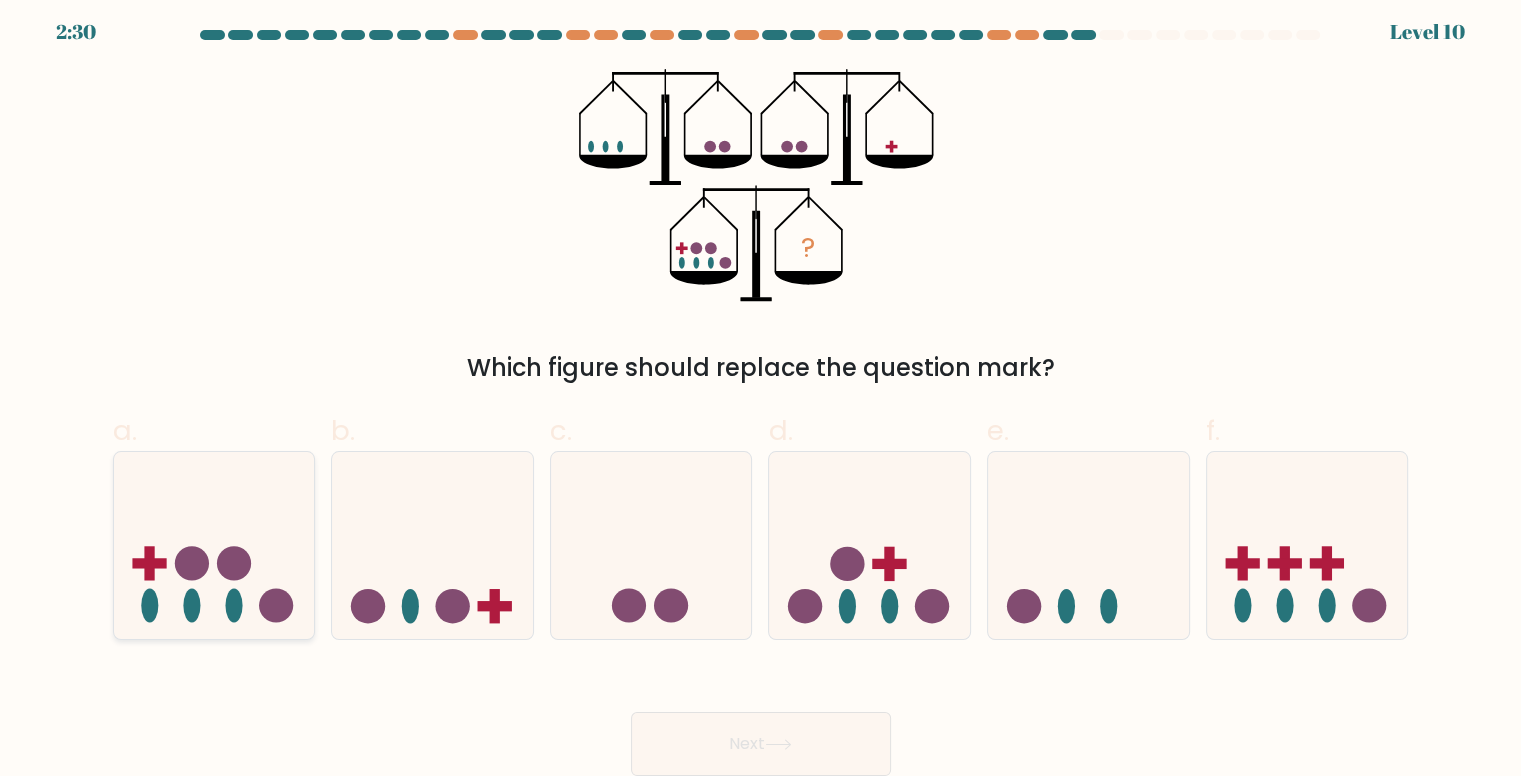 click 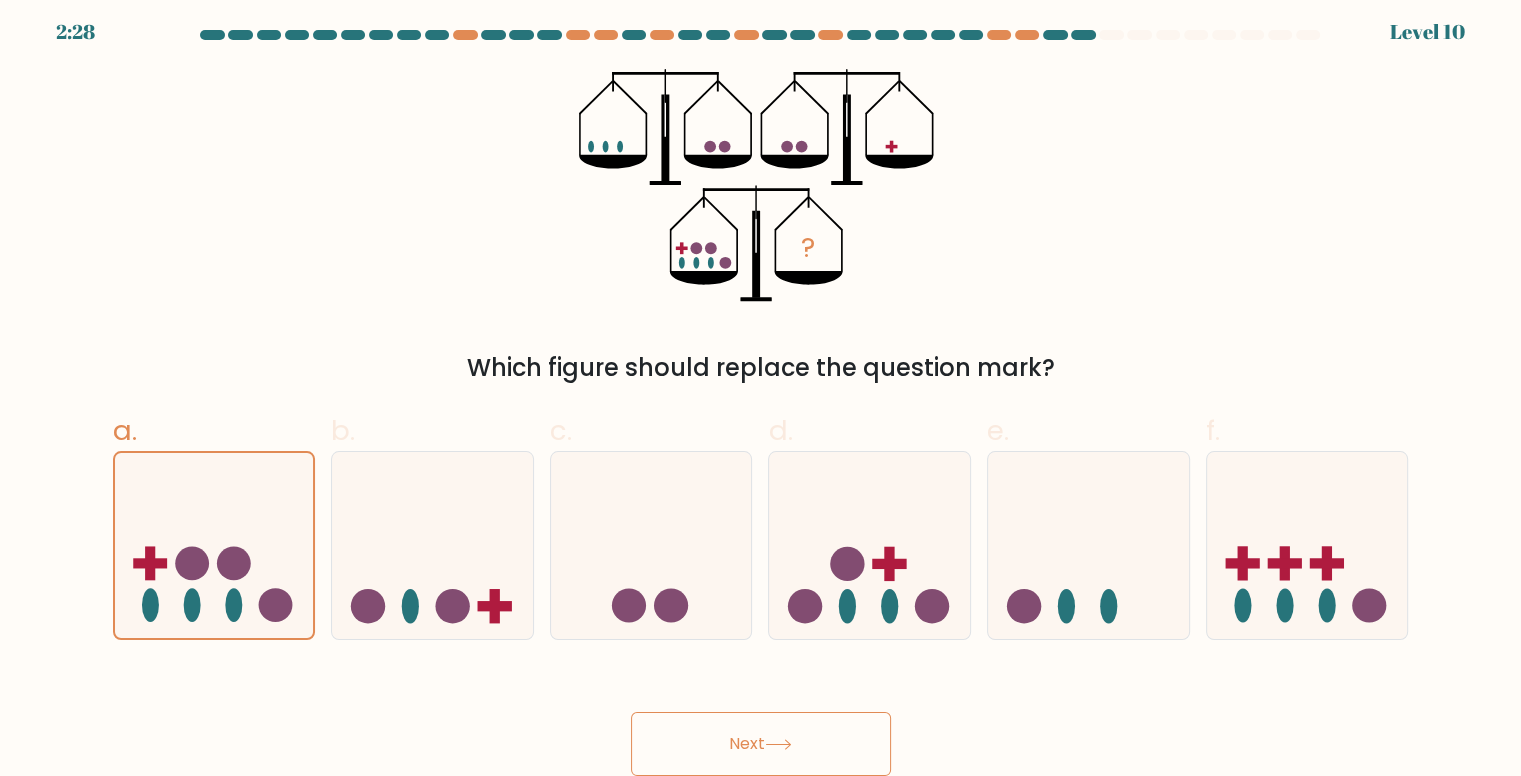 click on "Next" at bounding box center (761, 744) 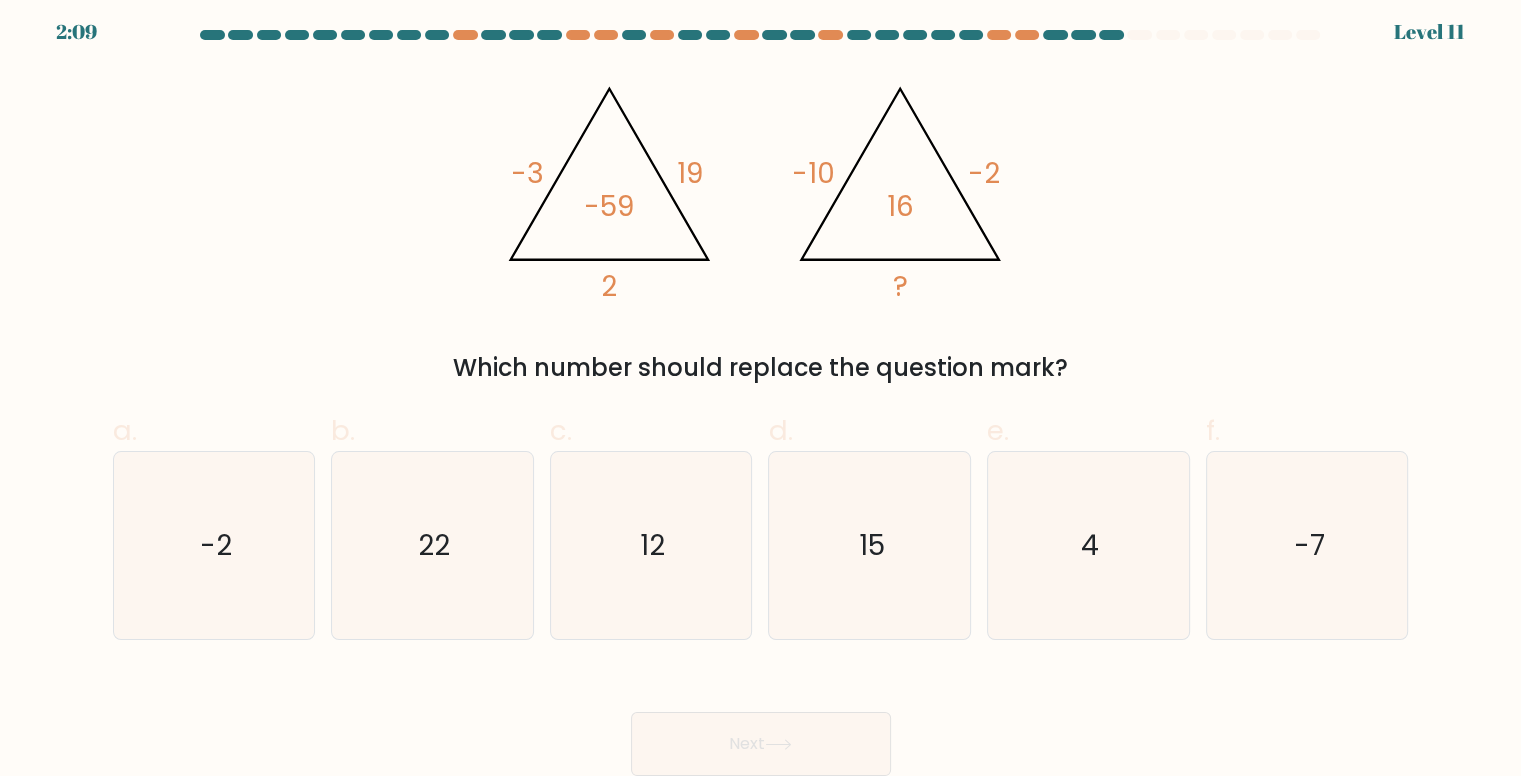drag, startPoint x: 641, startPoint y: 212, endPoint x: 1140, endPoint y: 261, distance: 501.40005 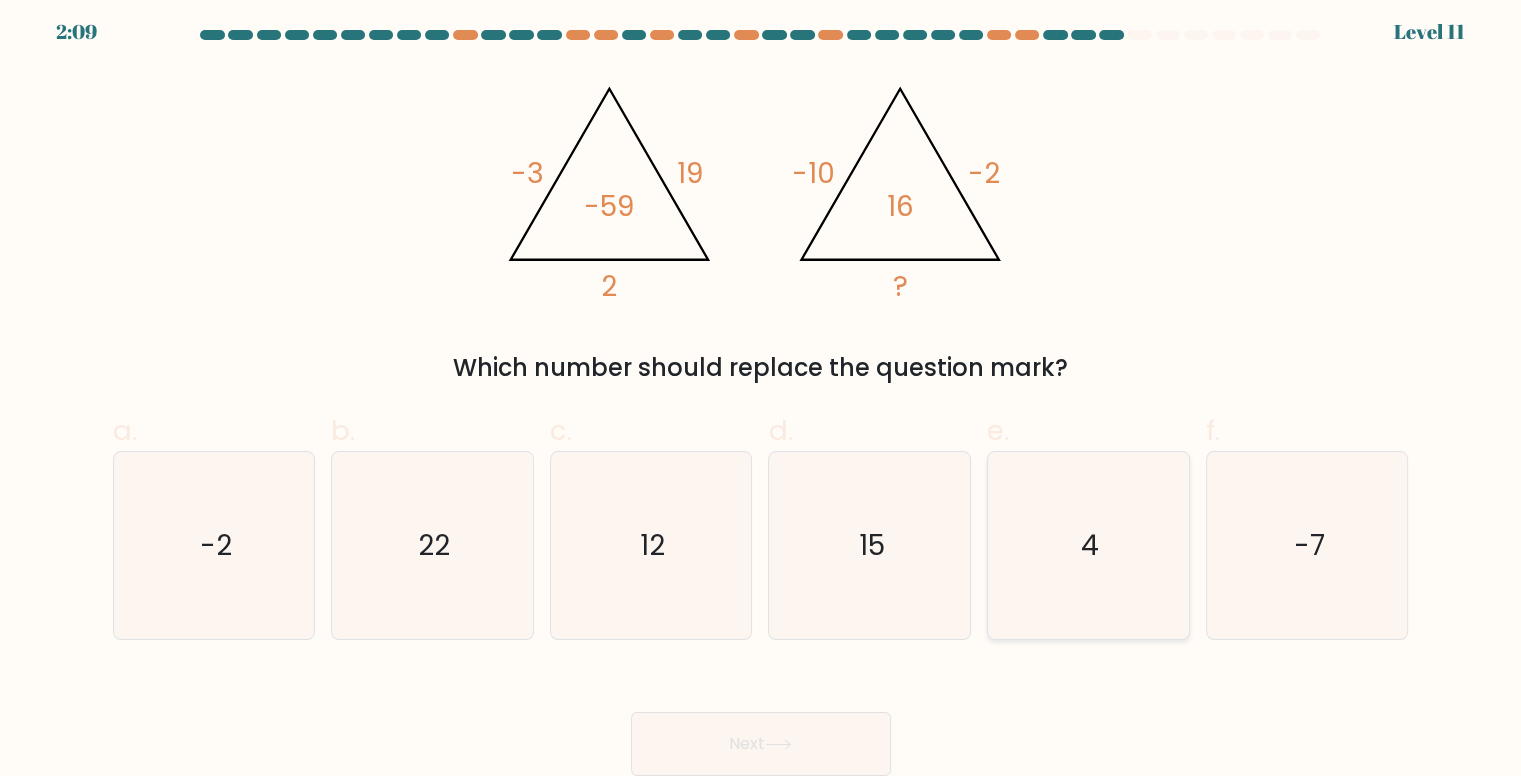 click on "4" 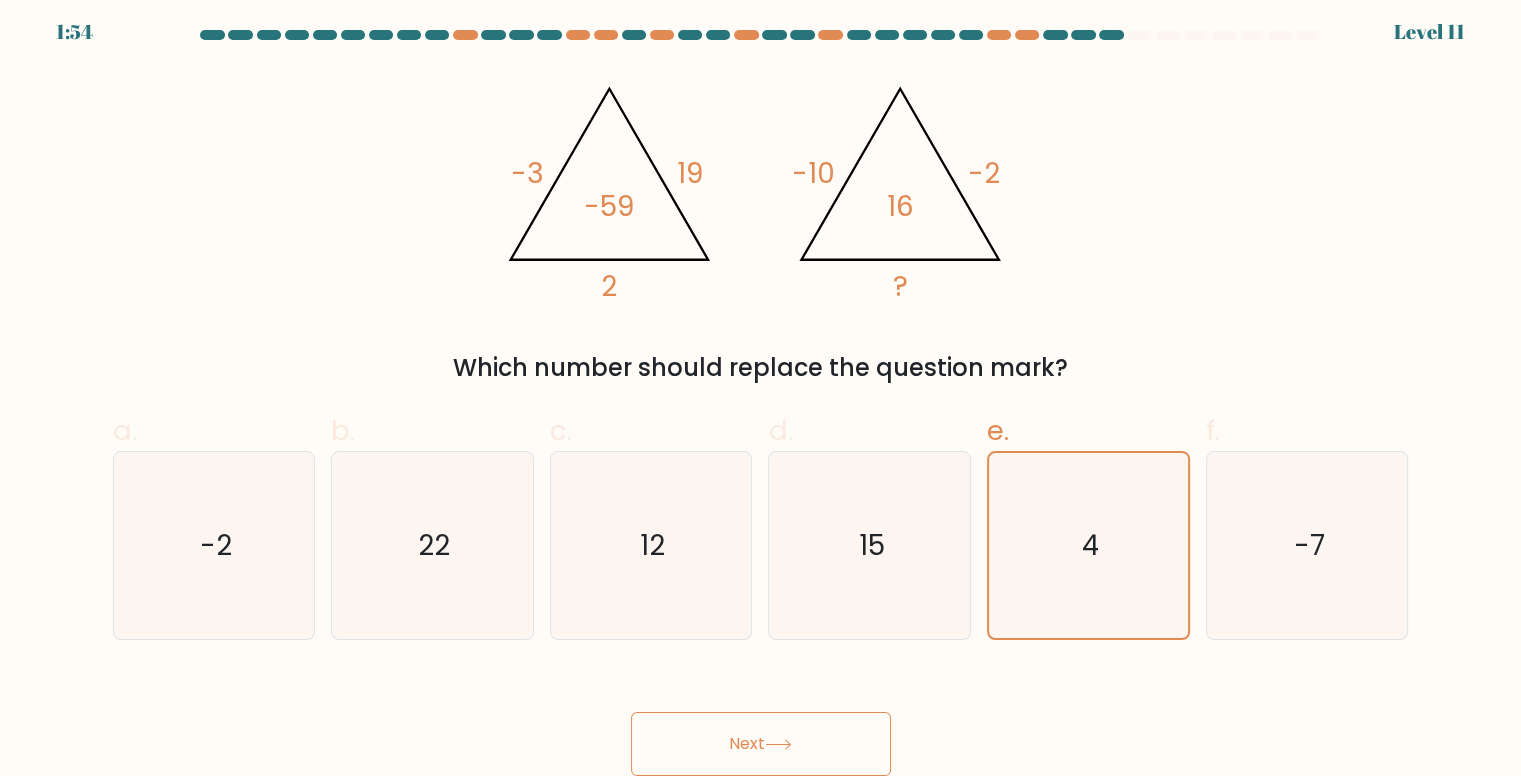 click on "Next" at bounding box center [761, 744] 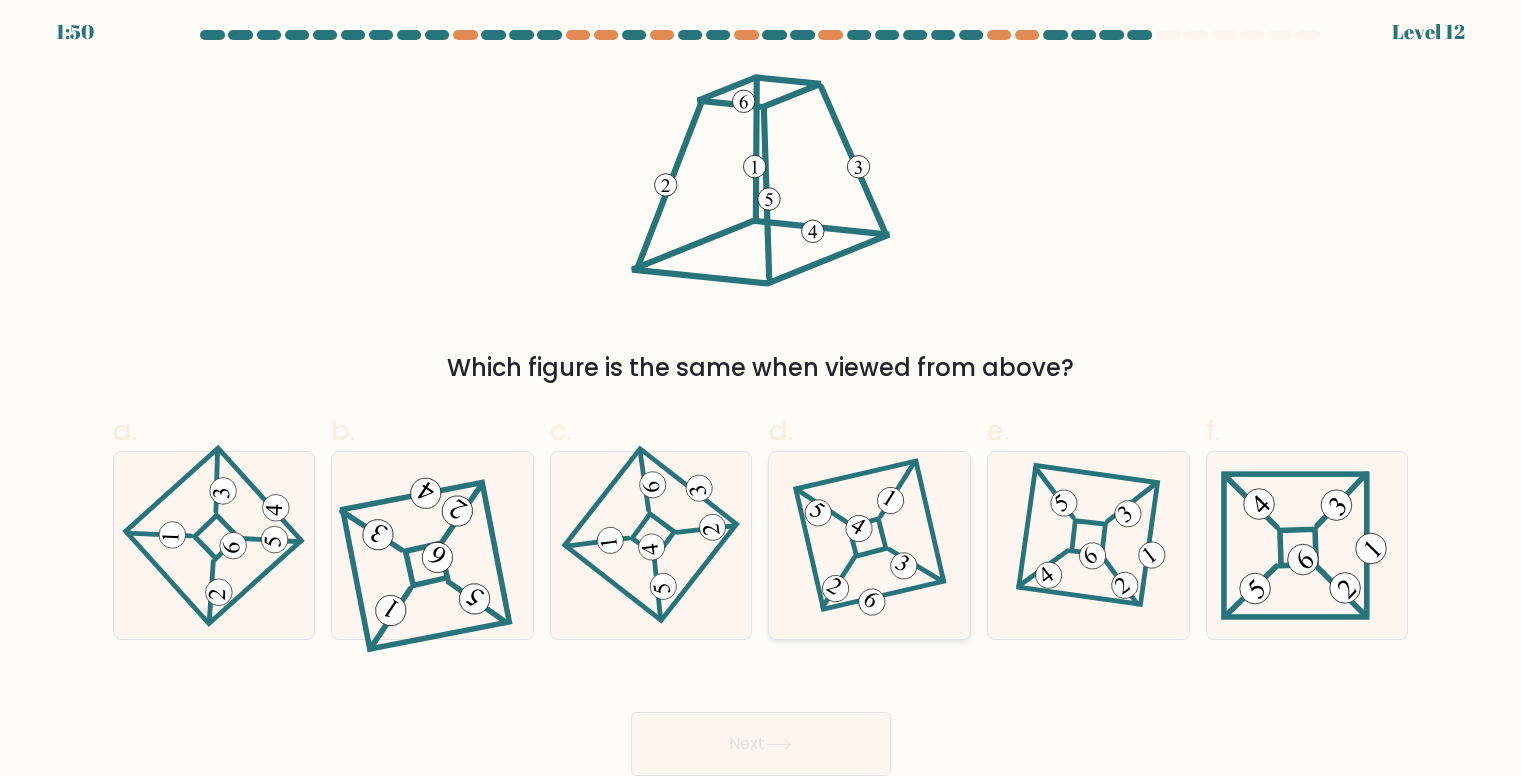click 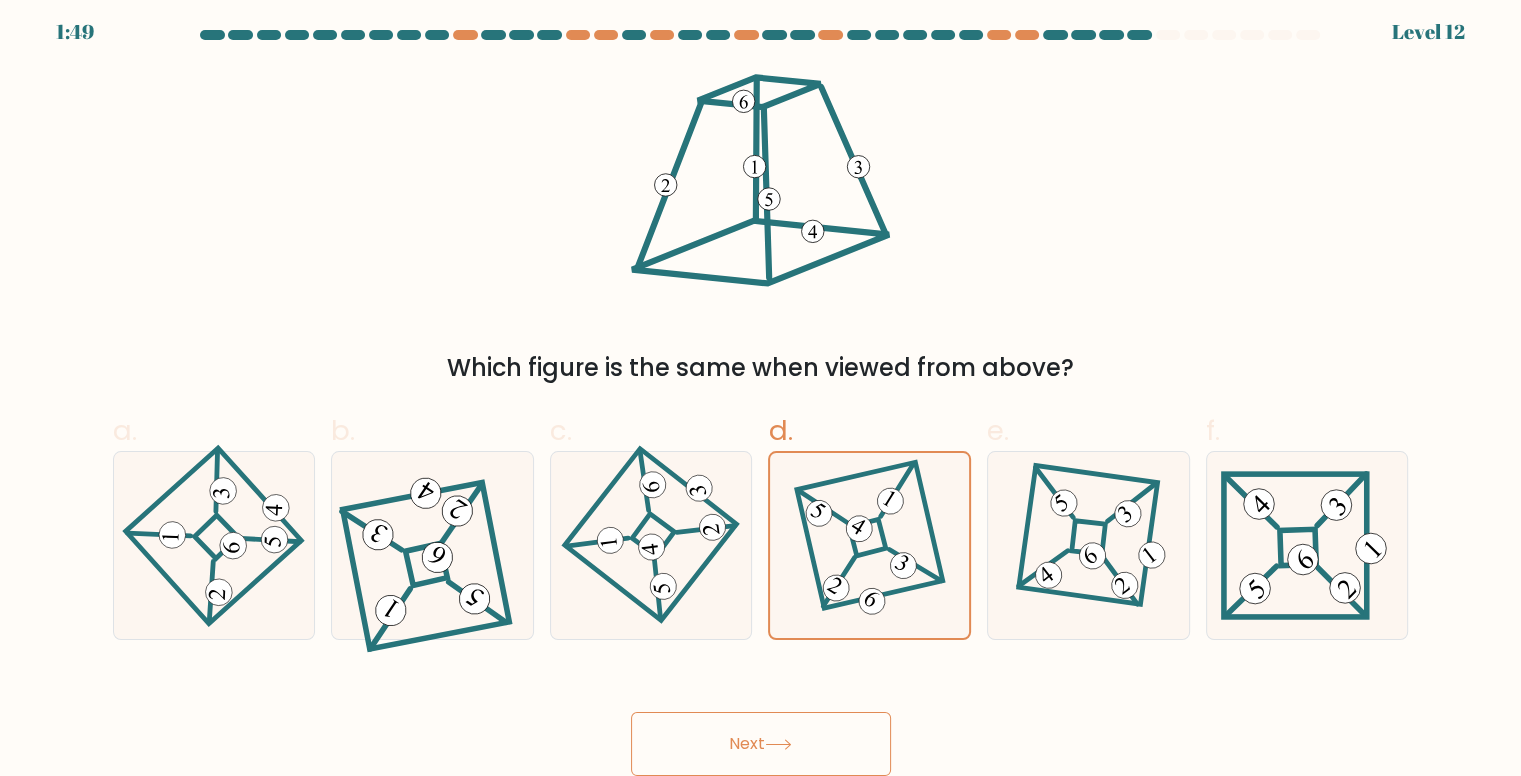 click on "Next" at bounding box center (761, 744) 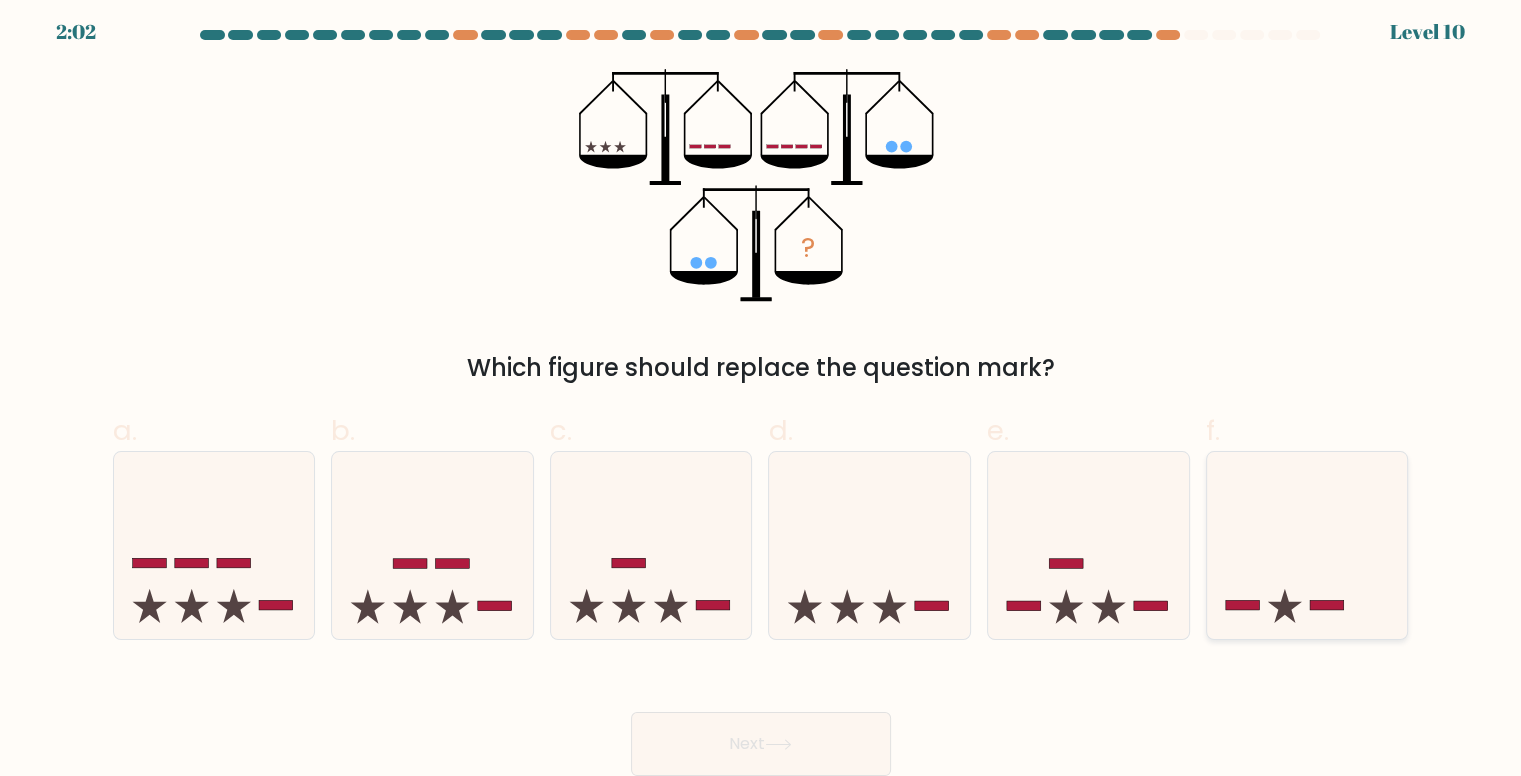 click 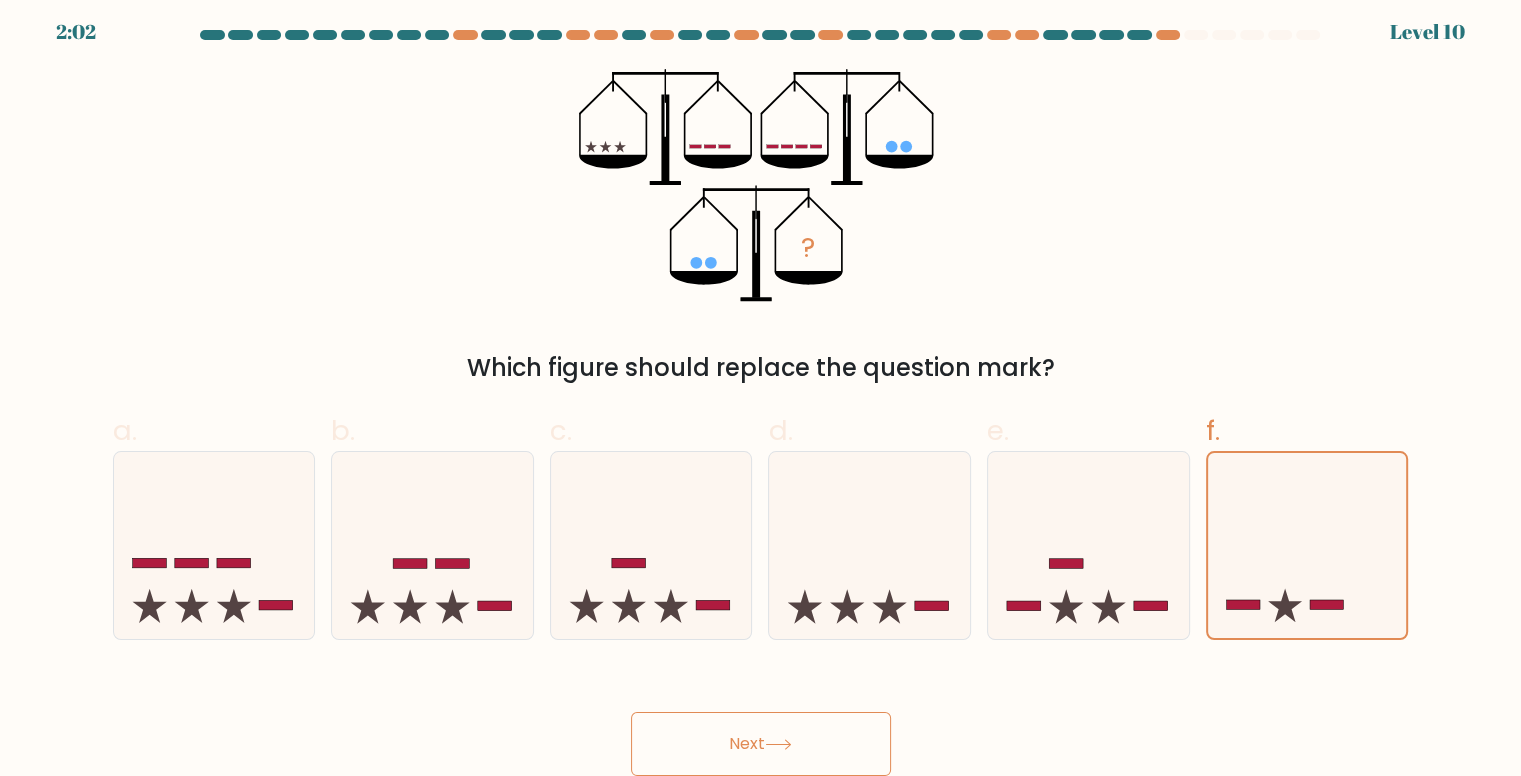 click on "Next" at bounding box center (761, 744) 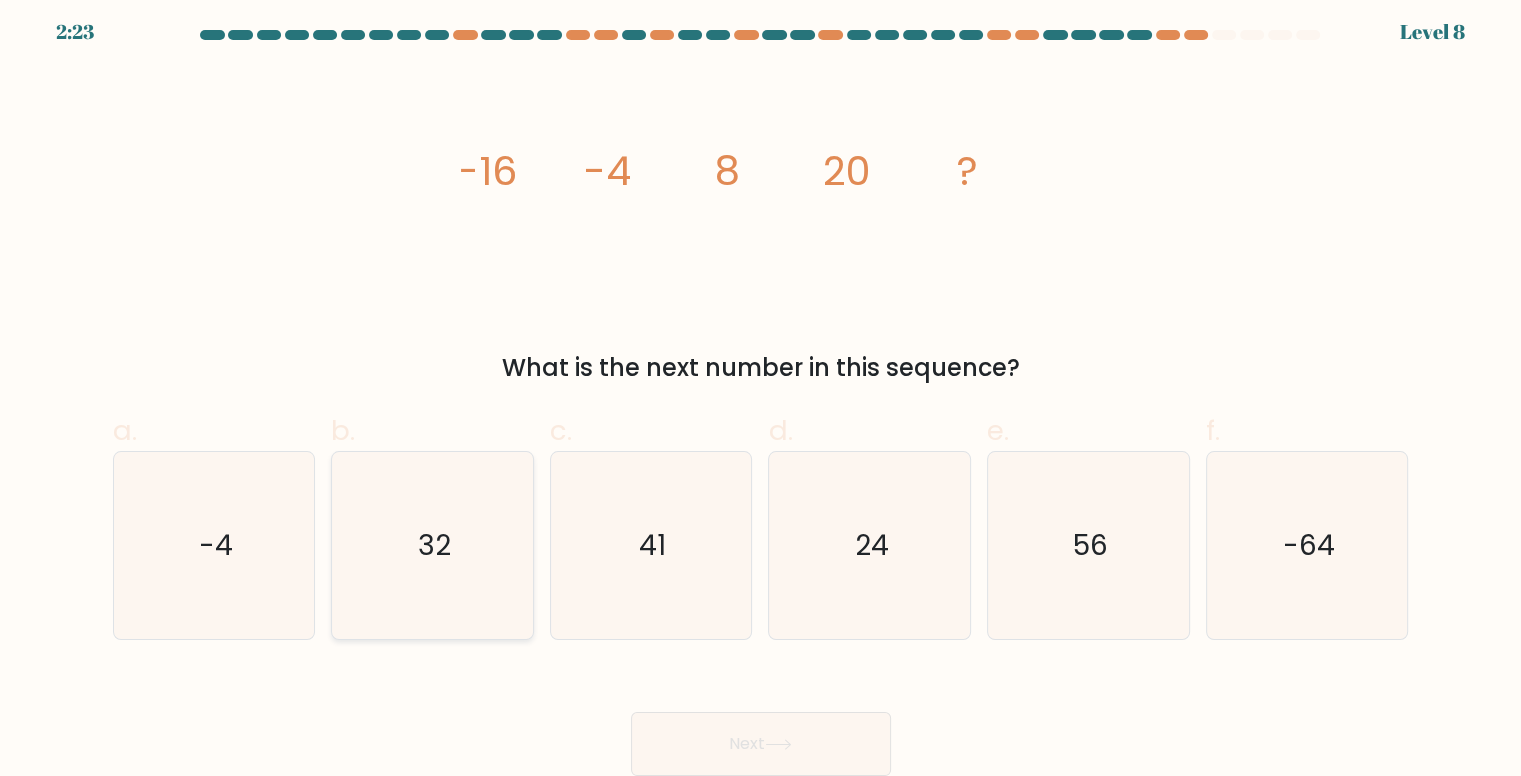 drag, startPoint x: 404, startPoint y: 571, endPoint x: 413, endPoint y: 565, distance: 10.816654 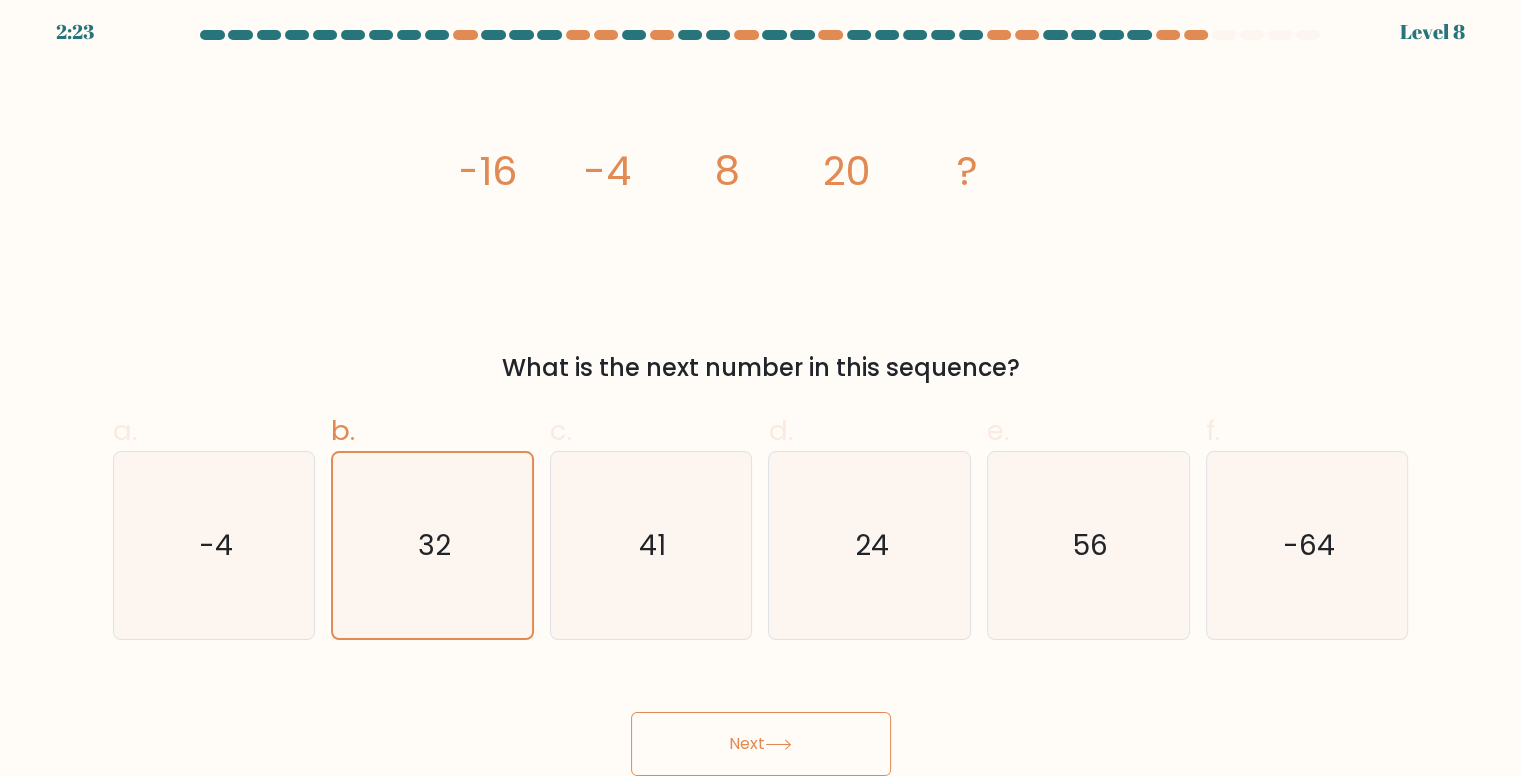 click on "Next" at bounding box center [761, 744] 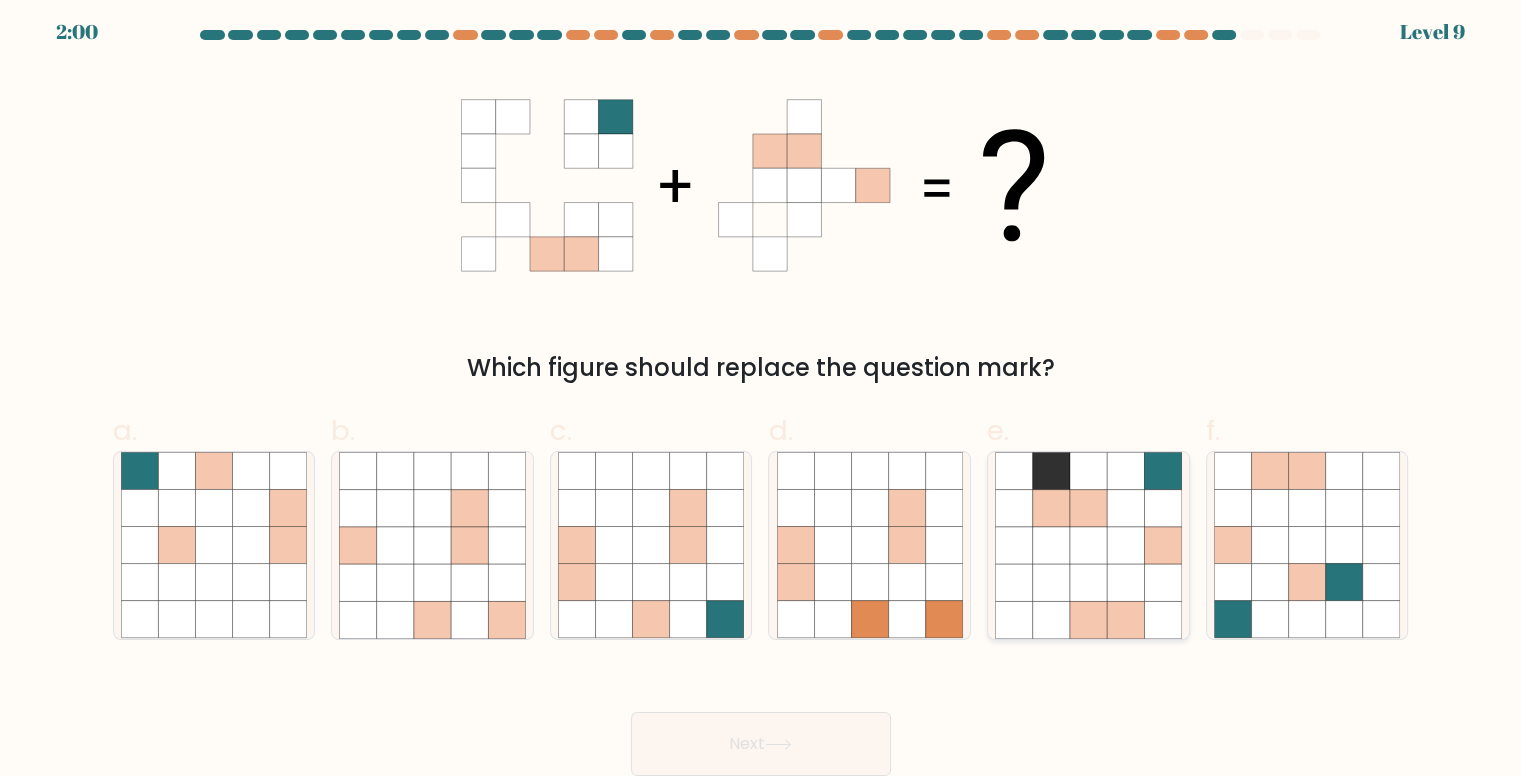 click 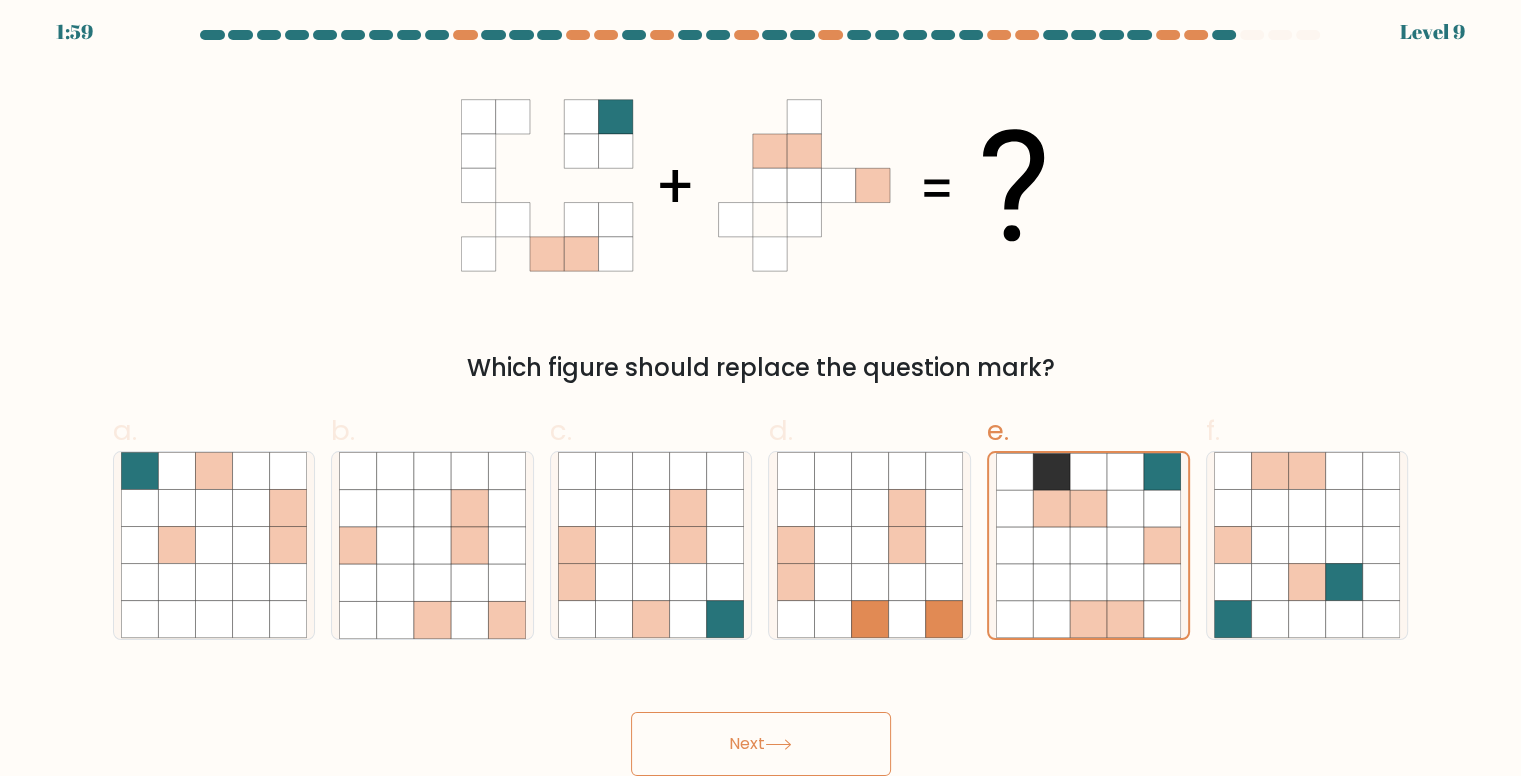 click on "Next" at bounding box center [761, 744] 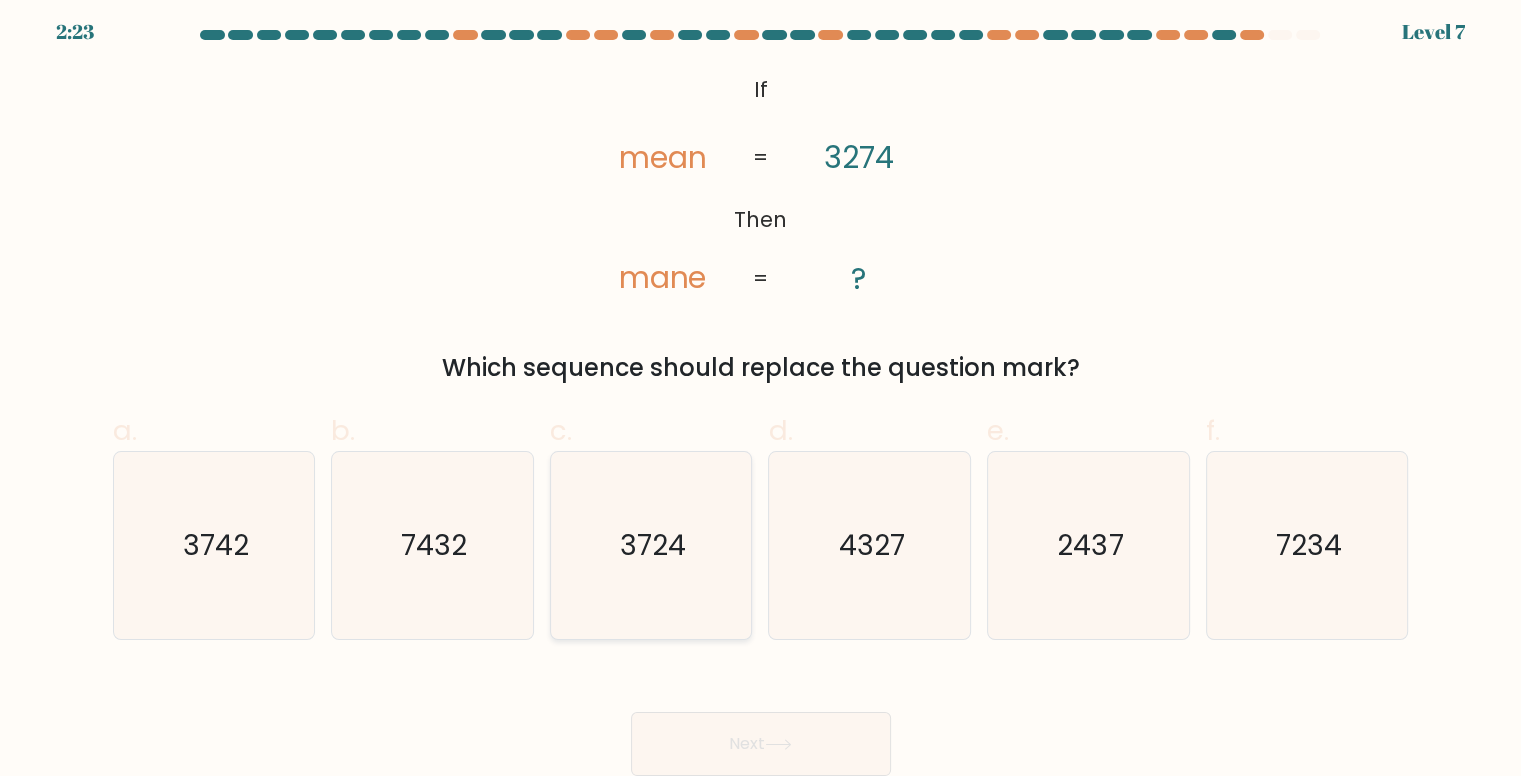 click on "3724" 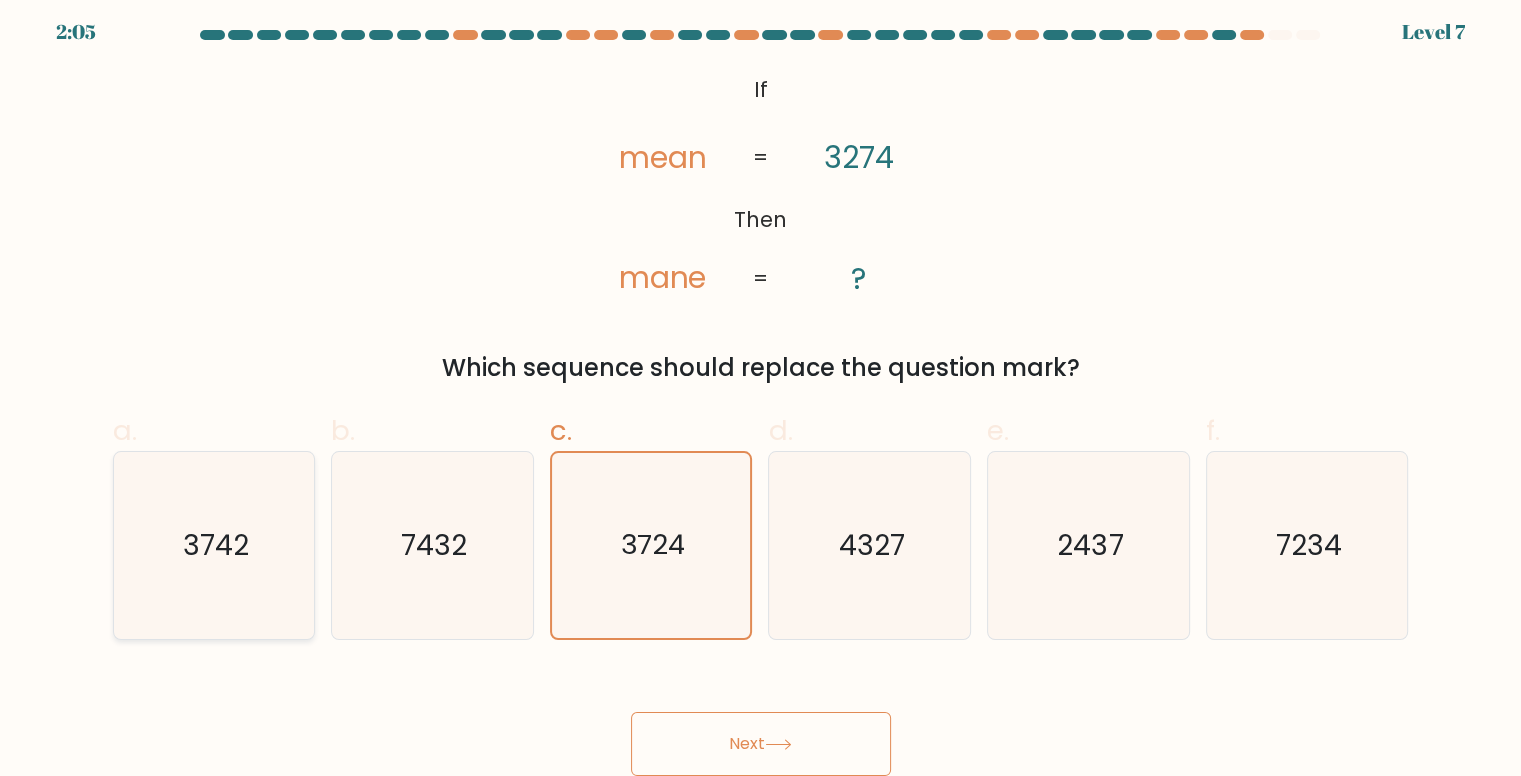 click on "3742" 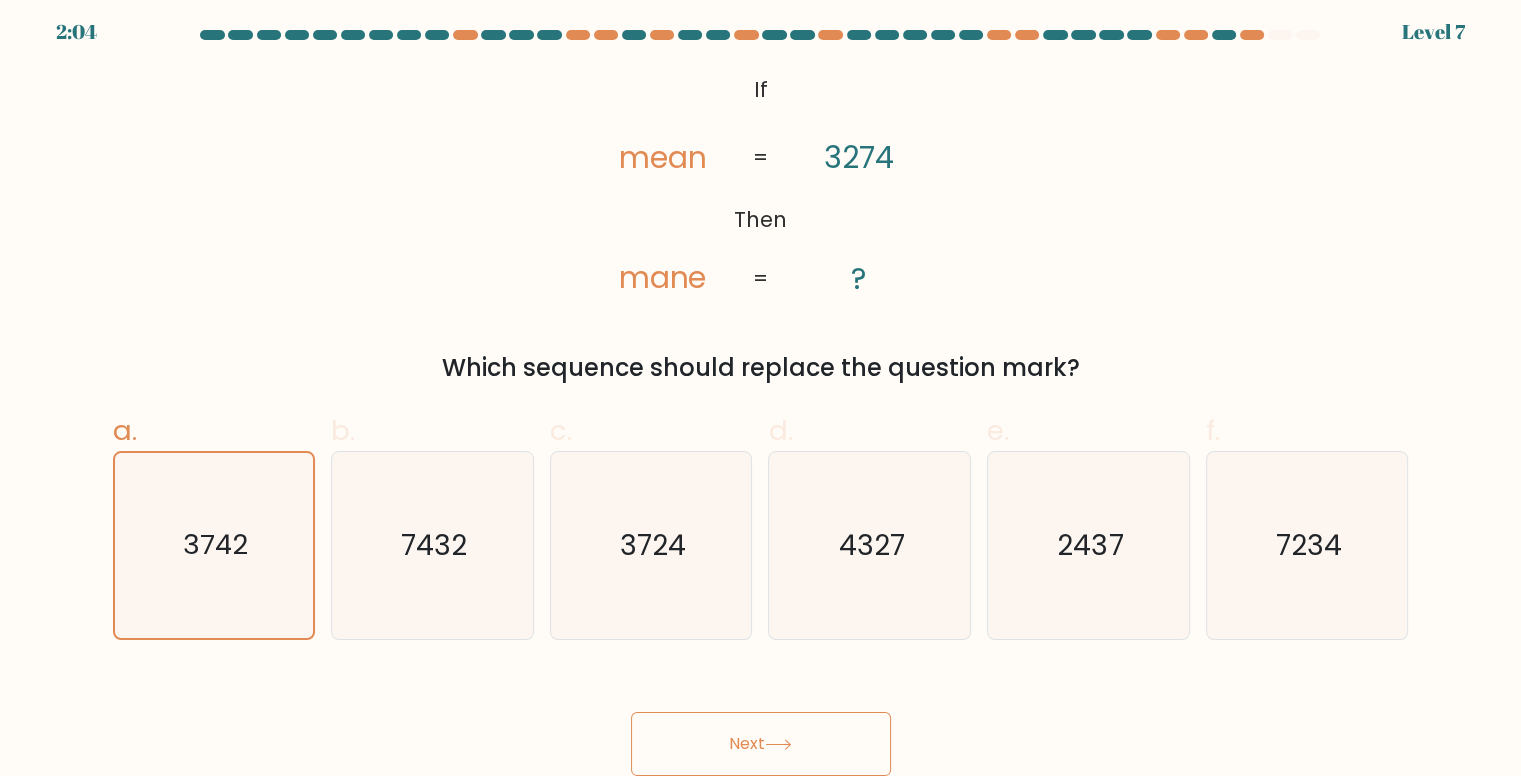 click on "Next" at bounding box center (761, 744) 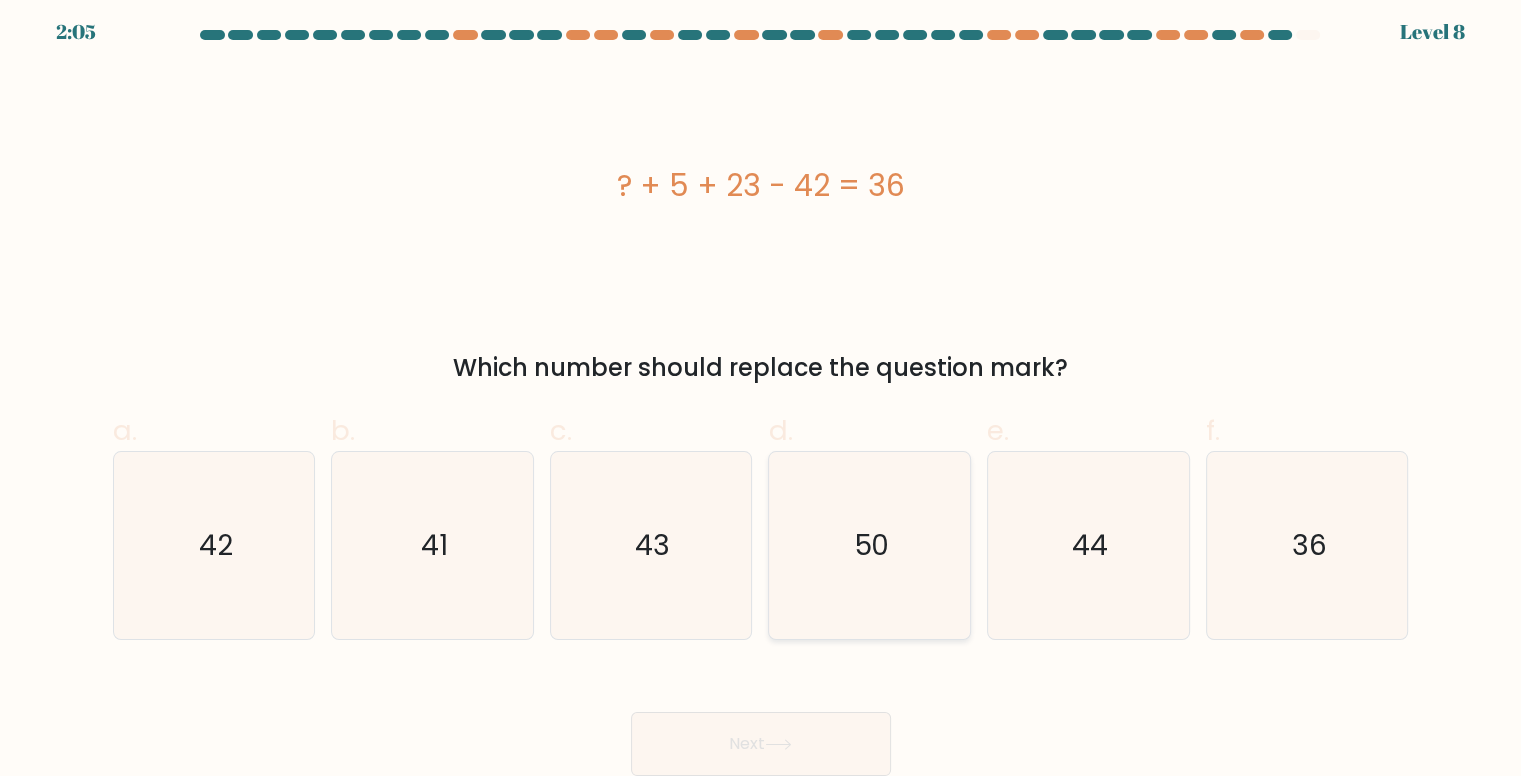 click on "50" 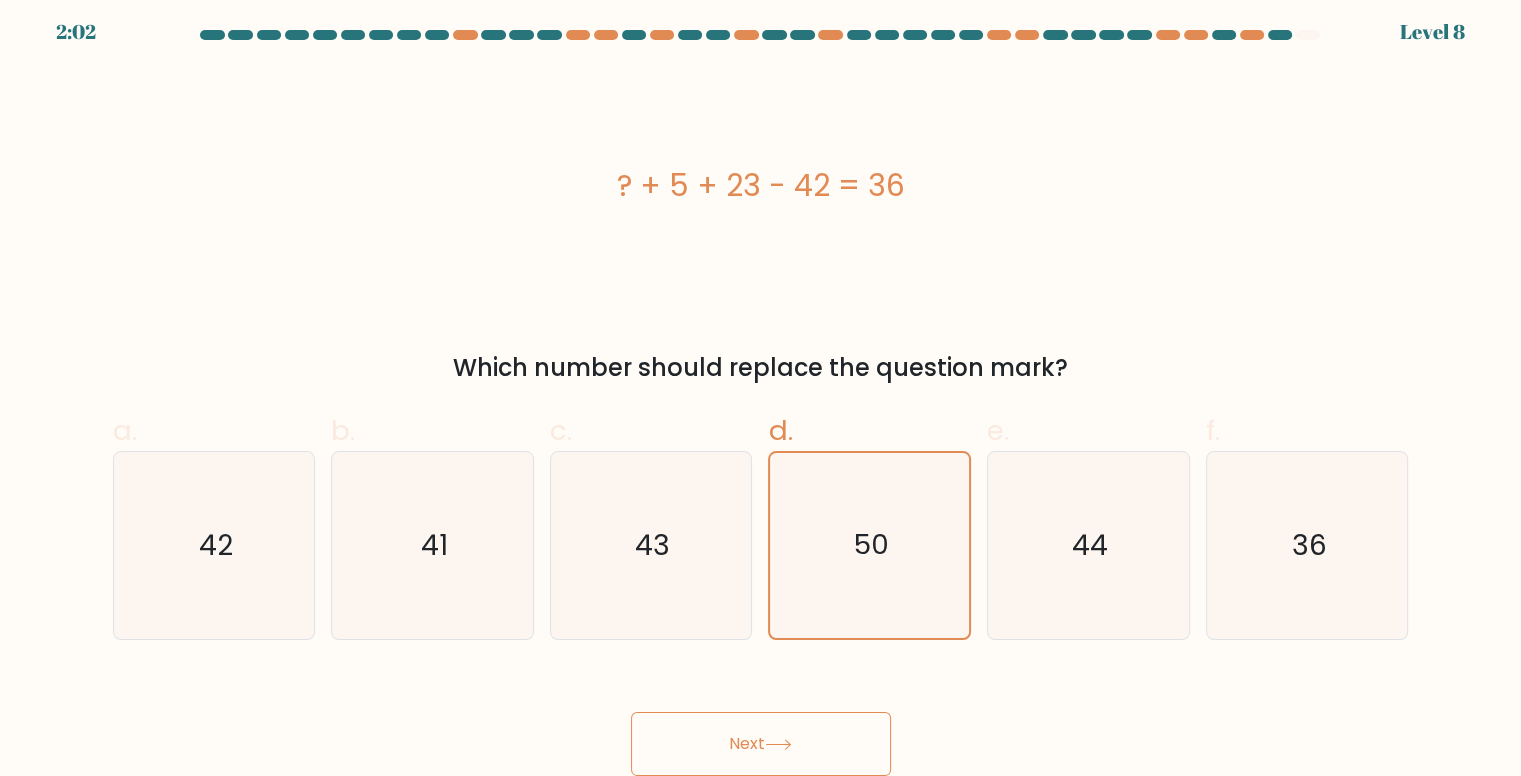 click on "Next" at bounding box center [761, 744] 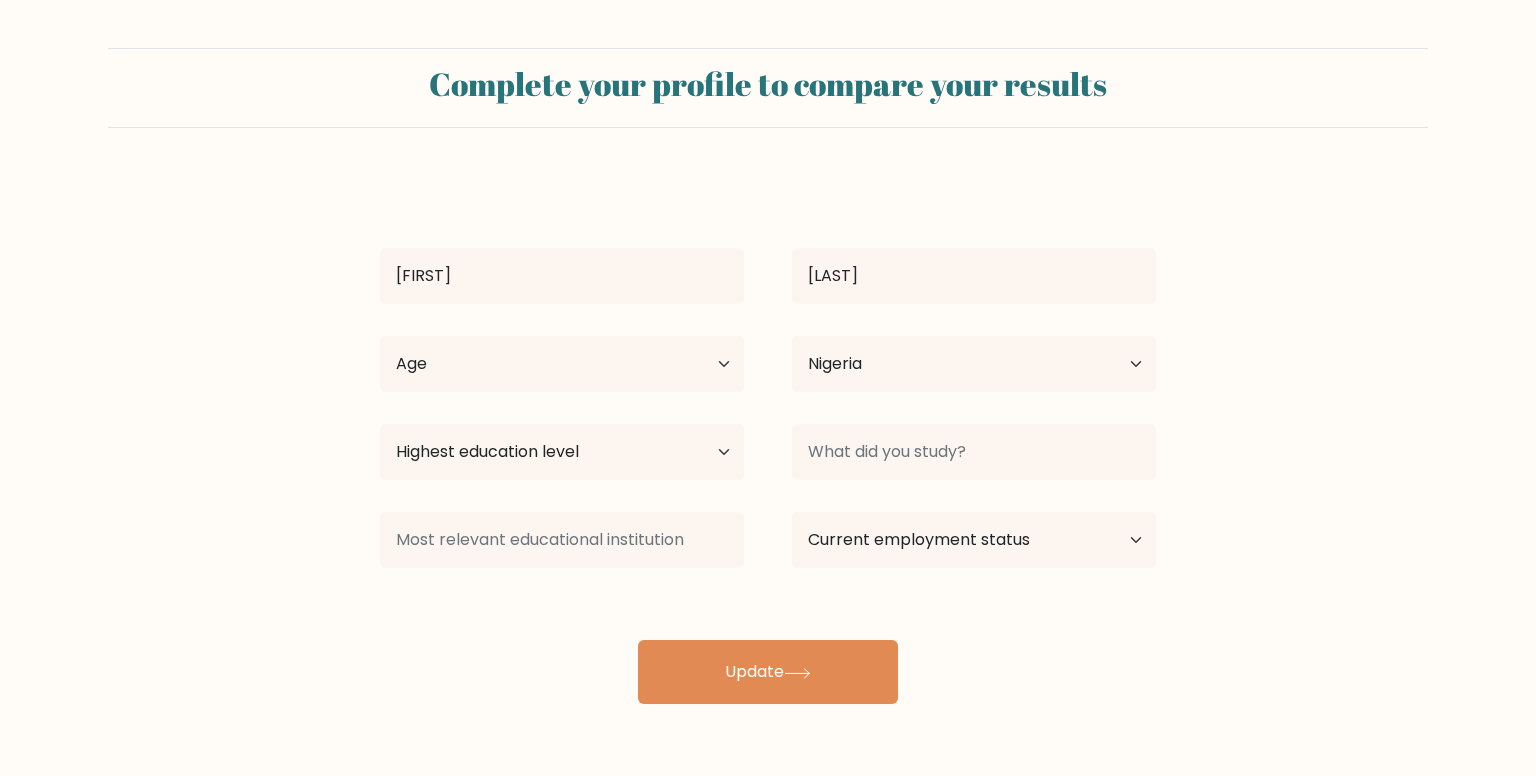 select on "NG" 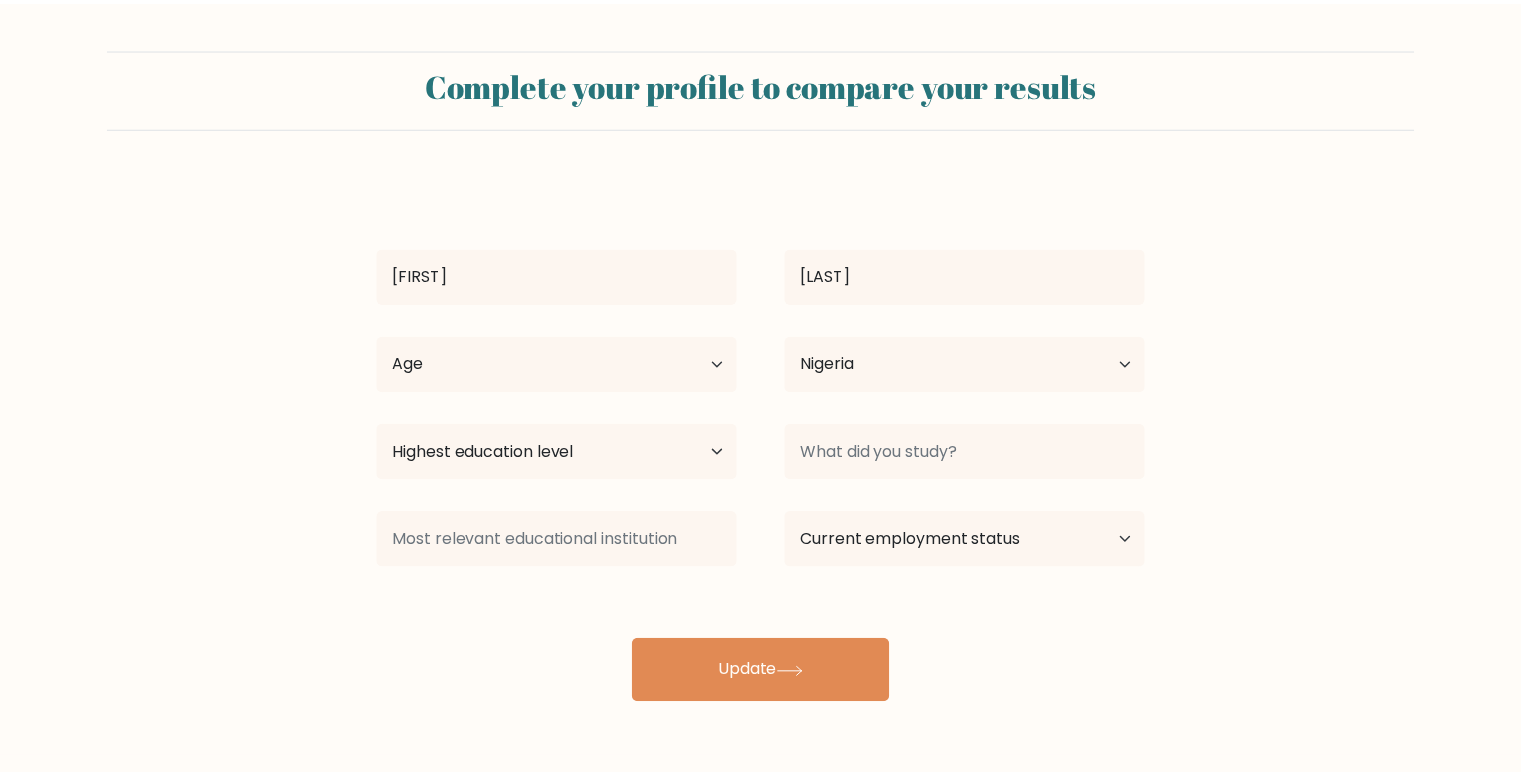 scroll, scrollTop: 0, scrollLeft: 0, axis: both 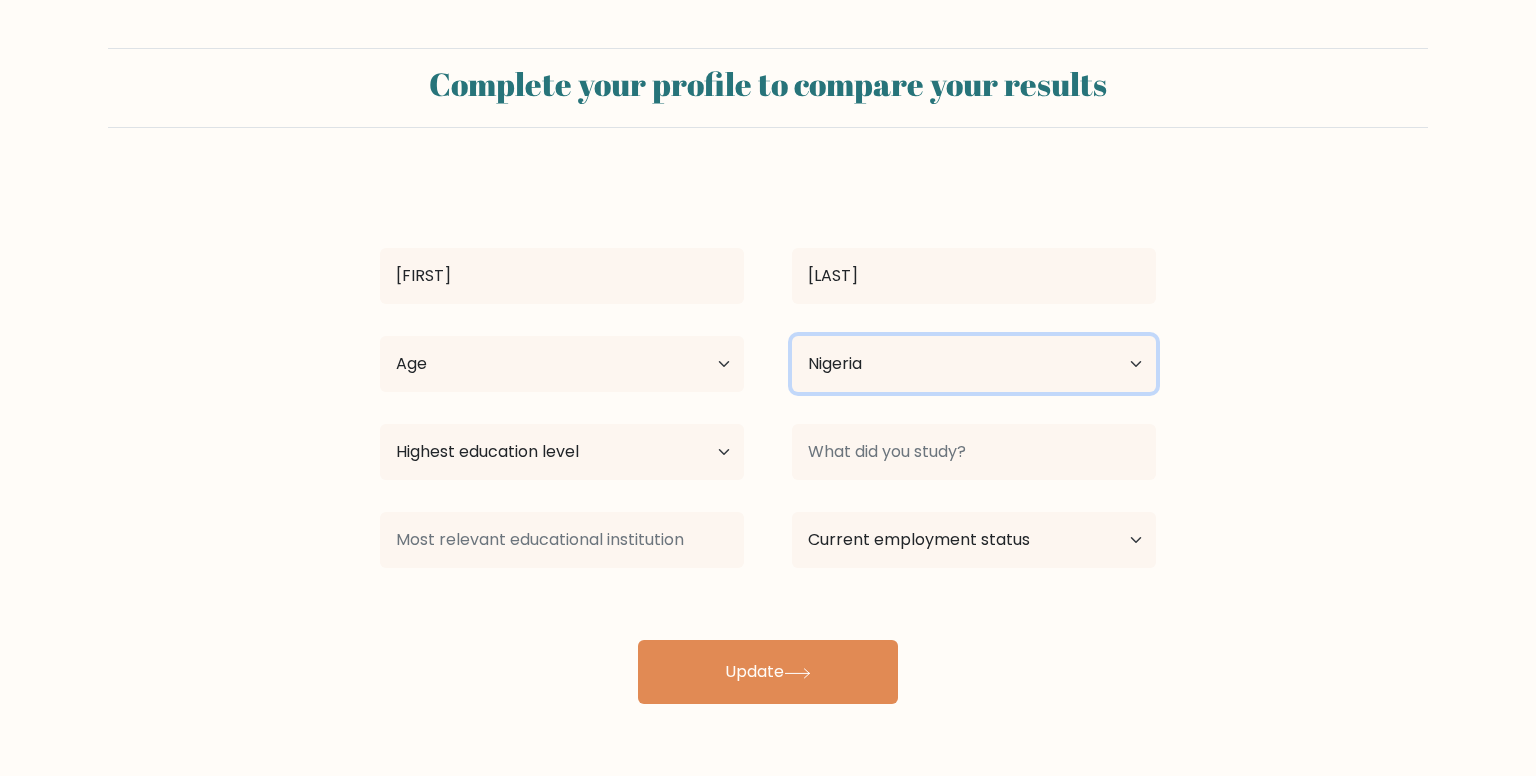 click on "Country
Afghanistan
Albania
Algeria
American Samoa
Andorra
Angola
Anguilla
Antarctica
Antigua and Barbuda
Argentina
Armenia
Aruba
Australia
Austria
Azerbaijan
Bahamas
Bahrain
Bangladesh
Barbados
Belarus
Belgium
Belize
Benin
Bermuda
Bhutan
Bolivia
Bonaire, Sint Eustatius and Saba
Bosnia and Herzegovina
Botswana
Bouvet Island
Brazil
British Indian Ocean Territory
Brunei
Bulgaria
Burkina Faso
Burundi
Cabo Verde
Cambodia
Cameroon
Canada
Cayman Islands
Central African Republic
Chad
Chile
China
Christmas Island
Cocos (Keeling) Islands
Colombia
Comoros
Congo
Congo (the Democratic Republic of the)
Cook Islands
Costa Rica
Côte d'Ivoire
Croatia
Cuba" at bounding box center (974, 364) 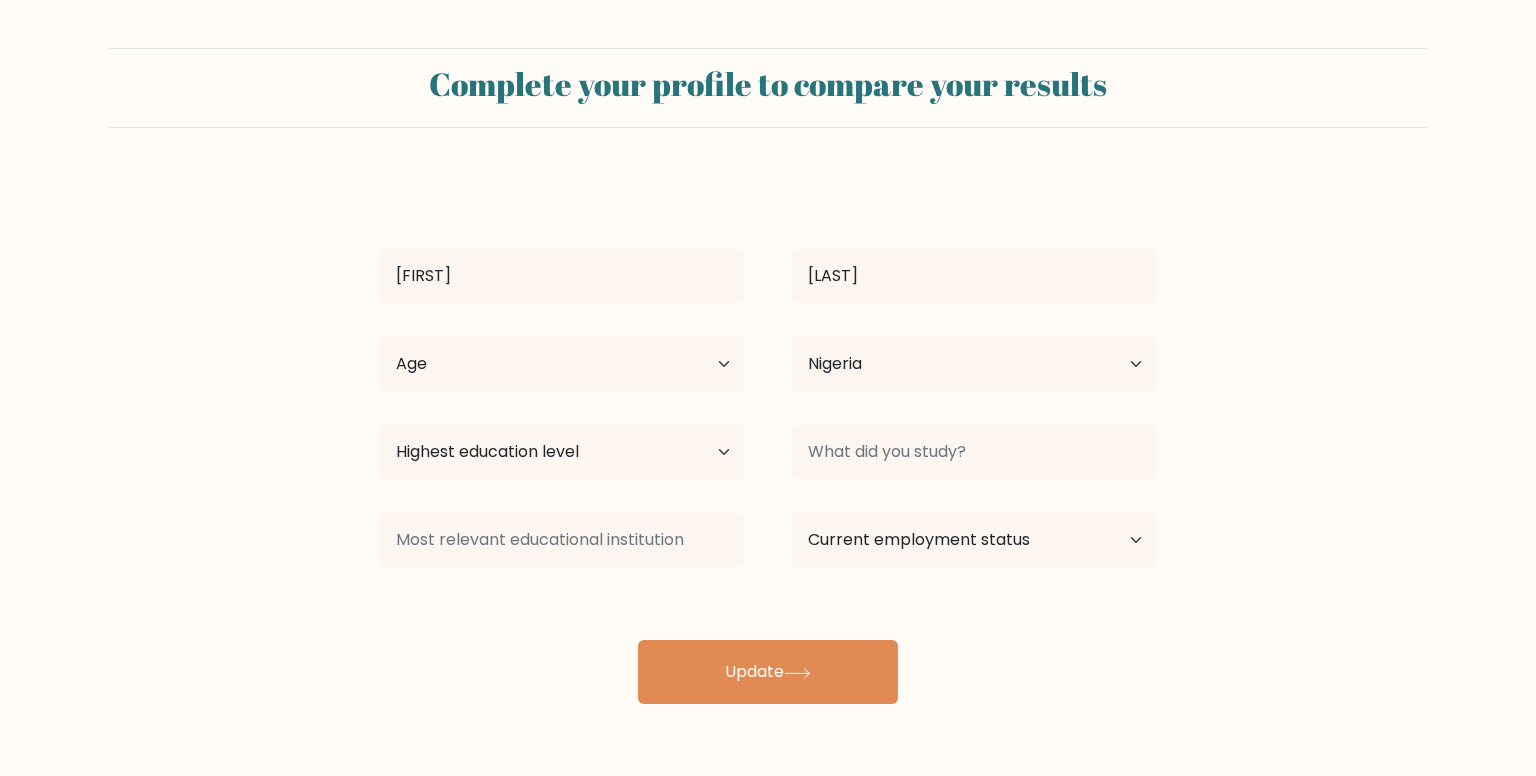 click on "Complete your profile to compare your results
[FIRST]
[LAST]
Age
Under 18 years old
18-24 years old
25-34 years old
35-44 years old
45-54 years old
55-64 years old
65 years old and above
Country
Afghanistan
Albania
Algeria
American Samoa Chad" at bounding box center (768, 376) 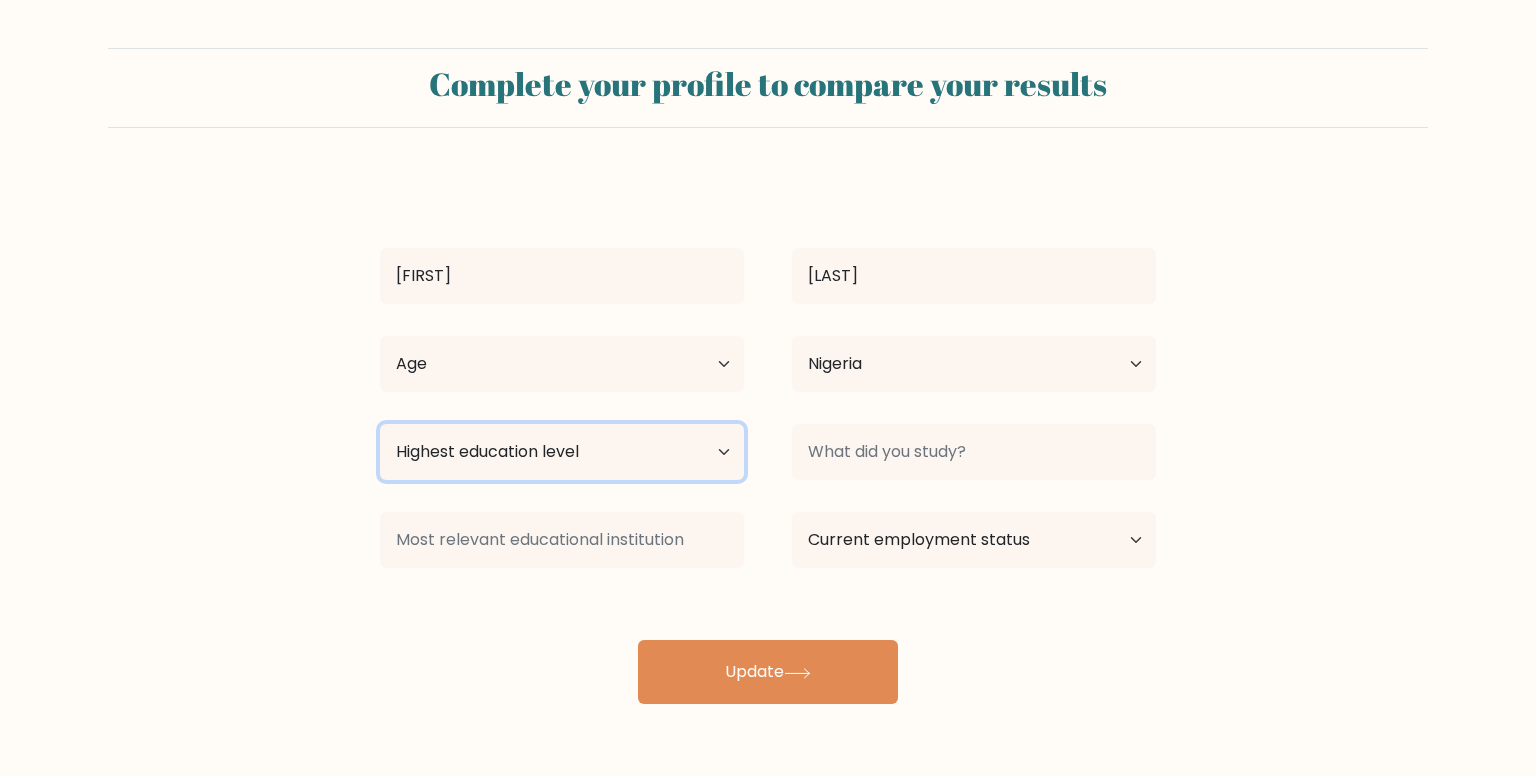click on "Highest education level
No schooling
Primary
Lower Secondary
Upper Secondary
Occupation Specific
Bachelor's degree
Master's degree
Doctoral degree" at bounding box center [562, 452] 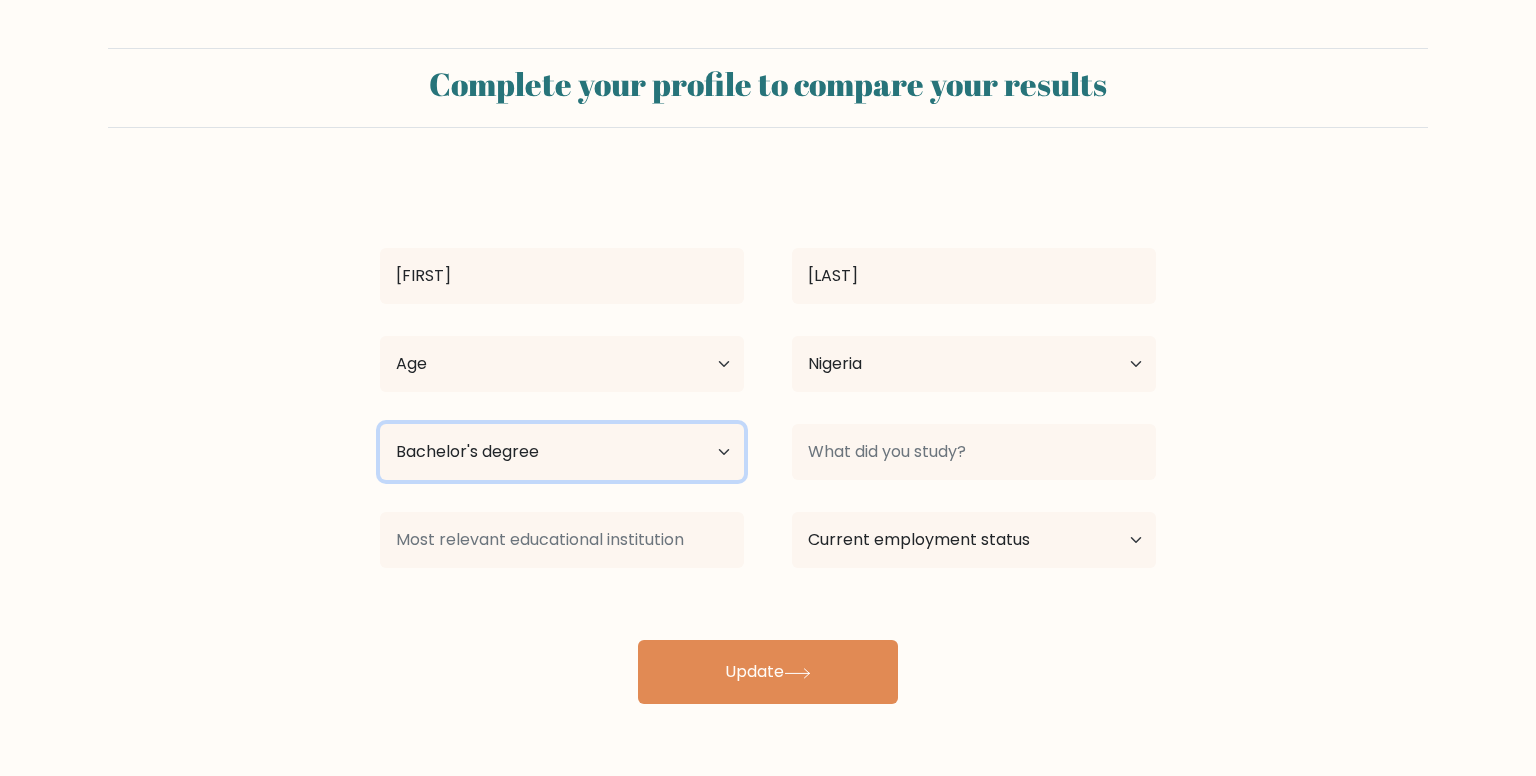 click on "Highest education level
No schooling
Primary
Lower Secondary
Upper Secondary
Occupation Specific
Bachelor's degree
Master's degree
Doctoral degree" at bounding box center [562, 452] 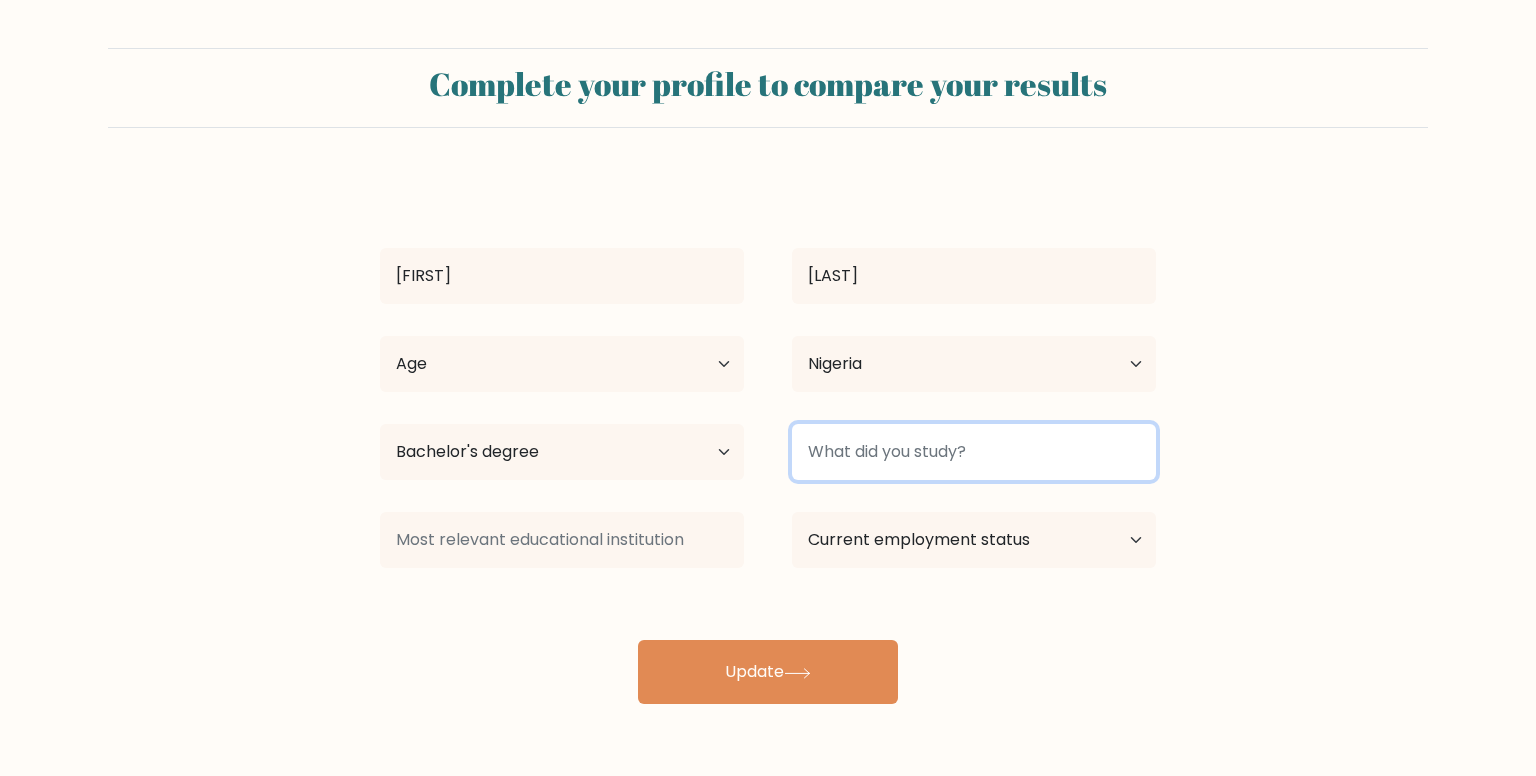 click at bounding box center [974, 452] 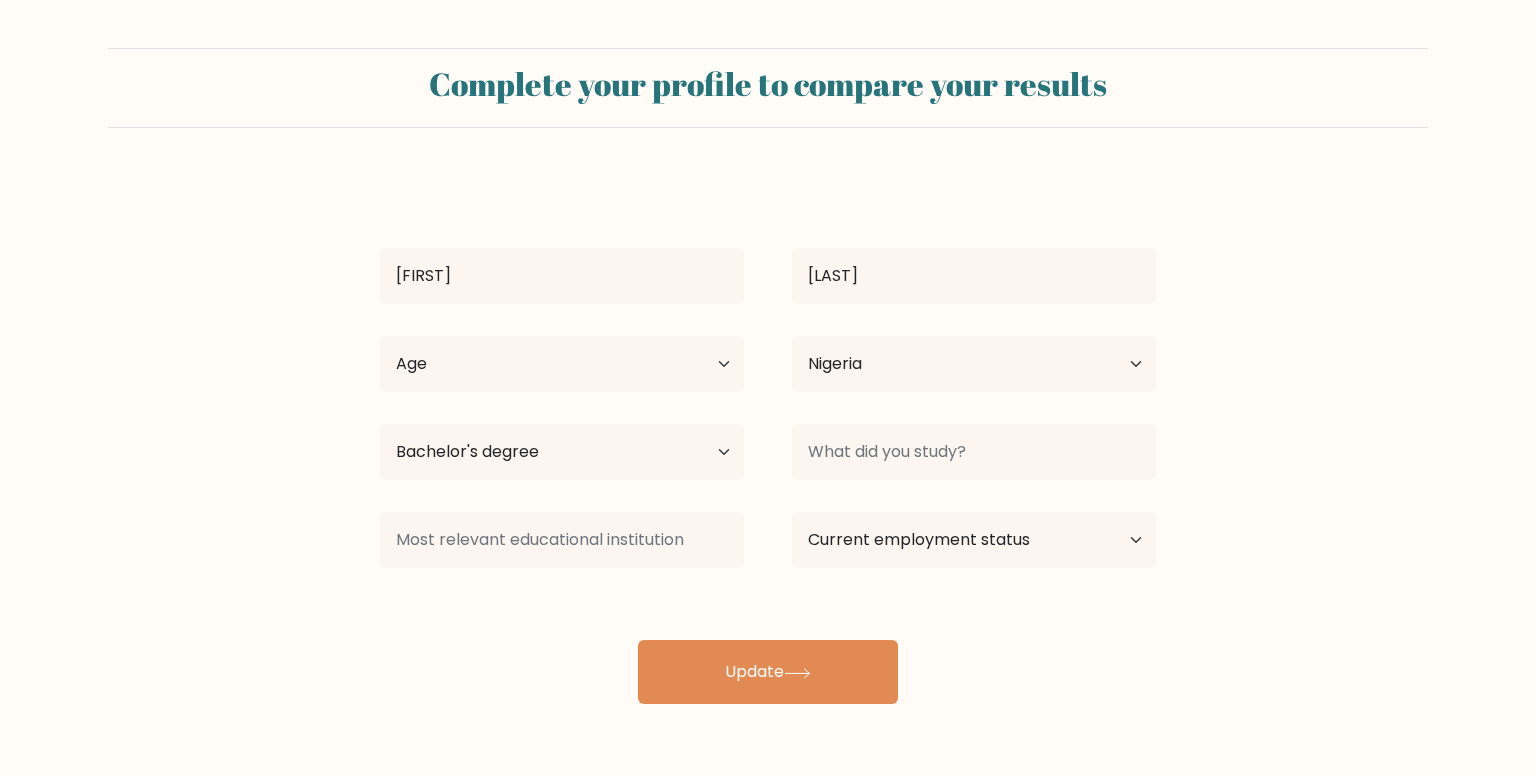 click on "Complete your profile to compare your results
[FIRST]
[LAST]
Age
Under 18 years old
18-24 years old
25-34 years old
35-44 years old
45-54 years old
55-64 years old
65 years old and above
Country
Afghanistan
Albania
Algeria
American Samoa Chad" at bounding box center (768, 376) 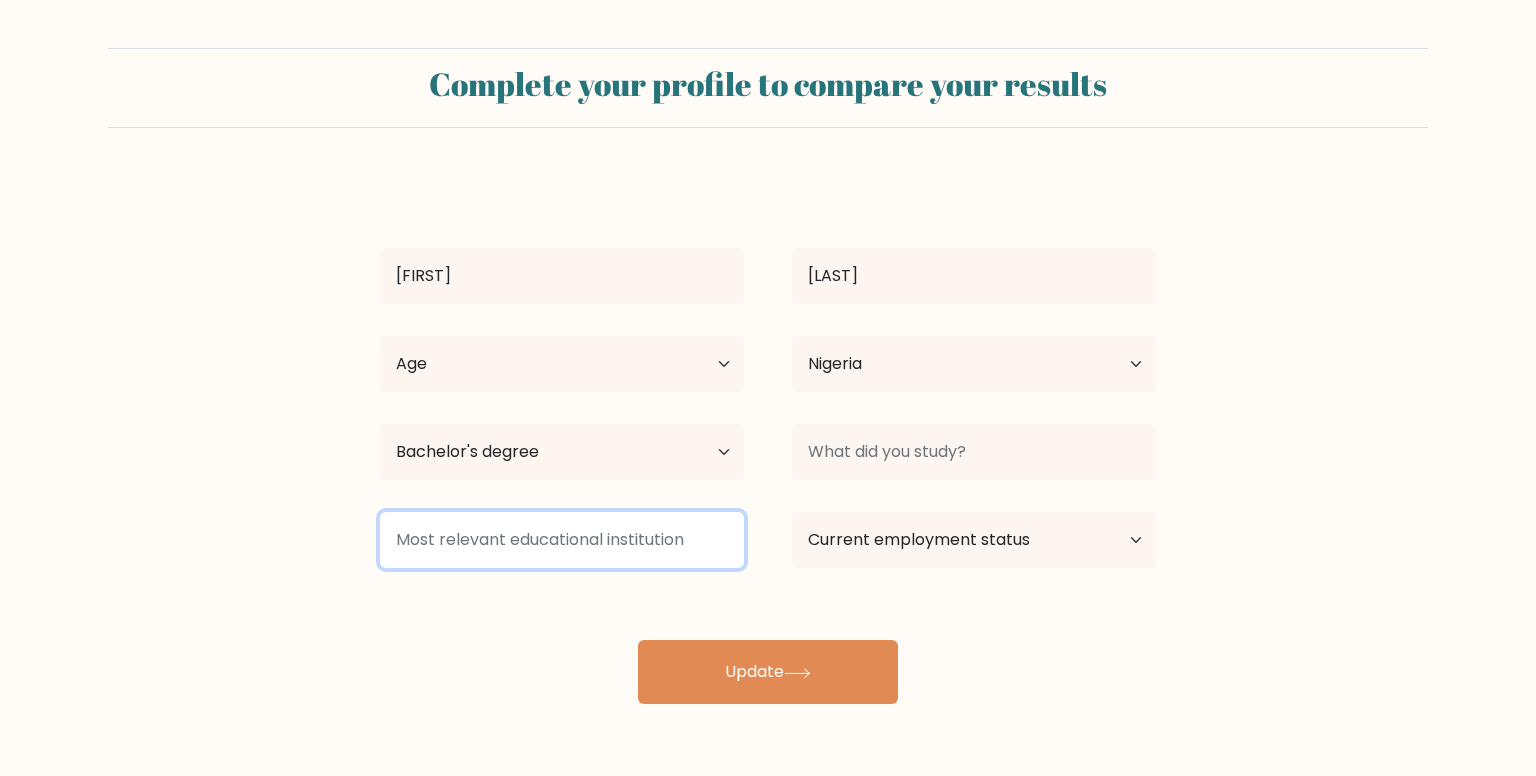 click at bounding box center [562, 540] 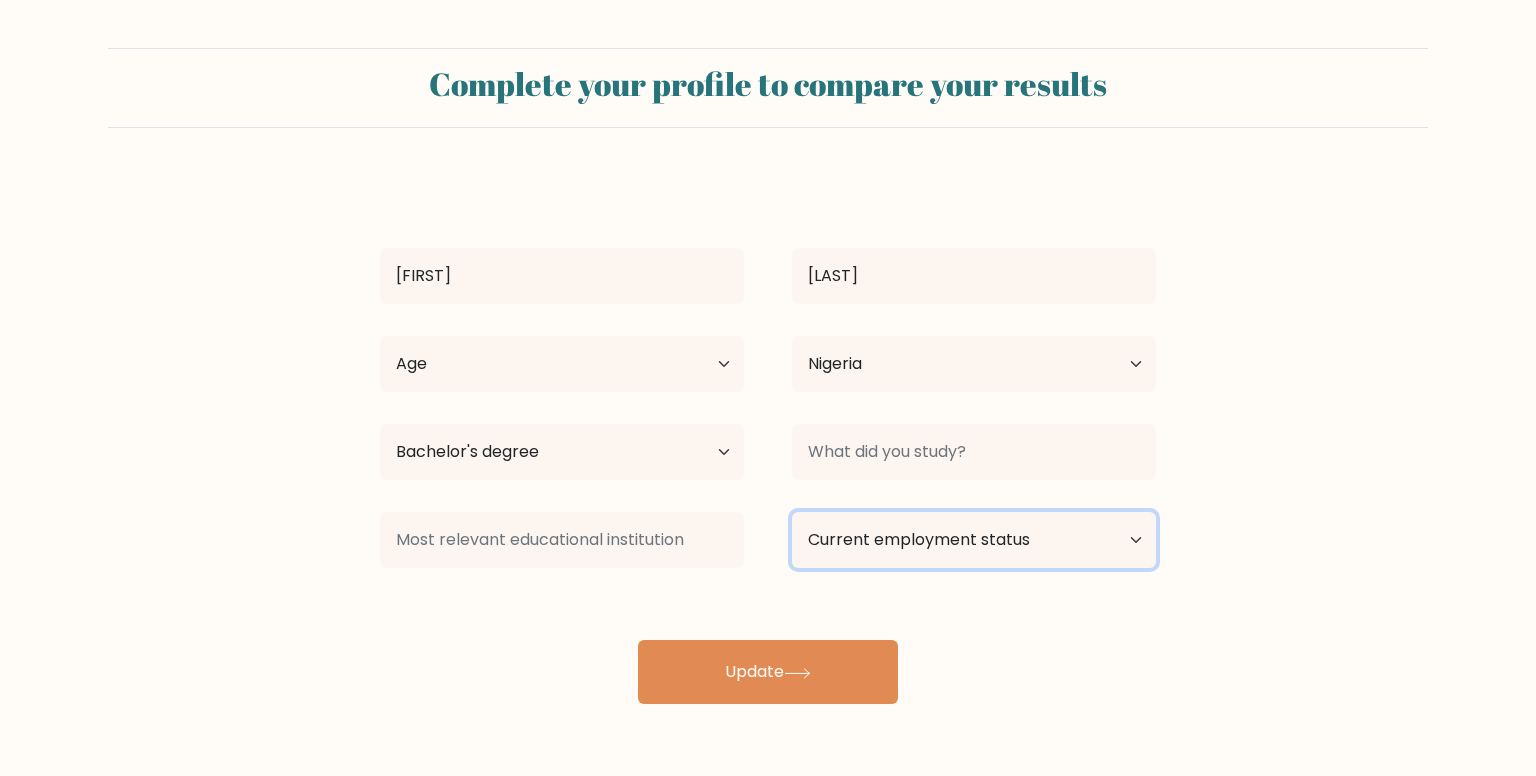 click on "Current employment status
Employed
Student
Retired
Other / prefer not to answer" at bounding box center [974, 540] 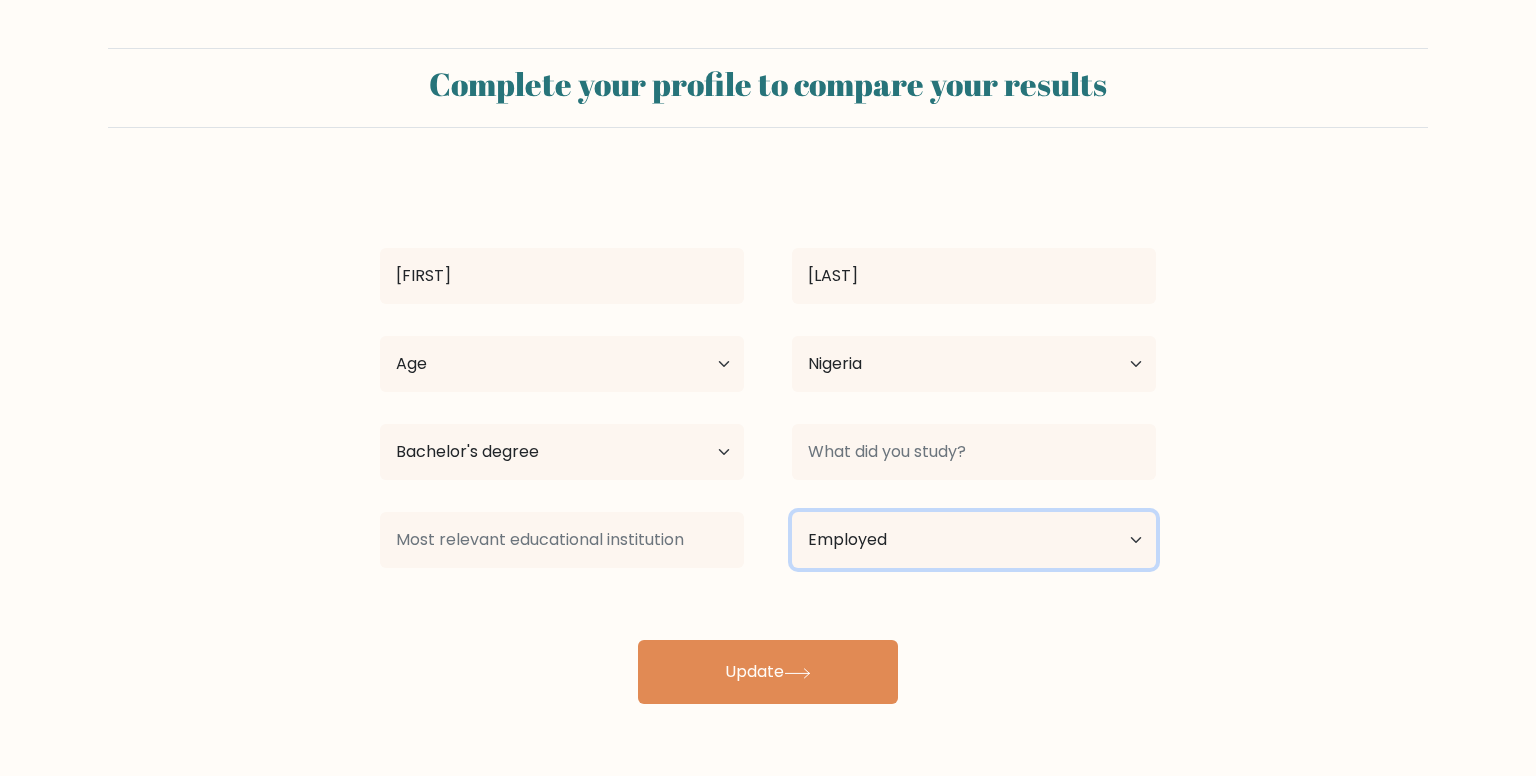 click on "Current employment status
Employed
Student
Retired
Other / prefer not to answer" at bounding box center (974, 540) 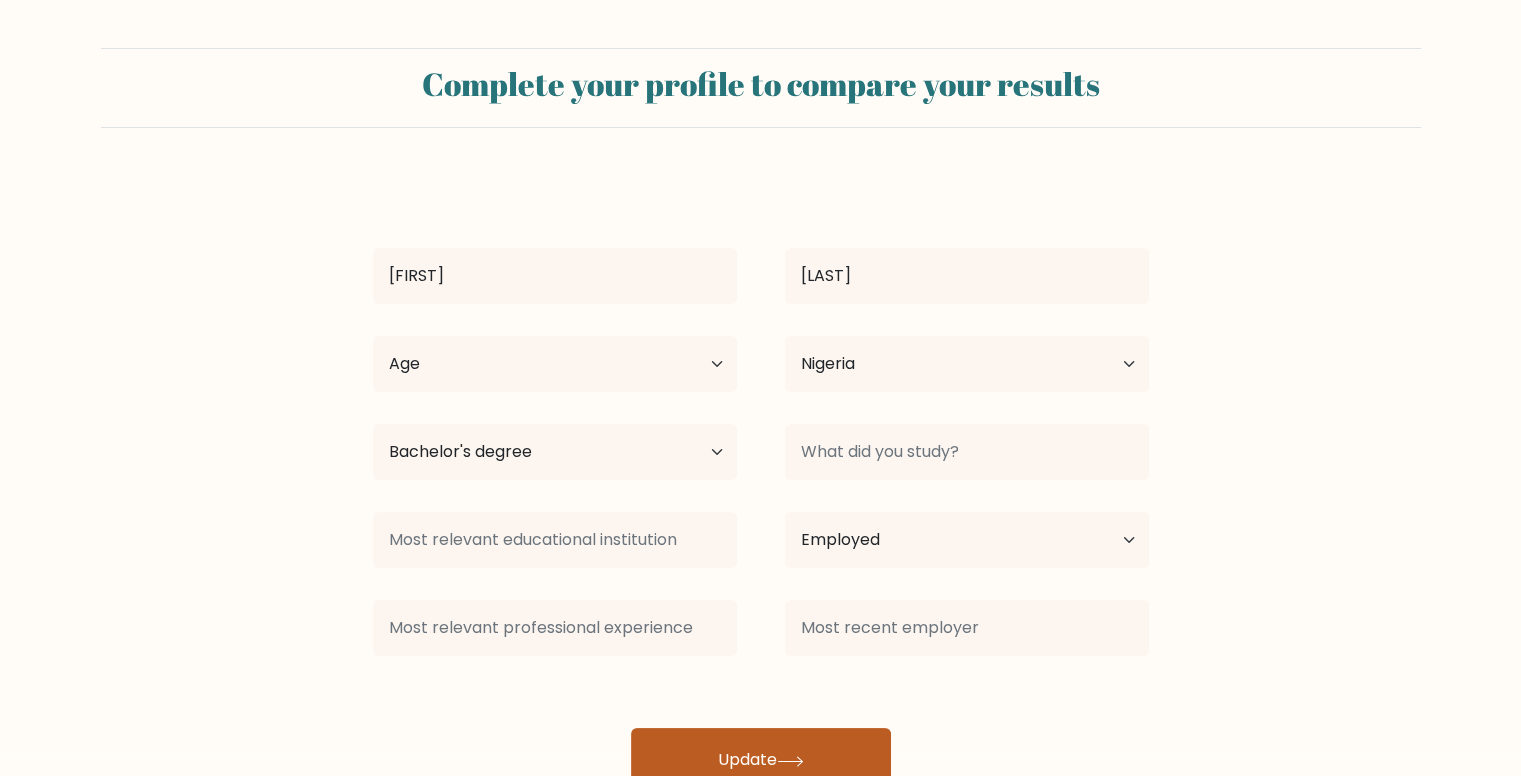 click on "Update" at bounding box center [761, 760] 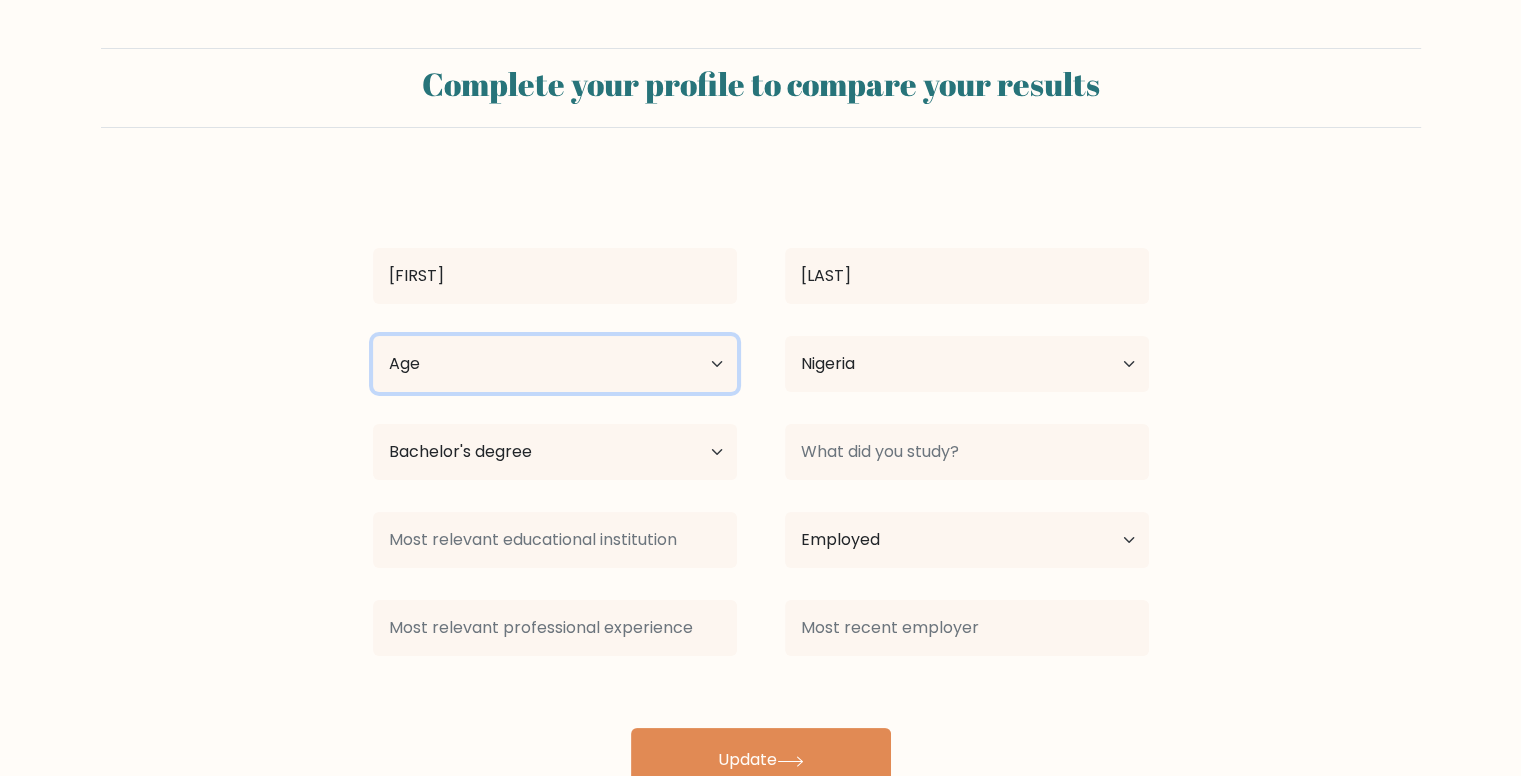 click on "Age
Under 18 years old
18-24 years old
25-34 years old
35-44 years old
45-54 years old
55-64 years old
65 years old and above" at bounding box center (555, 364) 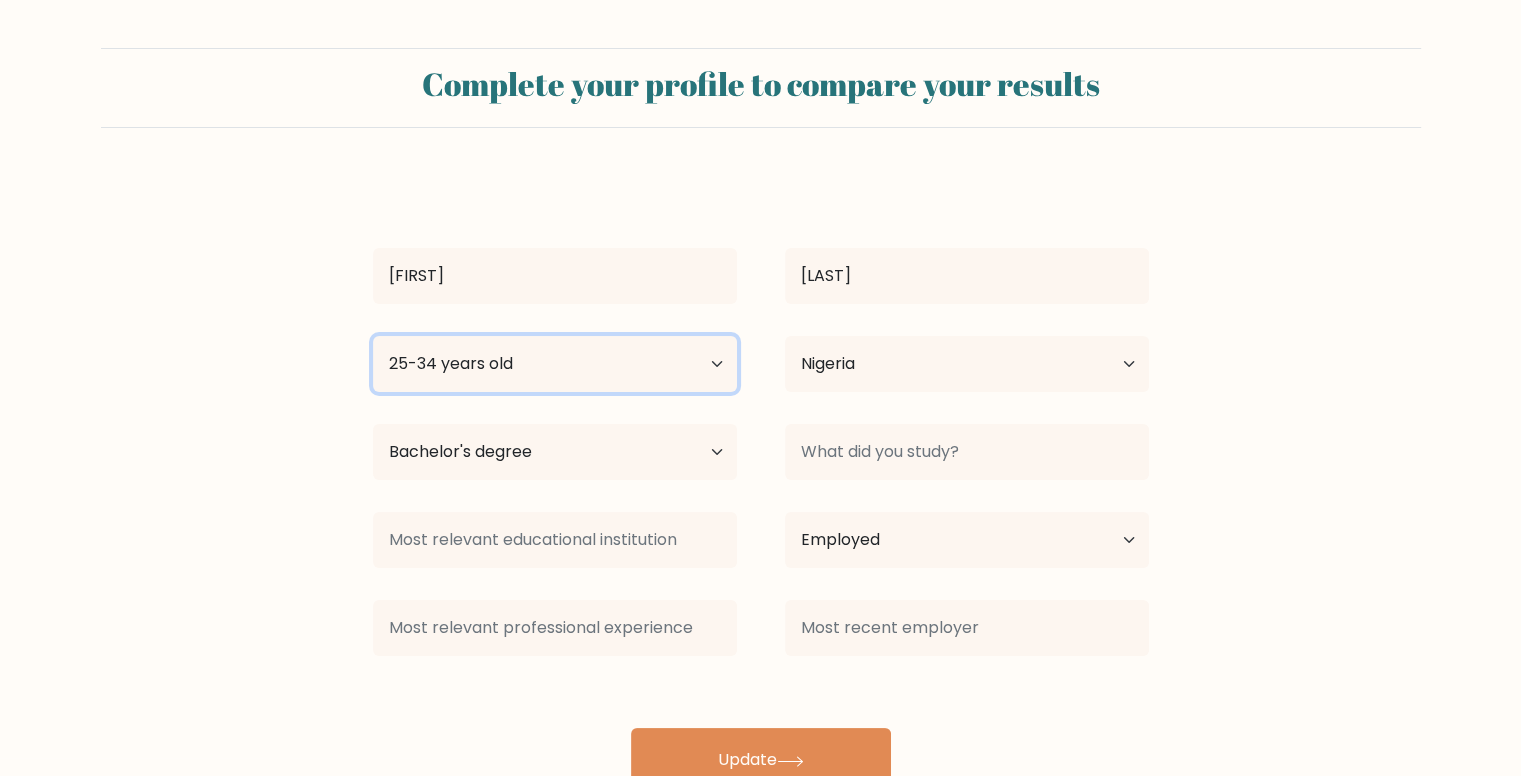 click on "Age
Under 18 years old
18-24 years old
25-34 years old
35-44 years old
45-54 years old
55-64 years old
65 years old and above" at bounding box center (555, 364) 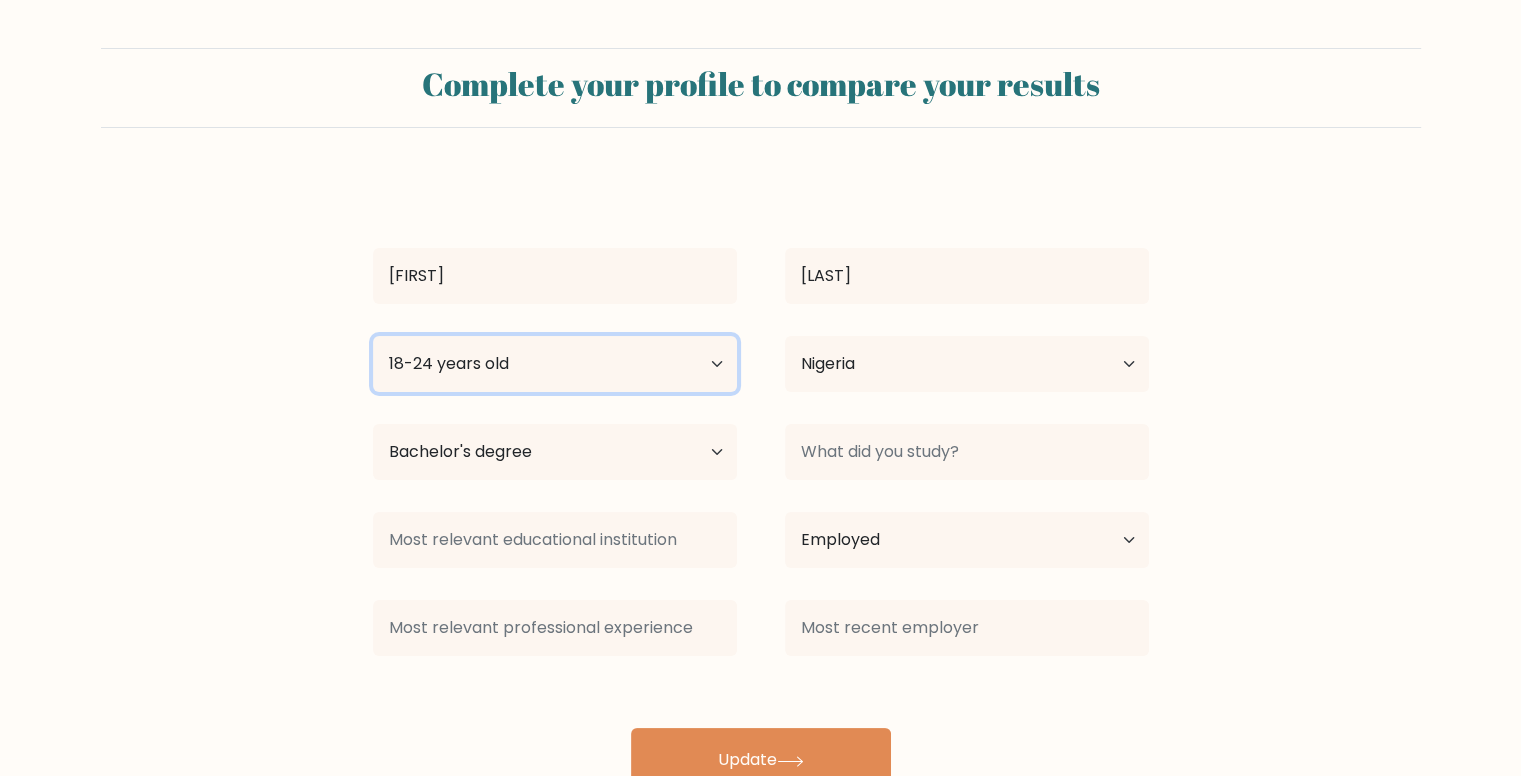click on "Age
Under 18 years old
18-24 years old
25-34 years old
35-44 years old
45-54 years old
55-64 years old
65 years old and above" at bounding box center (555, 364) 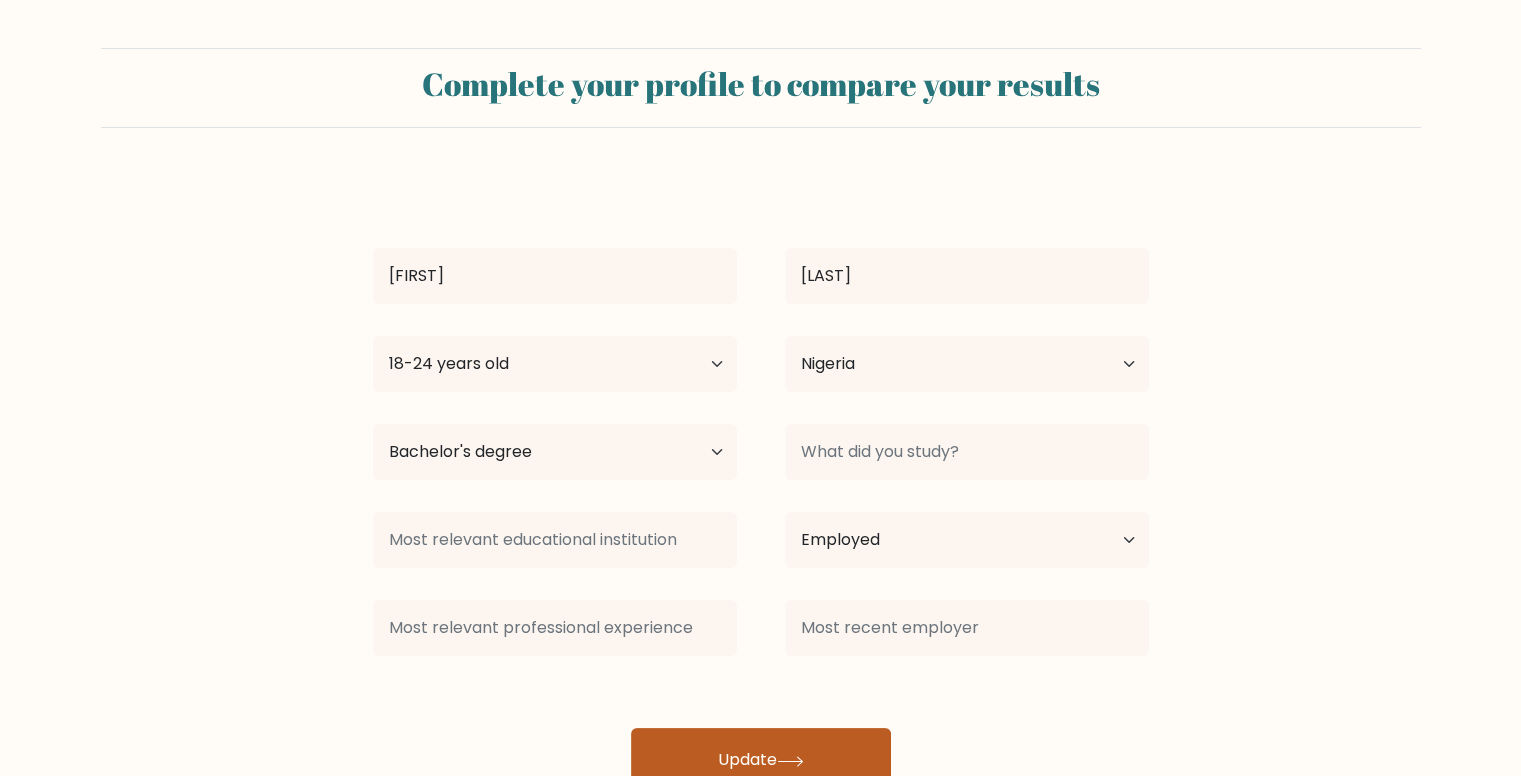 click on "Update" at bounding box center [761, 760] 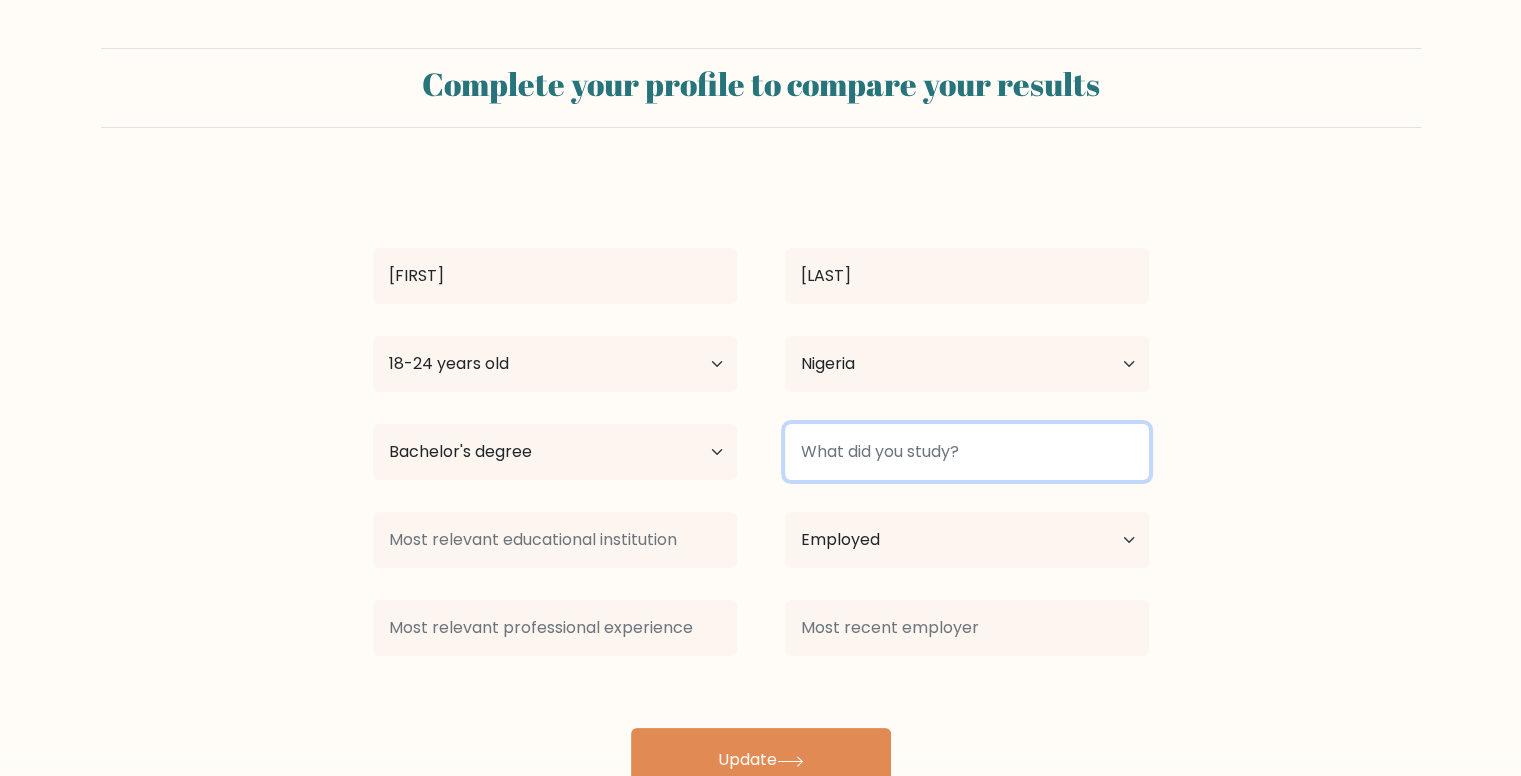 click at bounding box center (967, 452) 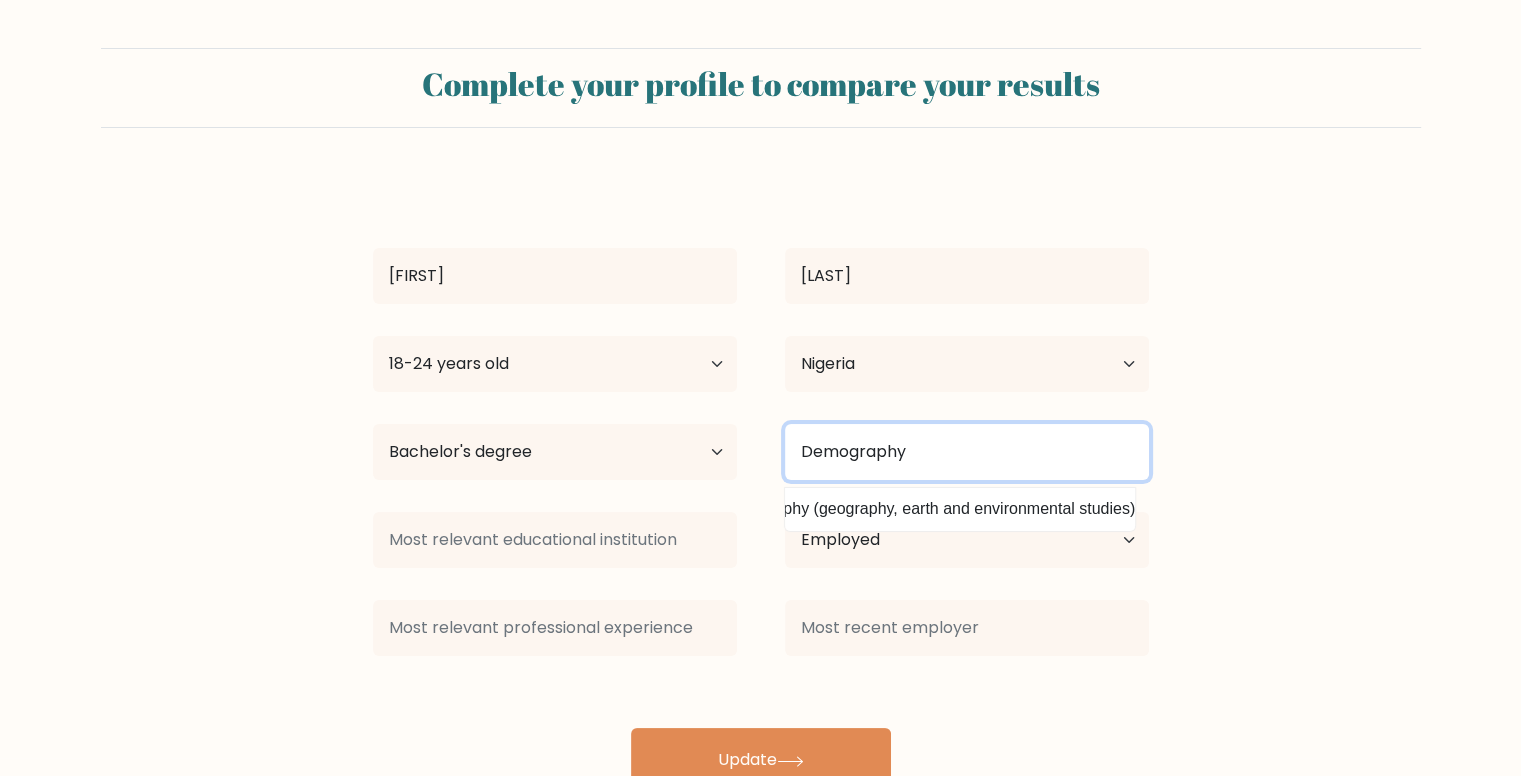 scroll, scrollTop: 0, scrollLeft: 0, axis: both 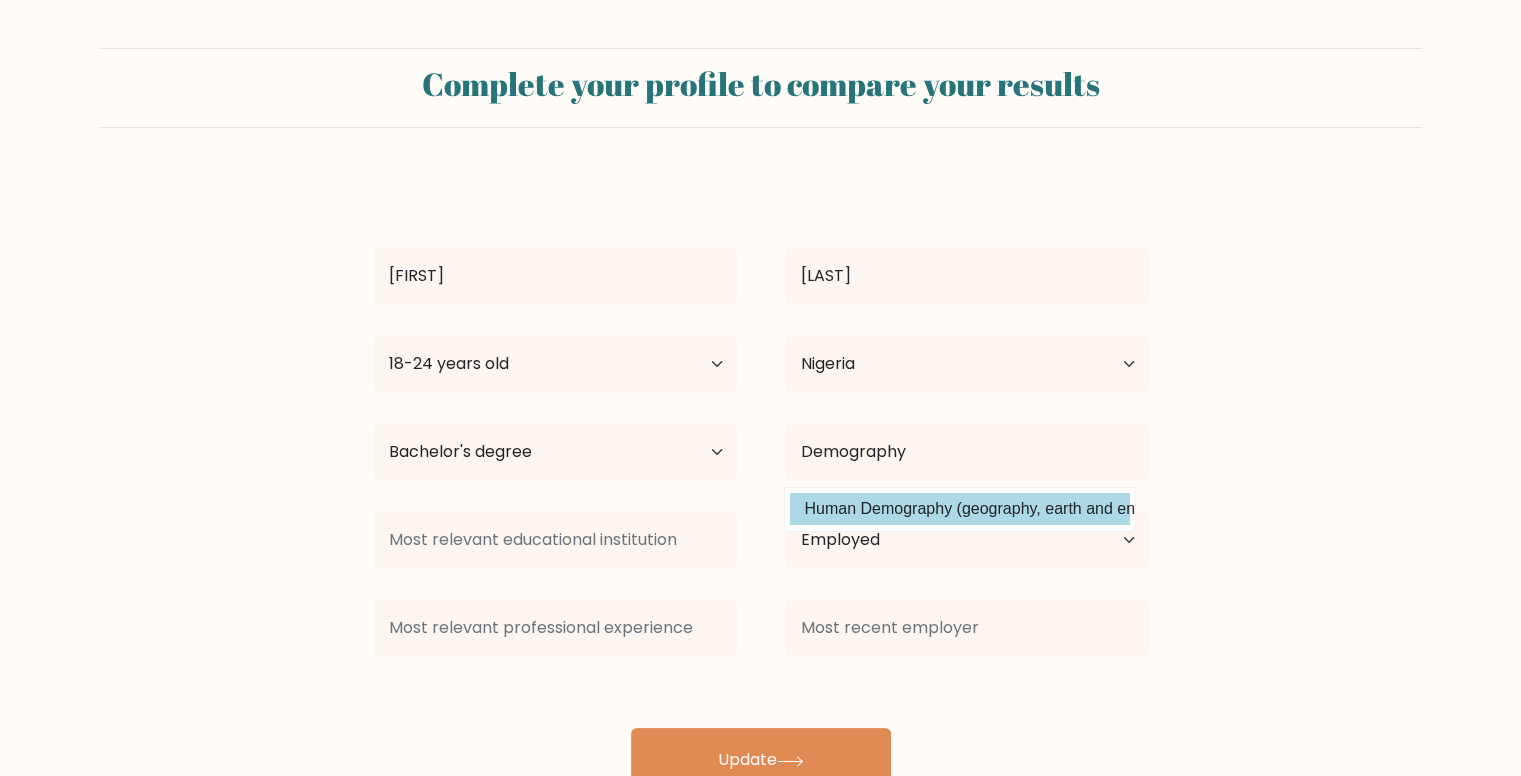 click on "Human Demography (geography, earth and environmental studies)" at bounding box center (960, 509) 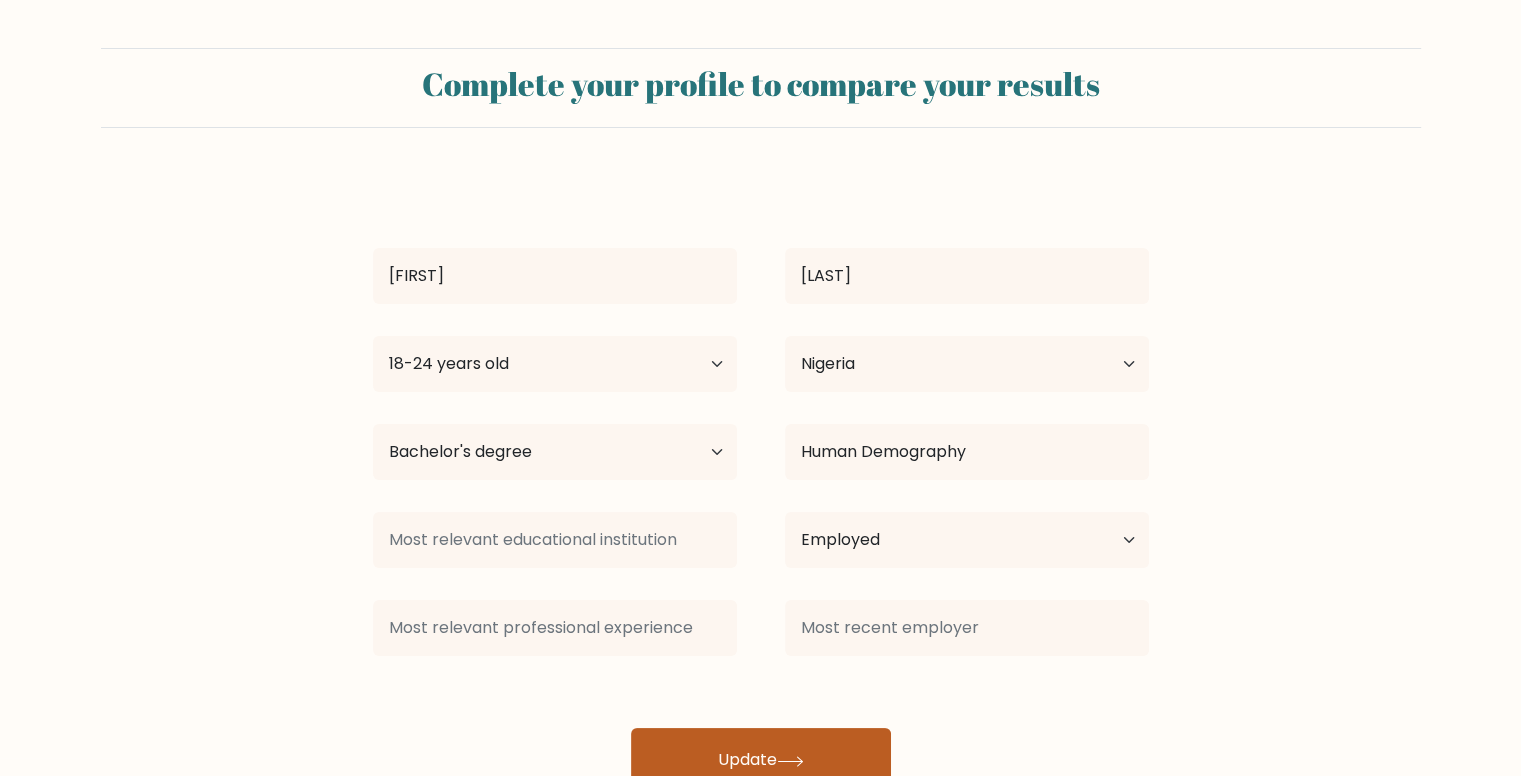 click on "Update" at bounding box center (761, 760) 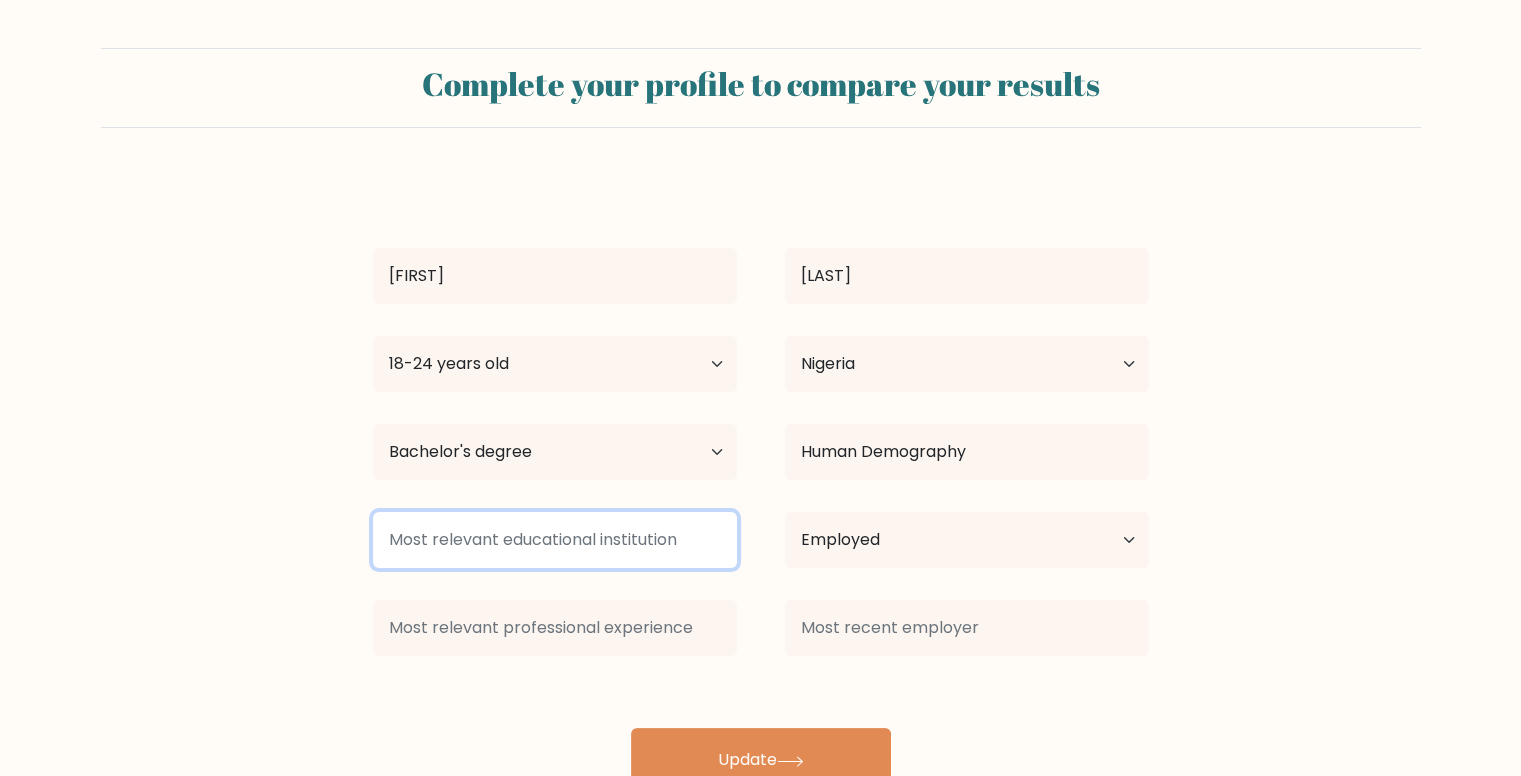 click at bounding box center (555, 540) 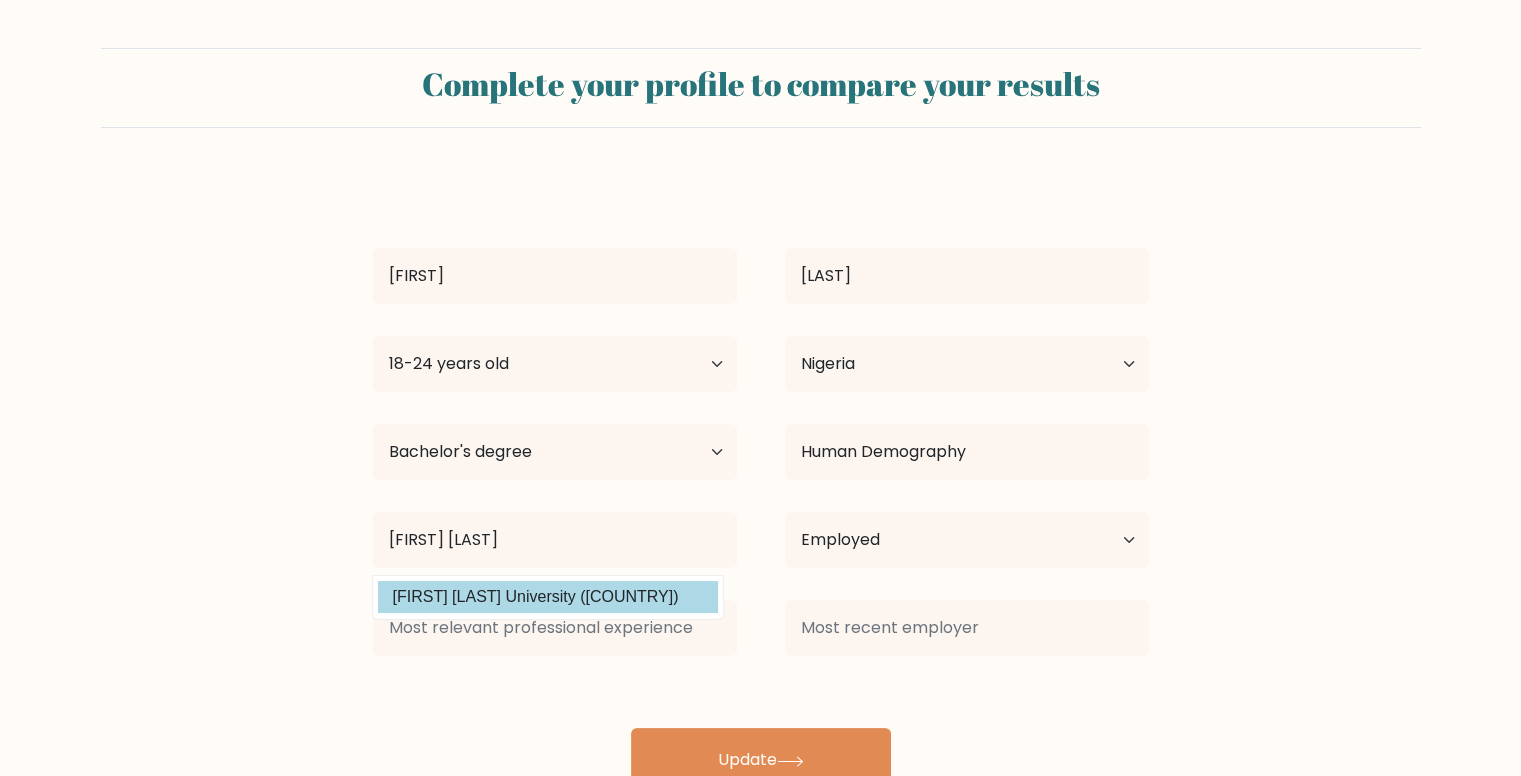 click on "Obafemi Awolowo University (Nigeria)" at bounding box center (548, 597) 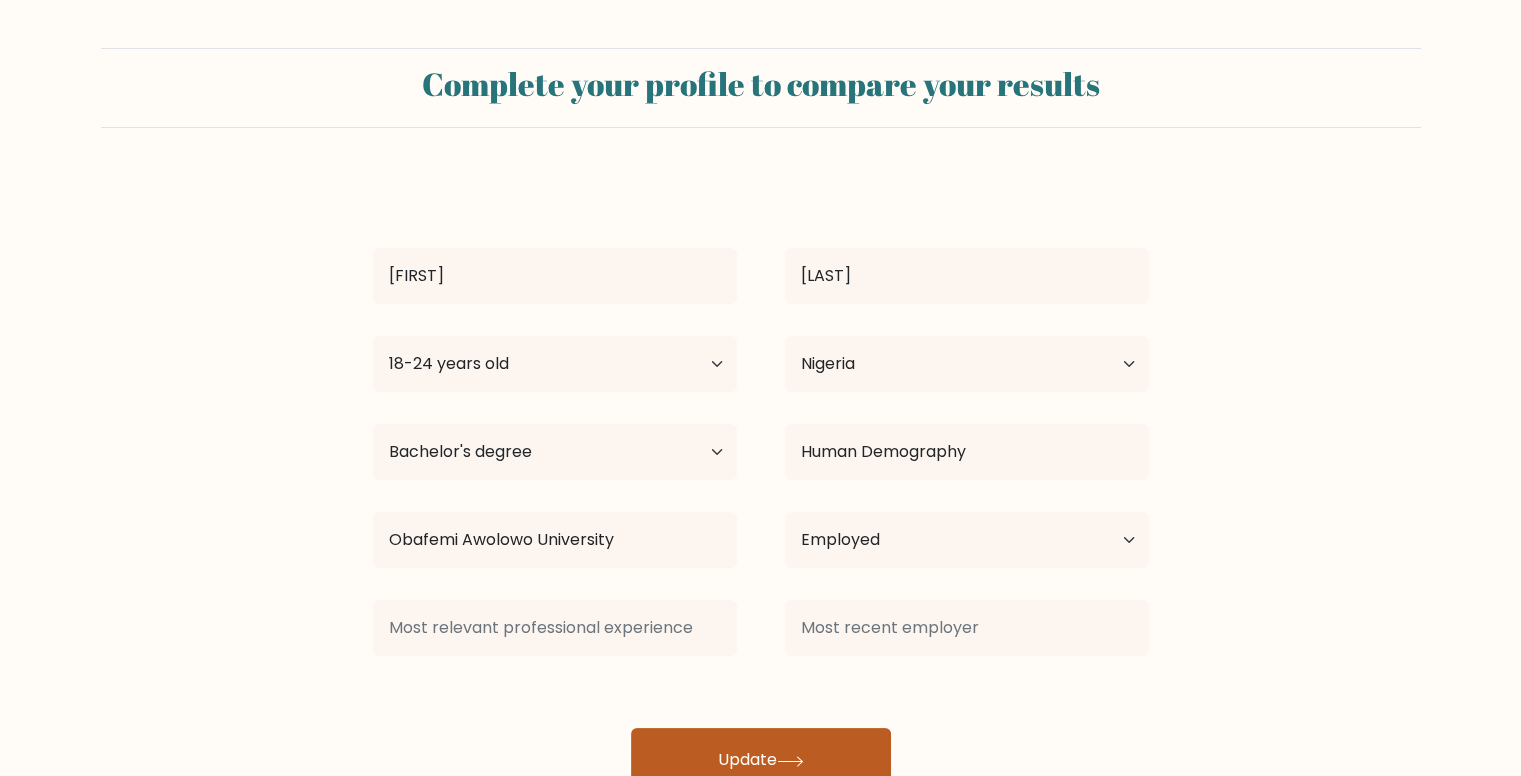 click on "Update" at bounding box center (761, 760) 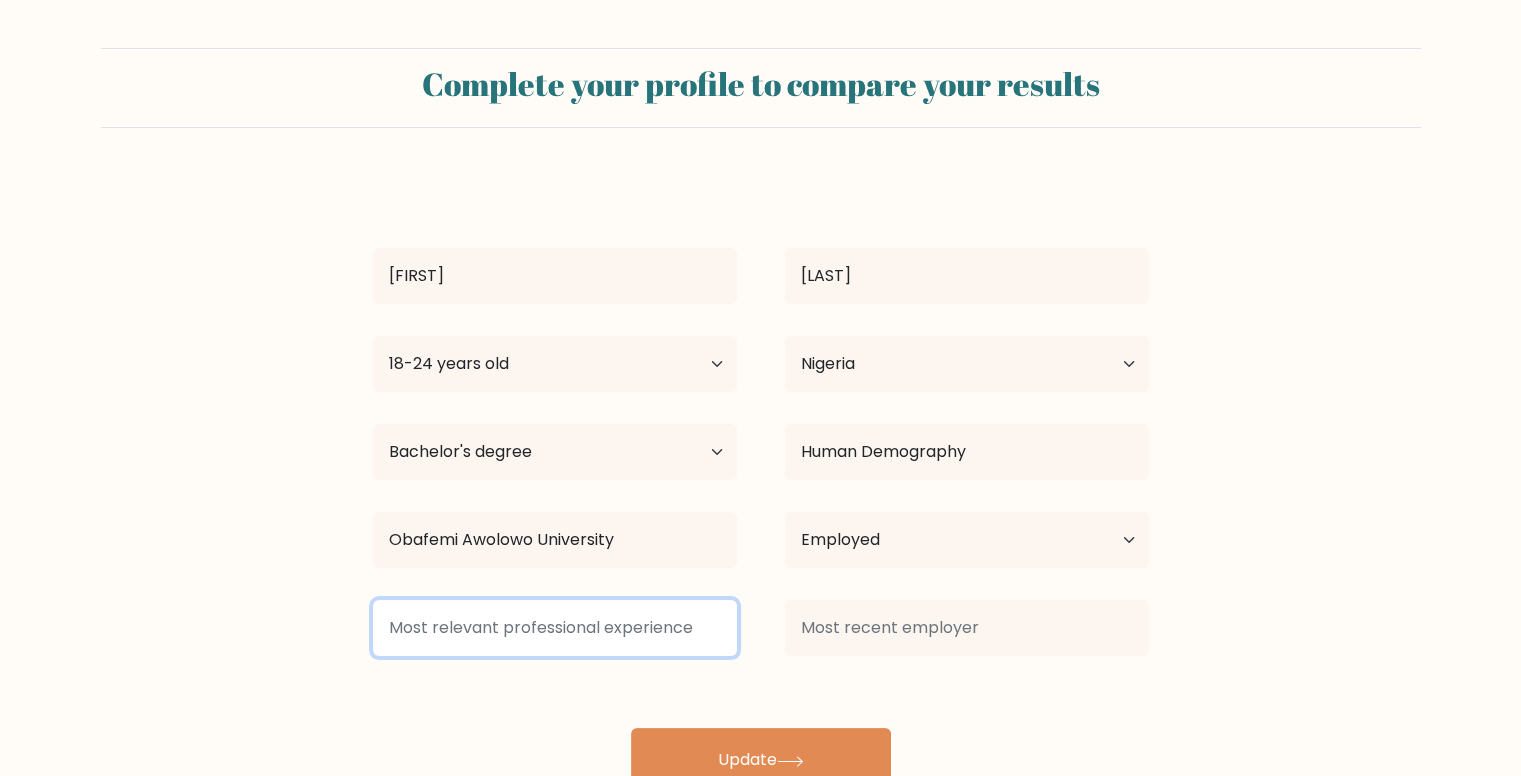 click at bounding box center (555, 628) 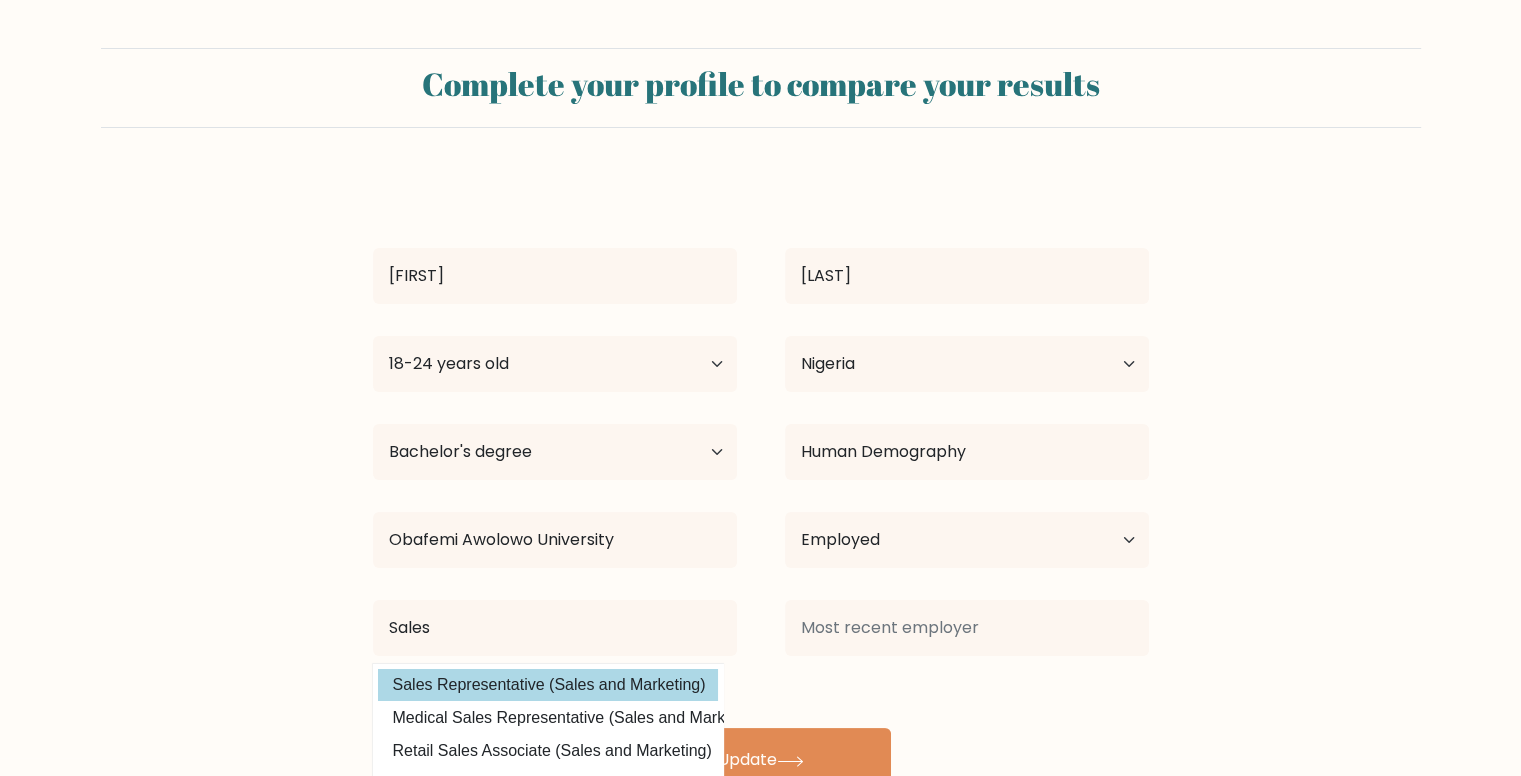 click on "Sales Representative (Sales and Marketing)" at bounding box center (548, 685) 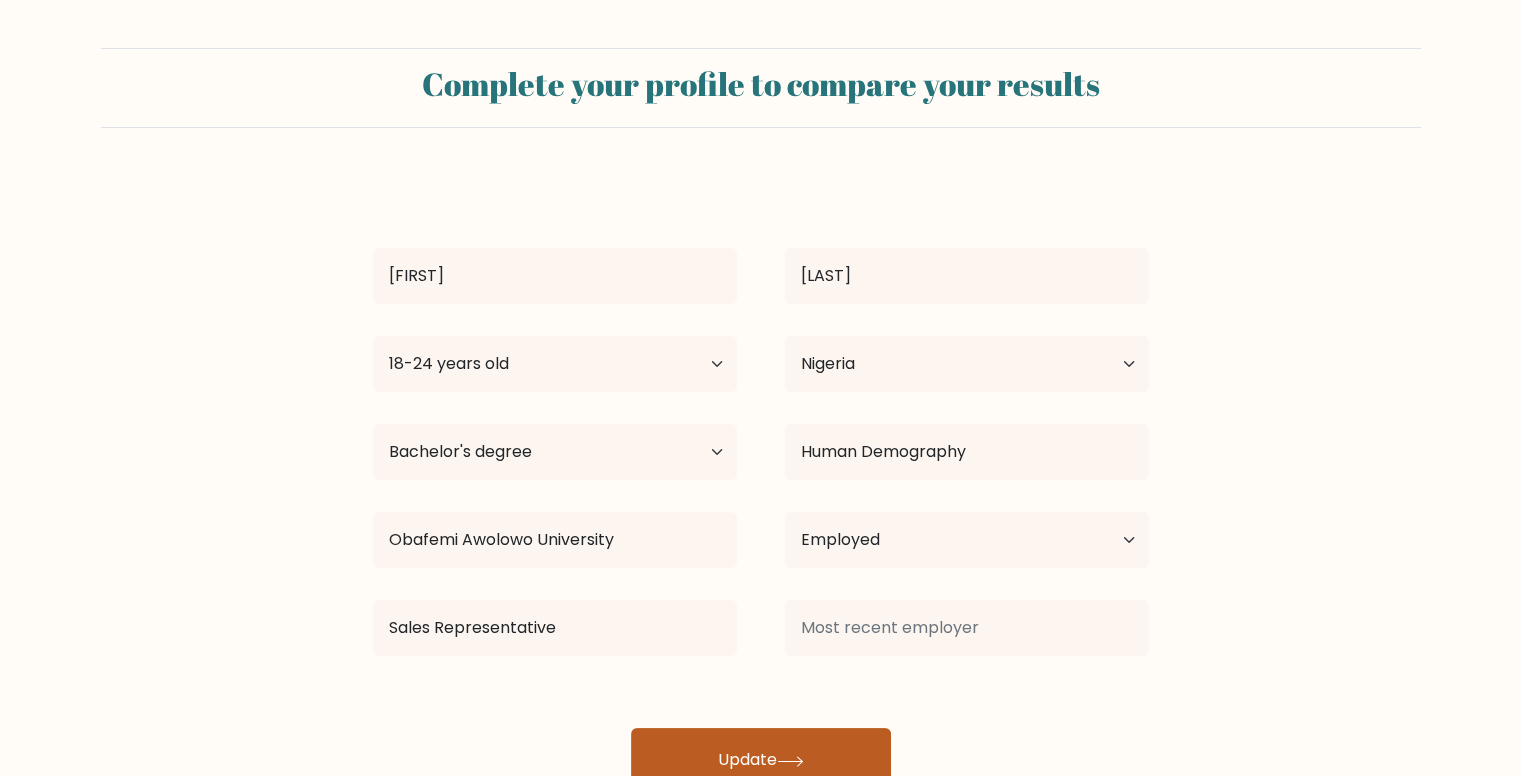 click on "Update" at bounding box center (761, 760) 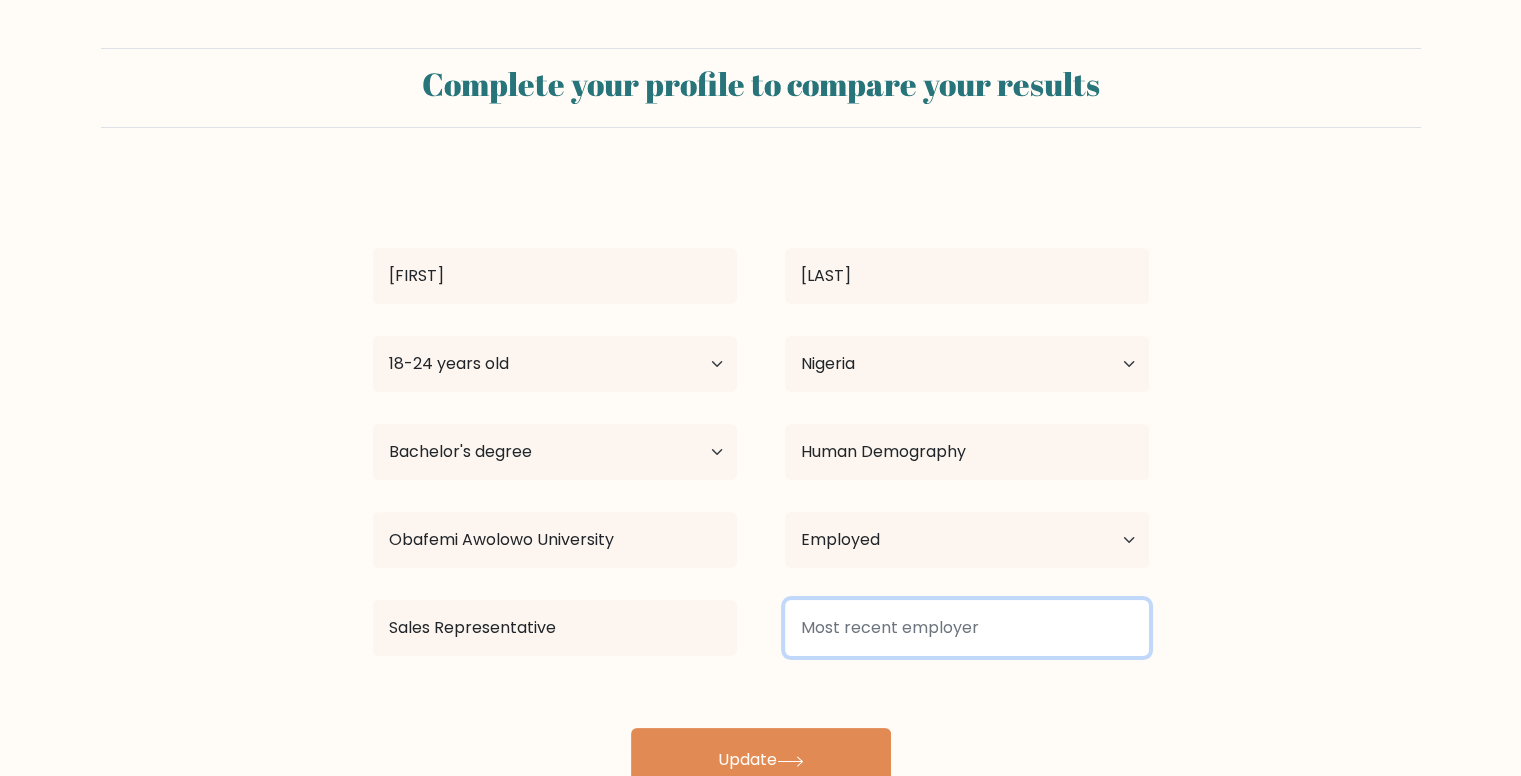 click at bounding box center [967, 628] 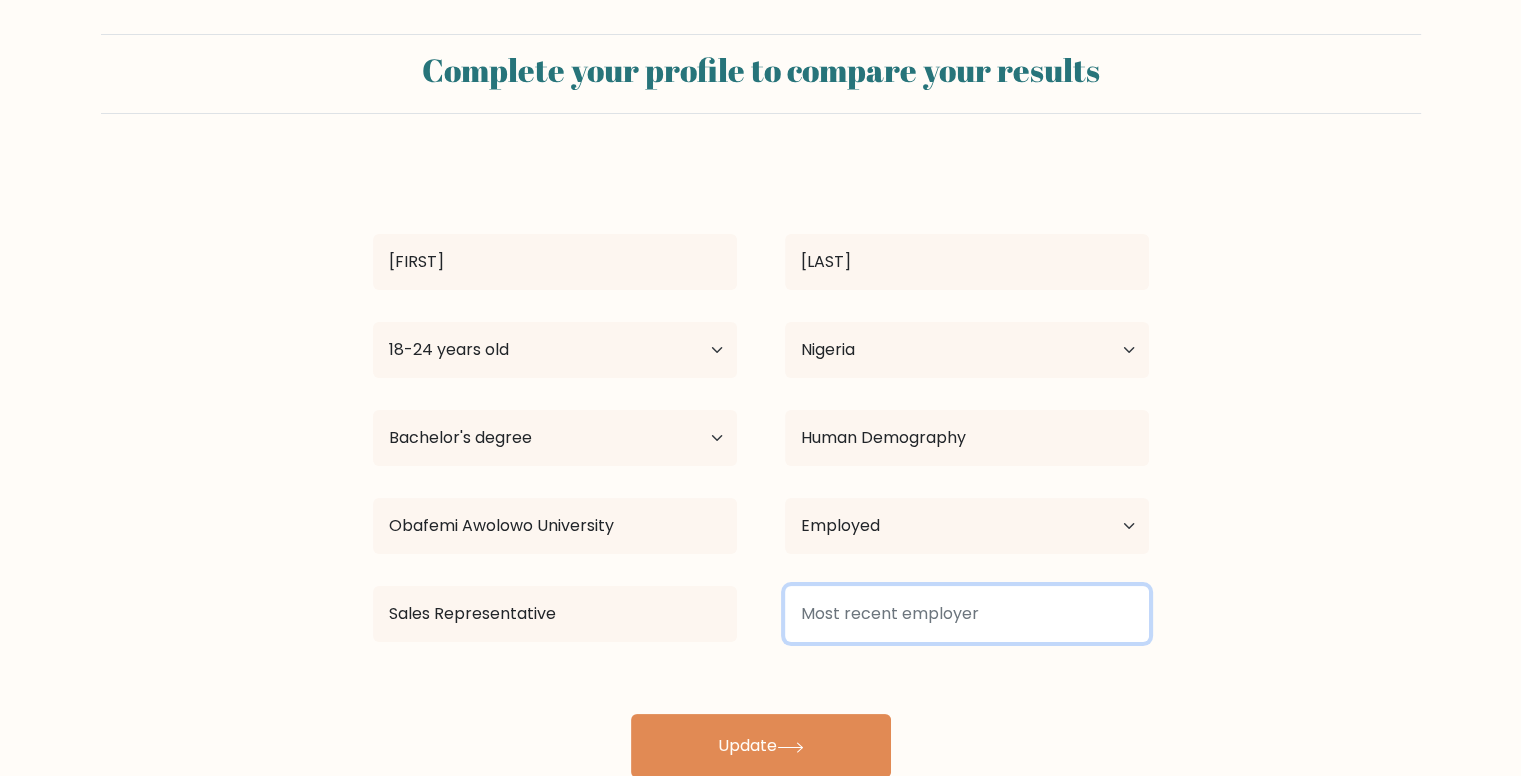 scroll, scrollTop: 16, scrollLeft: 0, axis: vertical 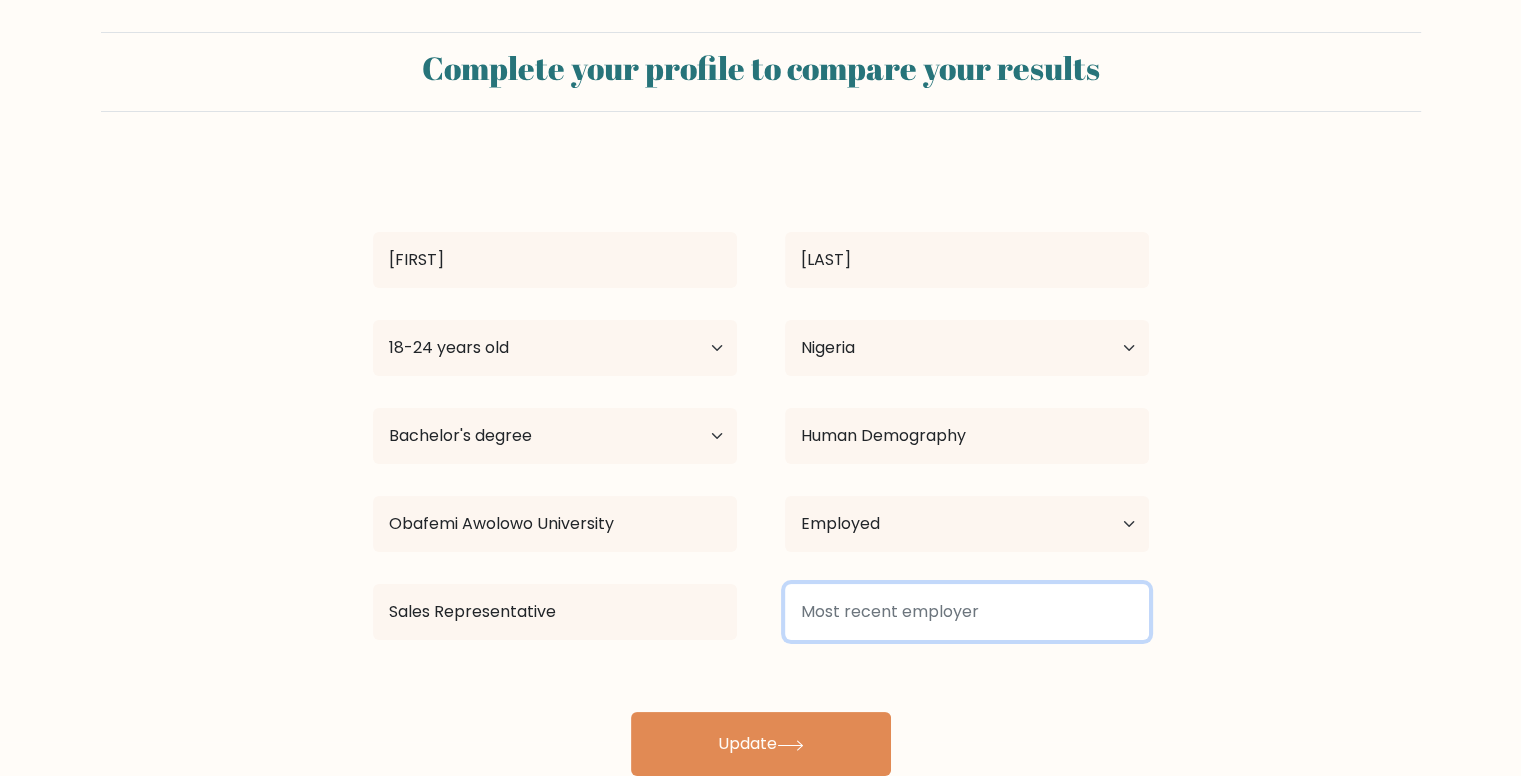 type on "G" 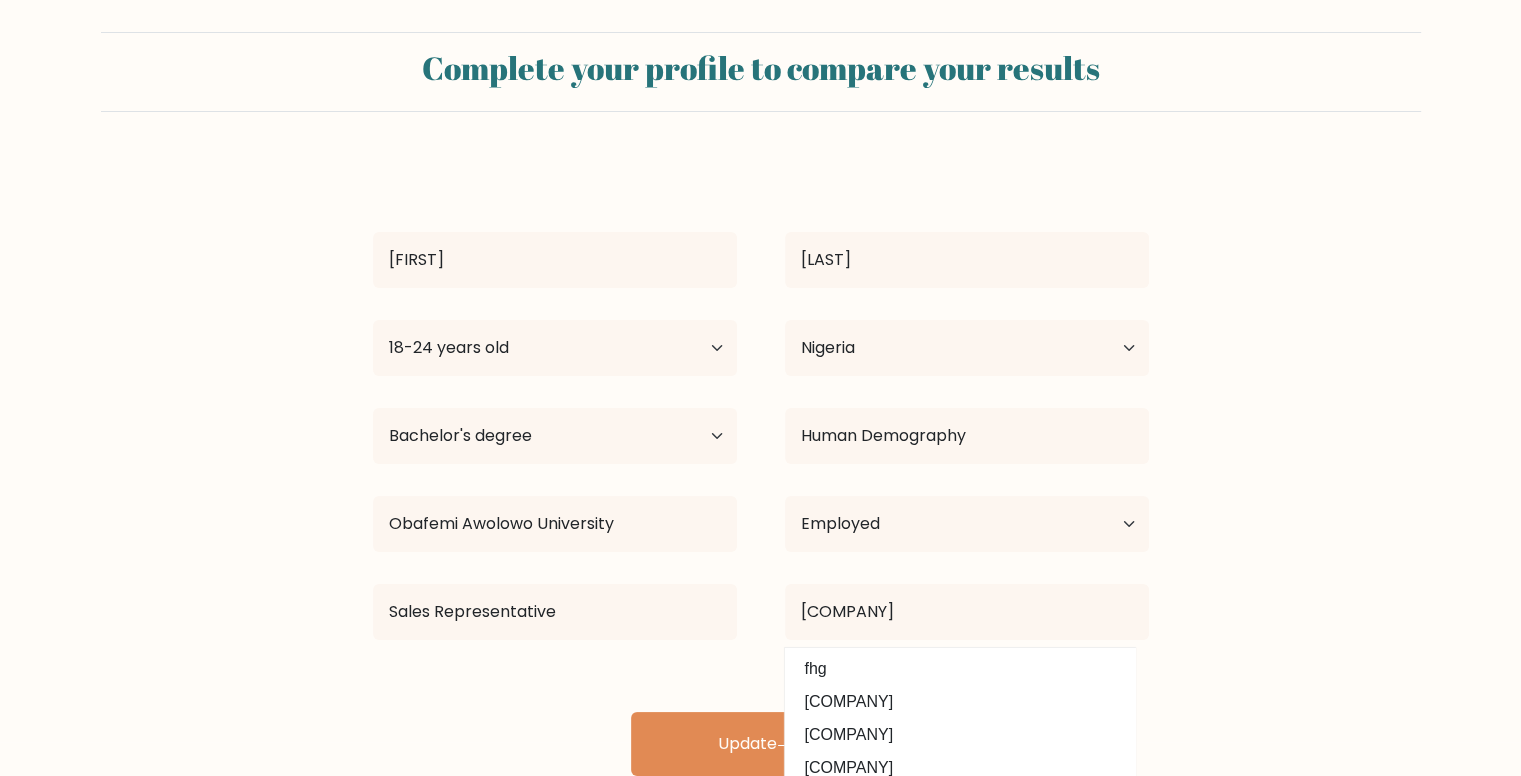 drag, startPoint x: 816, startPoint y: 665, endPoint x: 771, endPoint y: 680, distance: 47.434166 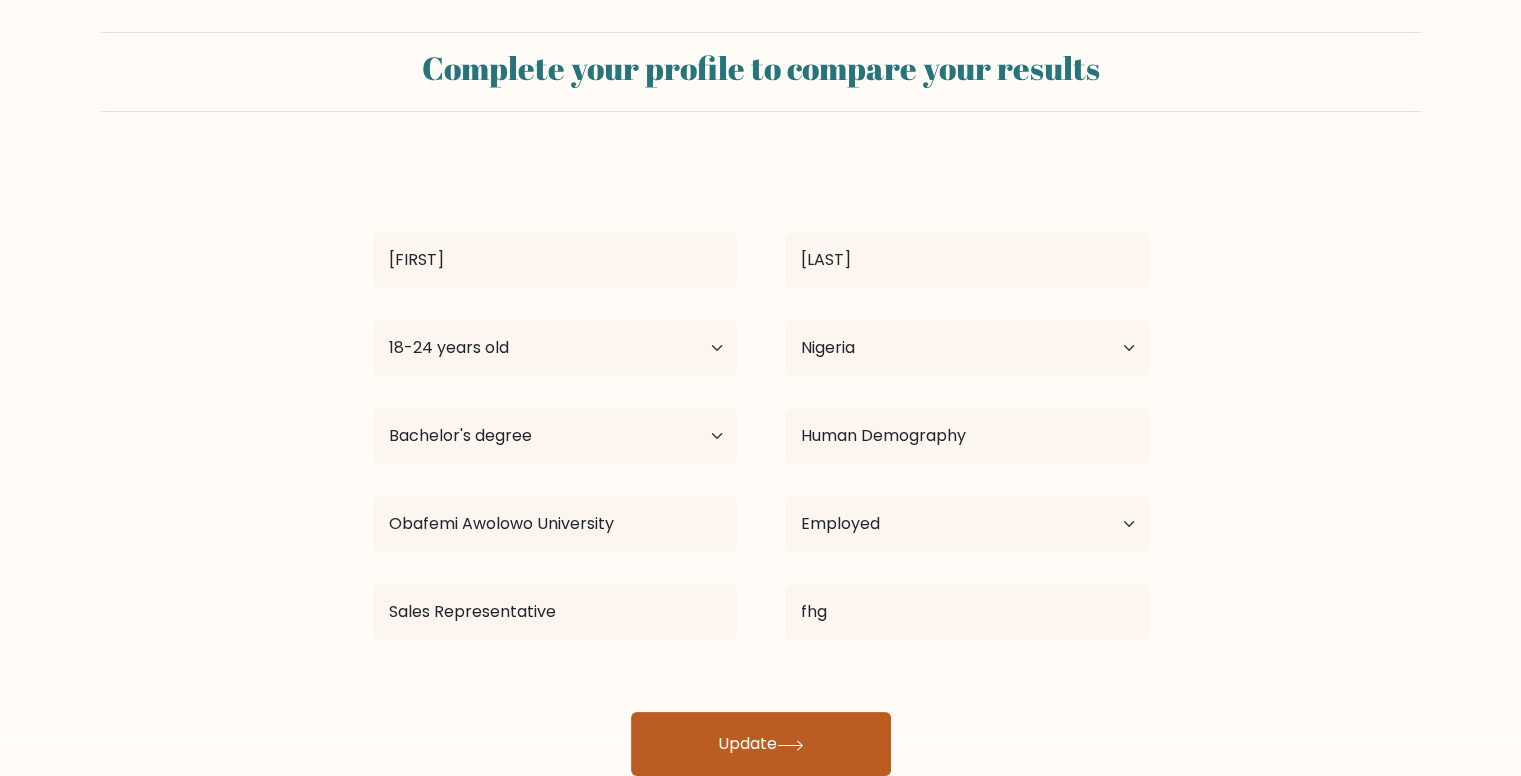 click on "Update" at bounding box center (761, 744) 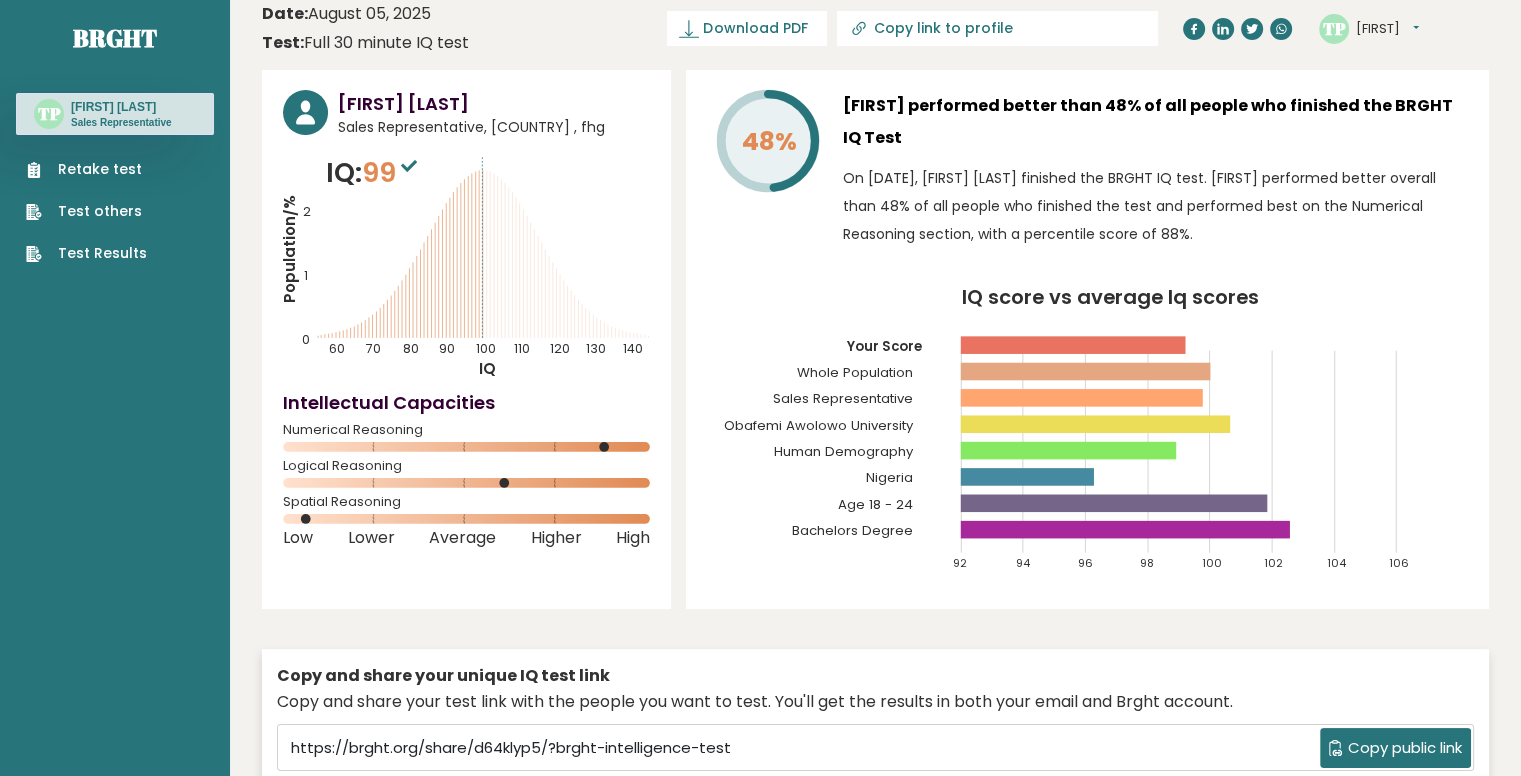 scroll, scrollTop: 0, scrollLeft: 0, axis: both 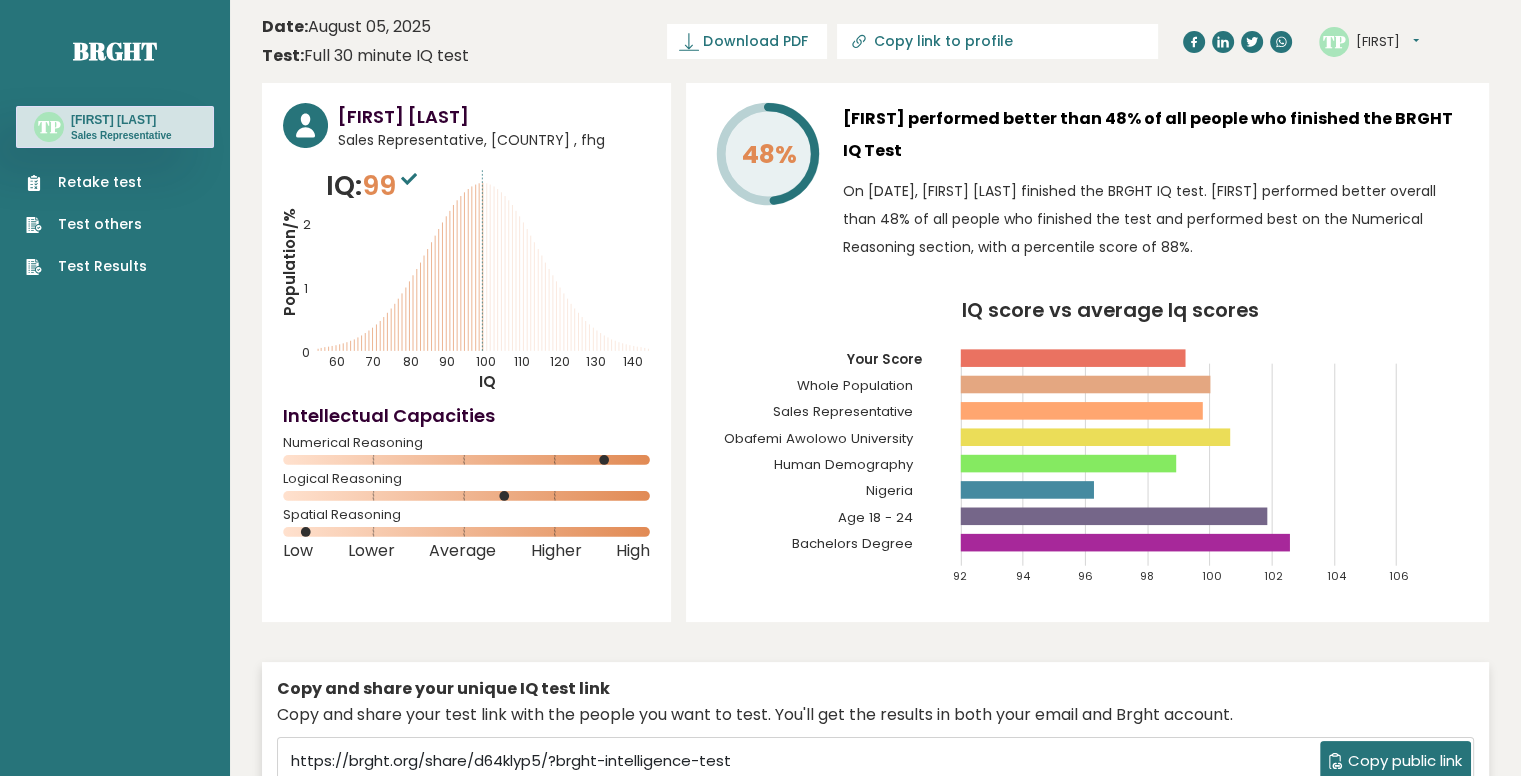 drag, startPoint x: 102, startPoint y: 177, endPoint x: 1400, endPoint y: 268, distance: 1301.186 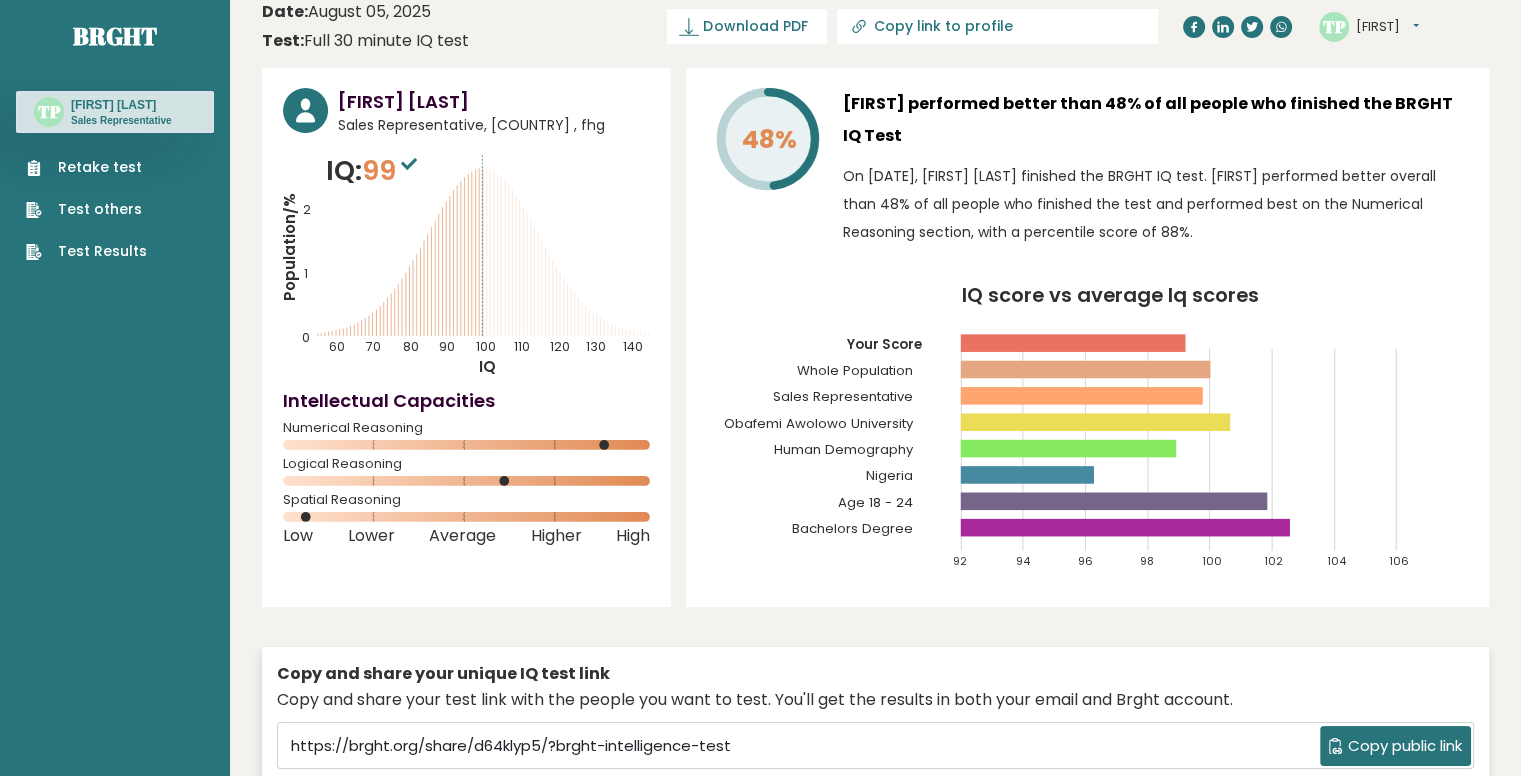 scroll, scrollTop: 0, scrollLeft: 0, axis: both 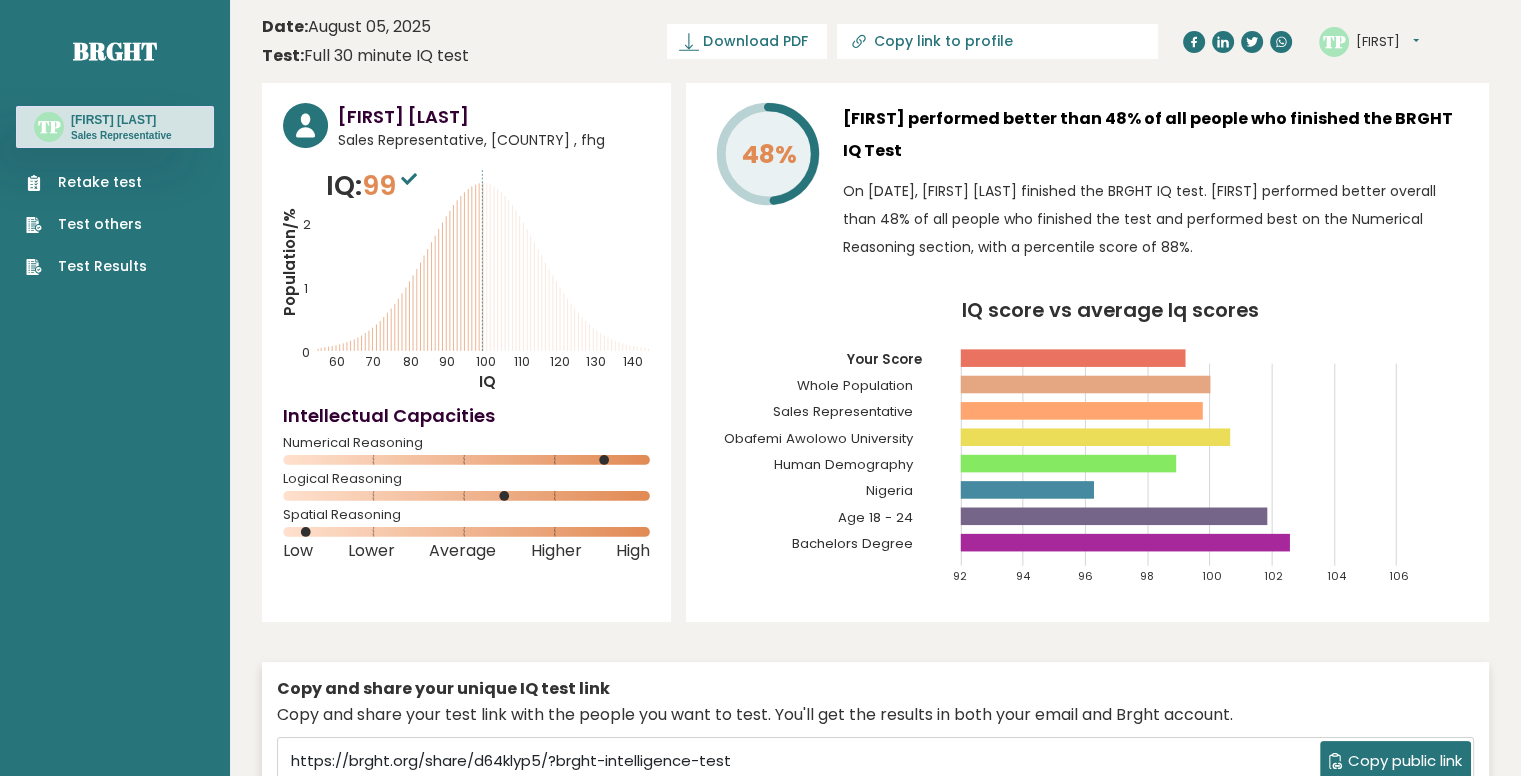 click on "[FIRST]" at bounding box center [1387, 42] 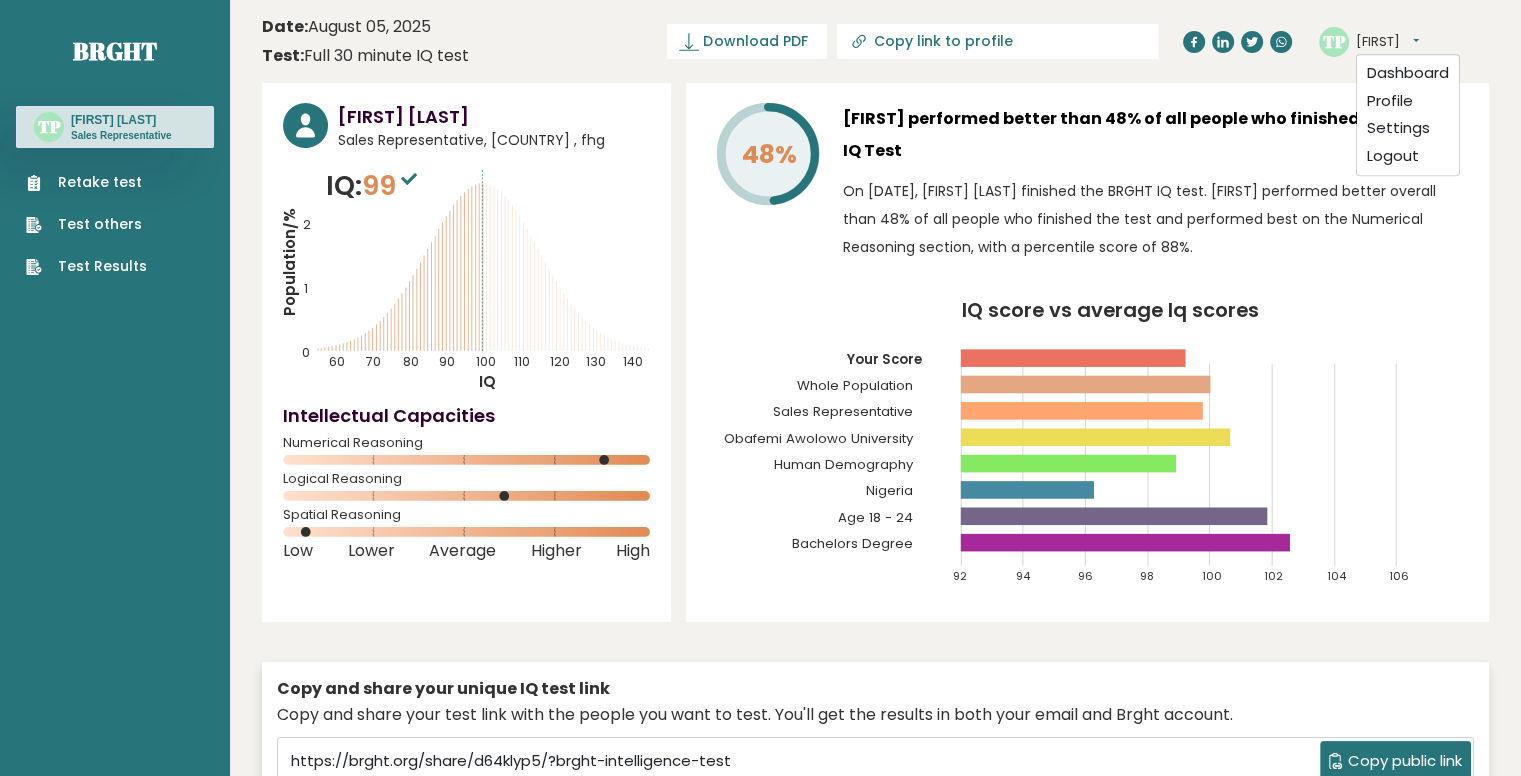 drag, startPoint x: 72, startPoint y: 537, endPoint x: 83, endPoint y: 533, distance: 11.7046995 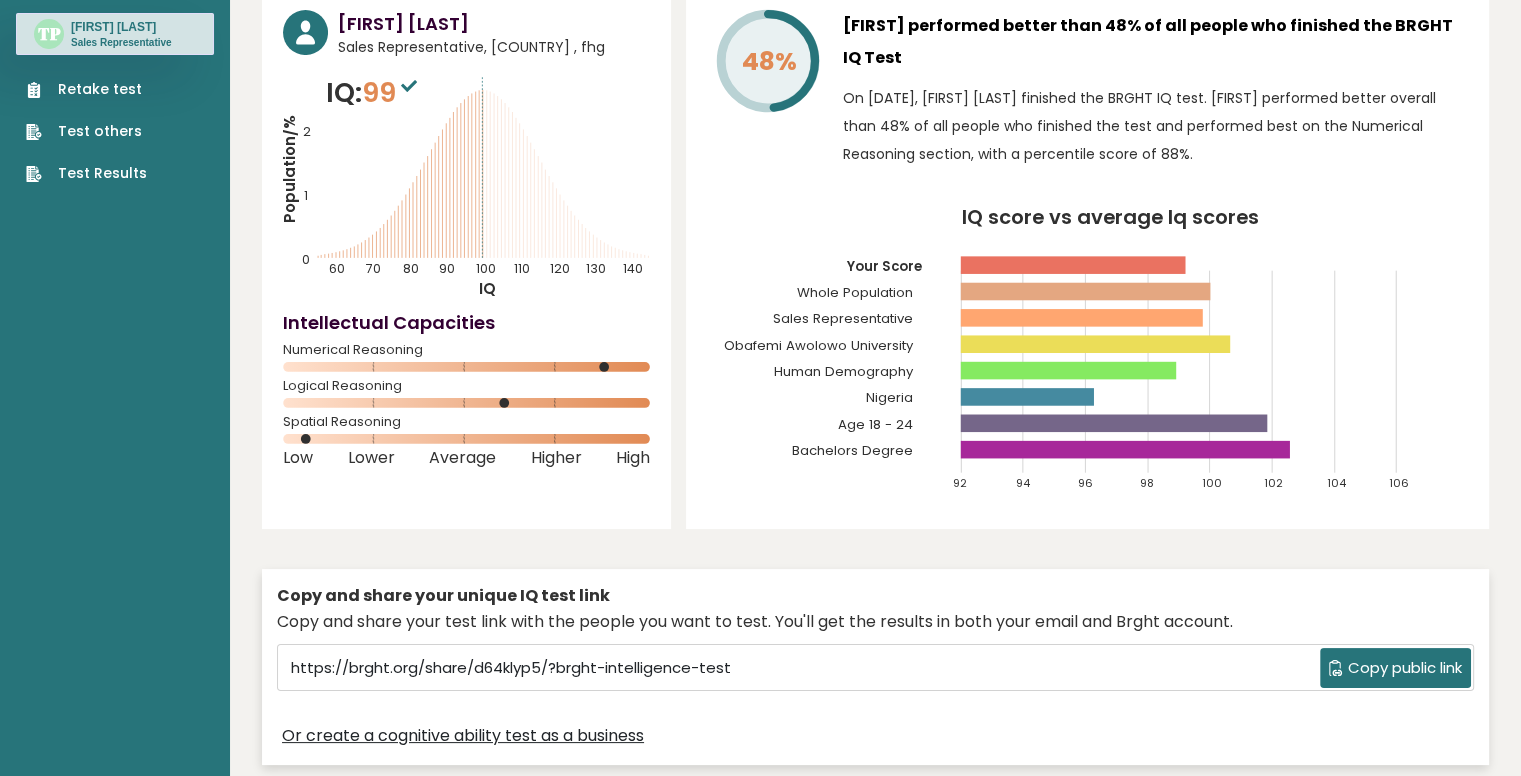 scroll, scrollTop: 0, scrollLeft: 0, axis: both 